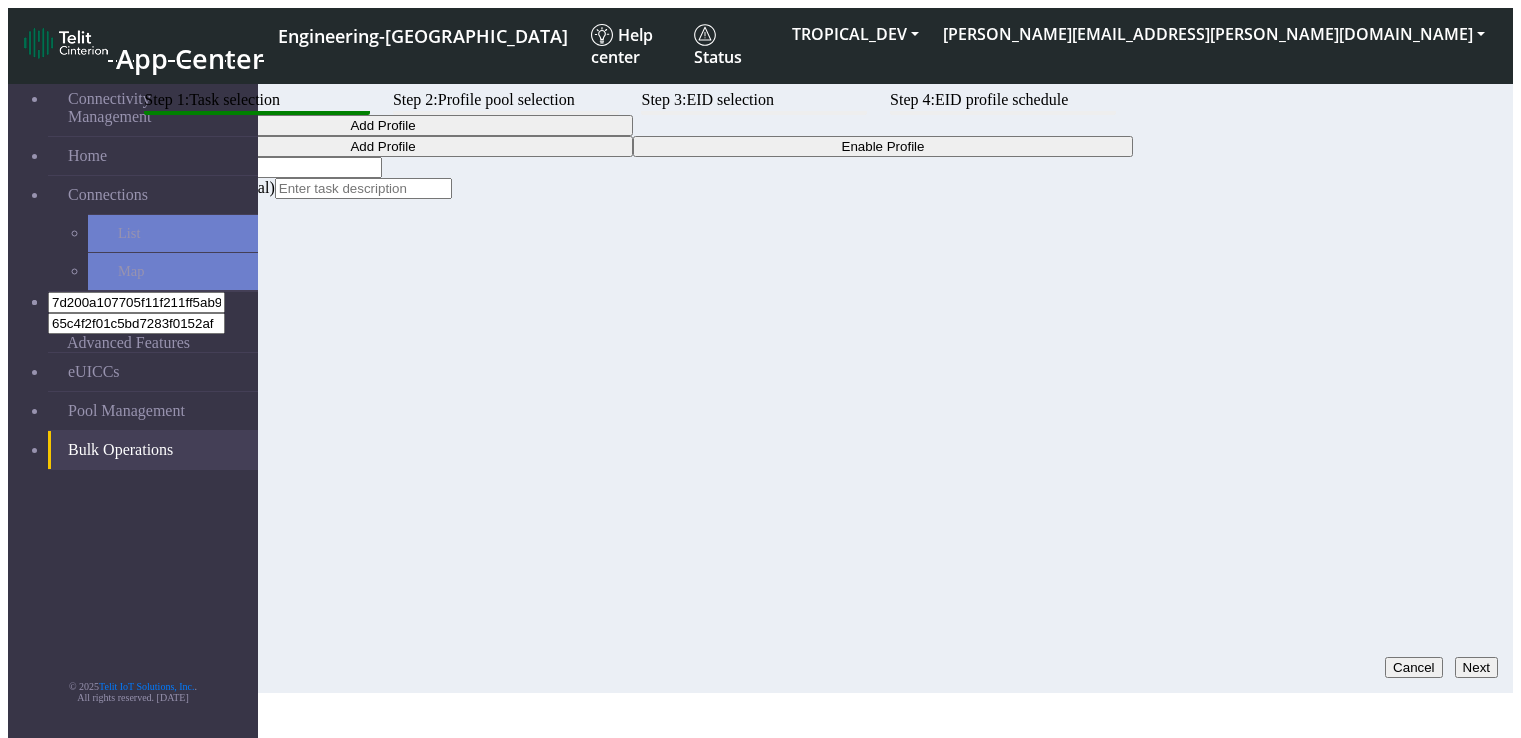 scroll, scrollTop: 0, scrollLeft: 0, axis: both 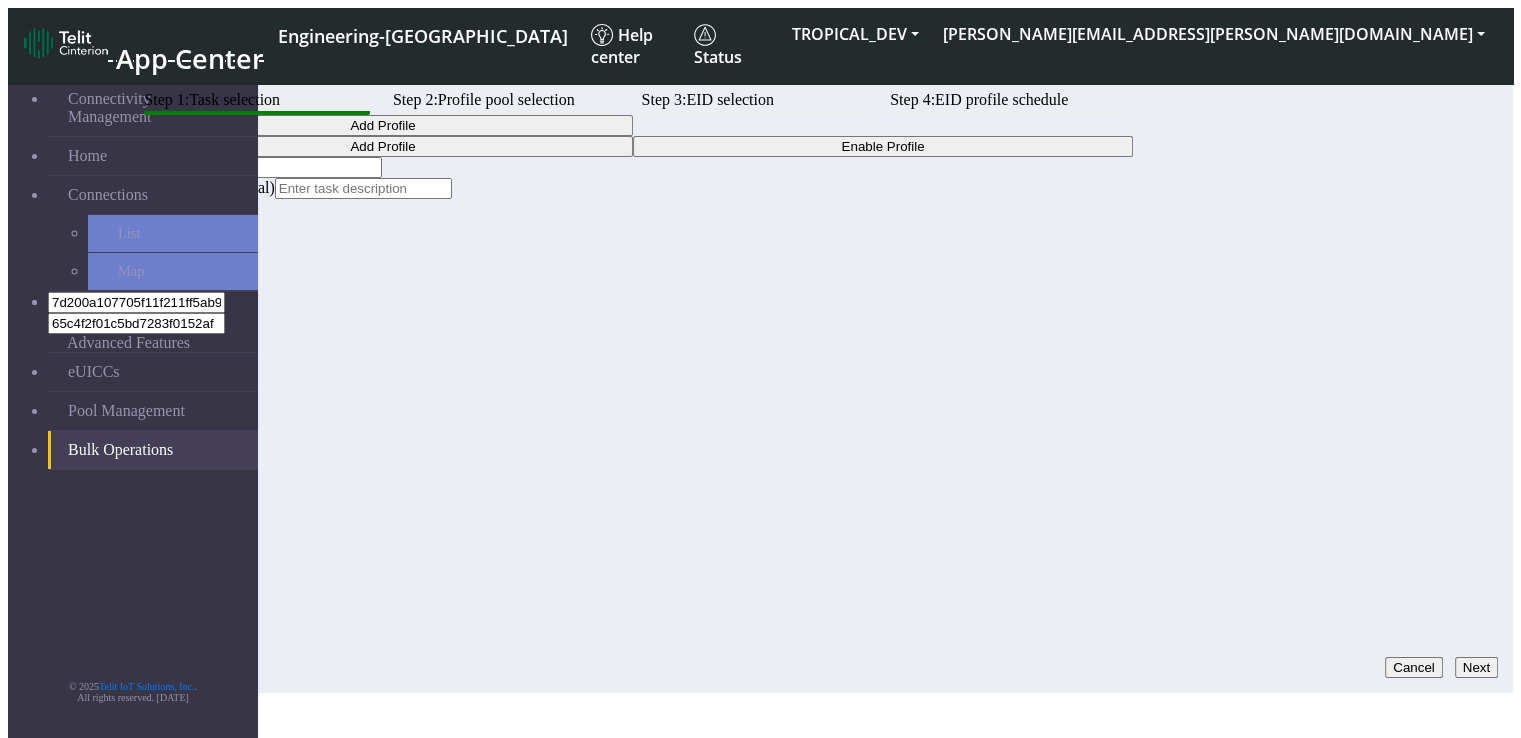 click on "Step 1:  Task selection  Step 2:  Profile pool selection  Step 3:  EID selection  Step 4:  EID profile schedule Add Profile  Add Profile   Enable Profile  Task Name das Description (optional)  Cancel   Next" 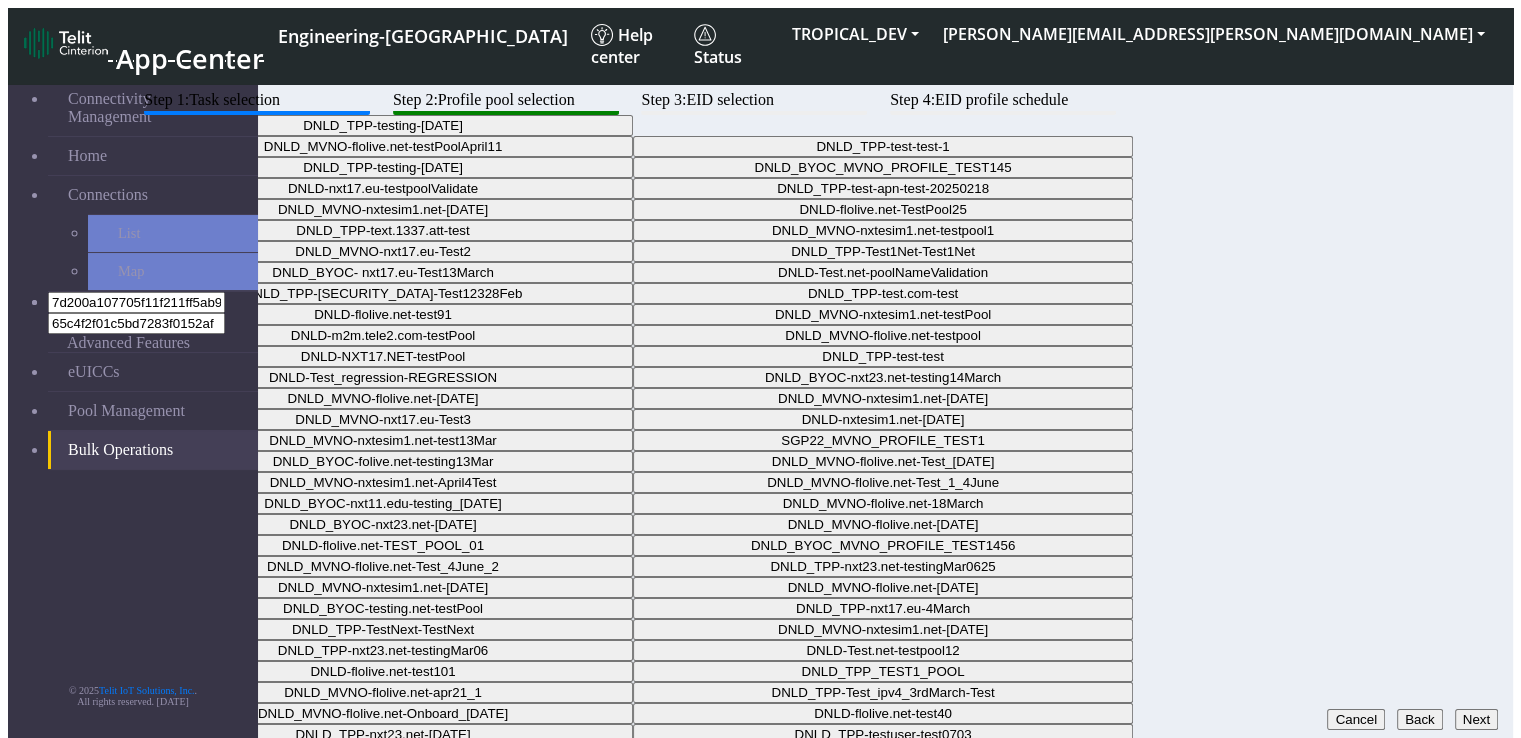 click on "Step 1:  Task selection  Step 2:  Profile pool selection  Step 3:  EID selection  Step 4:  EID profile schedule DNLD_TPP-testing-Mar05  DNLD_MVNO-flolive.net-testPoolApril11   DNLD_TPP-test-test-1   DNLD_TPP-testing-Mar05   DNLD_BYOC_MVNO_PROFILE_TEST145   DNLD-nxt17.eu-testpoolValidate   DNLD_TPP-test-apn-test-20250218   DNLD_MVNO-nxtesim1.net-April4   DNLD-flolive.net-TestPool25   DNLD_TPP-text.1337.att-test   DNLD_MVNO-nxtesim1.net-testpool1   DNLD_MVNO-nxt17.eu-Test2   DNLD_TPP-Test1Net-Test1Net   DNLD_BYOC- nxt17.eu-Test13March   DNLD-Test.net-poolNameValidation   DNLD_TPP-Test123-Test12328Feb   DNLD_TPP-test.com-test   DNLD-flolive.net-test91   DNLD_MVNO-nxtesim1.net-testPool   DNLD-m2m.tele2.com-testPool   DNLD_MVNO-flolive.net-testpool   DNLD-NXT17.NET-testPool   DNLD_TPP-test-test   DNLD-Test_regression-REGRESSION   DNLD_BYOC-nxt23.net-testing14March   DNLD_MVNO-flolive.net-Apr23   DNLD_MVNO-nxtesim1.net-March18   DNLD_MVNO-nxt17.eu-Test3   DNLD-nxtesim1.net-Apr29   DNLD_MVNO-nxtesim1.net-test13Mar" 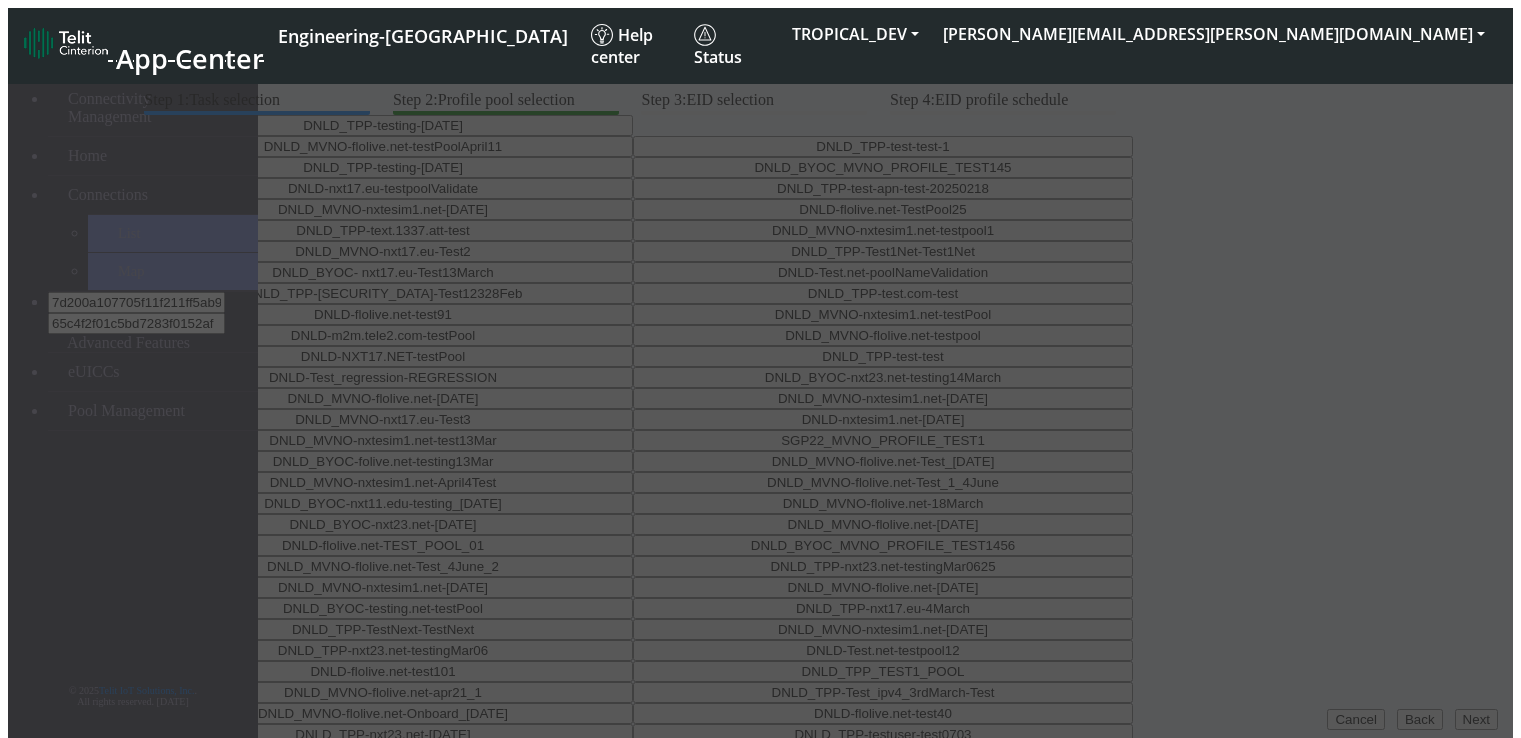 scroll, scrollTop: 0, scrollLeft: 0, axis: both 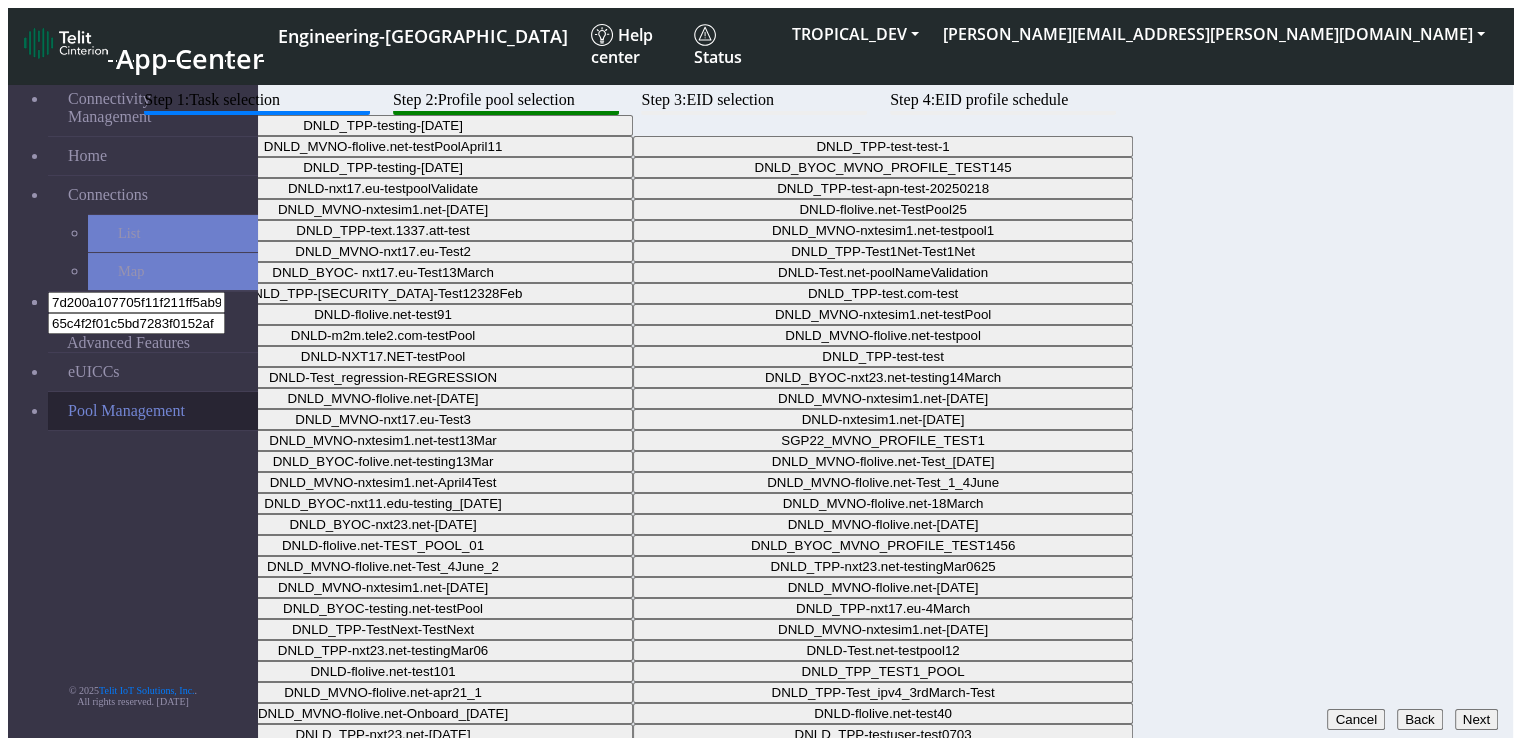 click on "Pool Management" at bounding box center [153, 411] 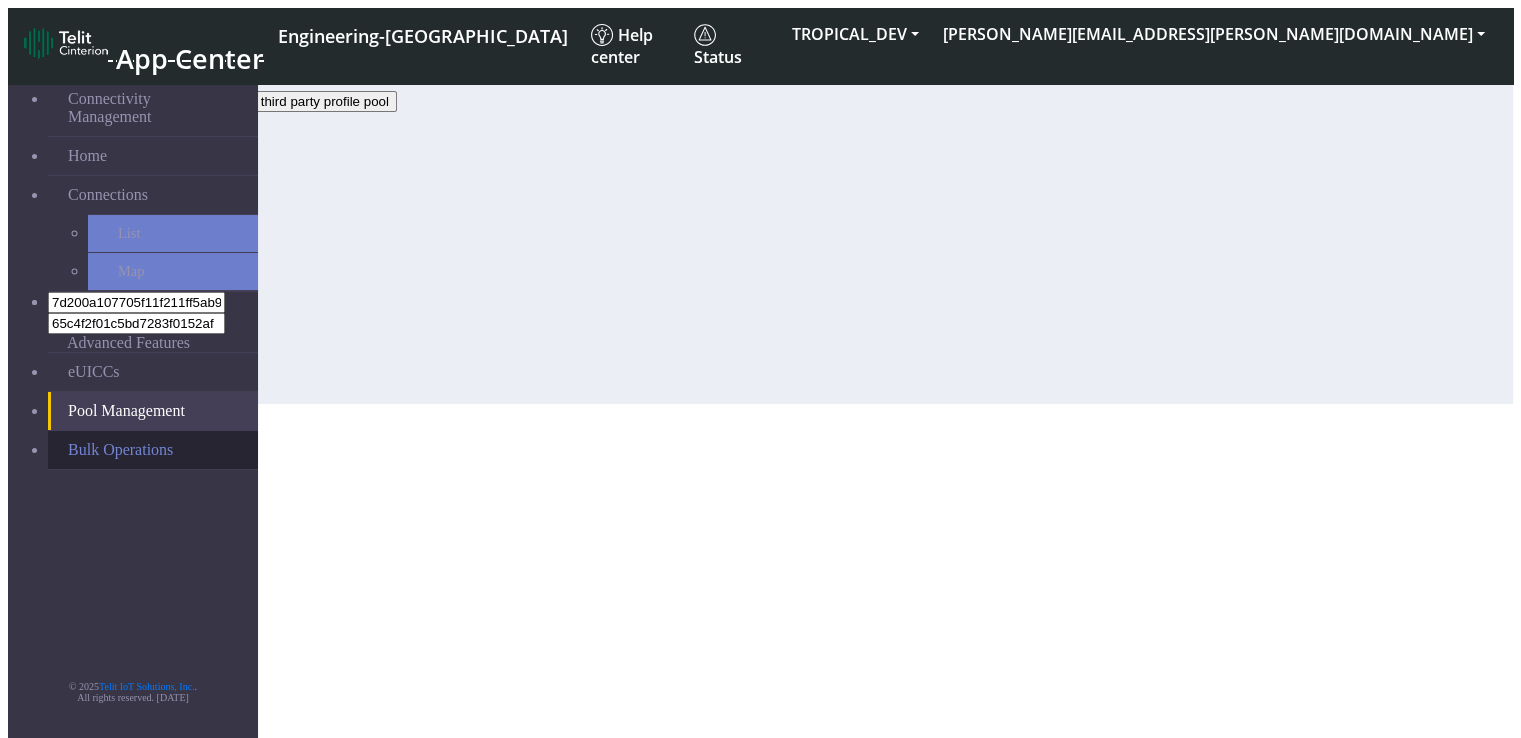click on "Bulk Operations" at bounding box center (153, 450) 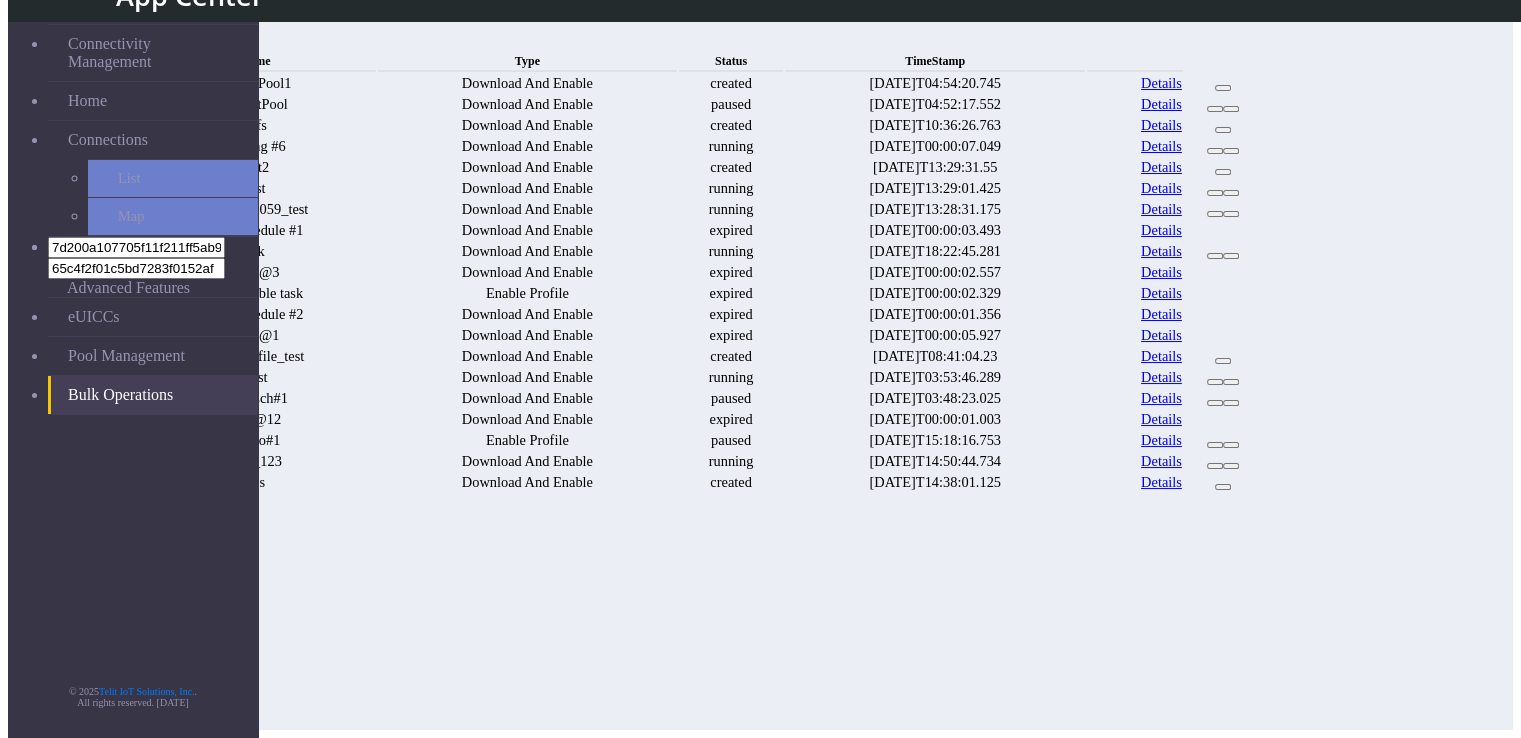 scroll, scrollTop: 200, scrollLeft: 0, axis: vertical 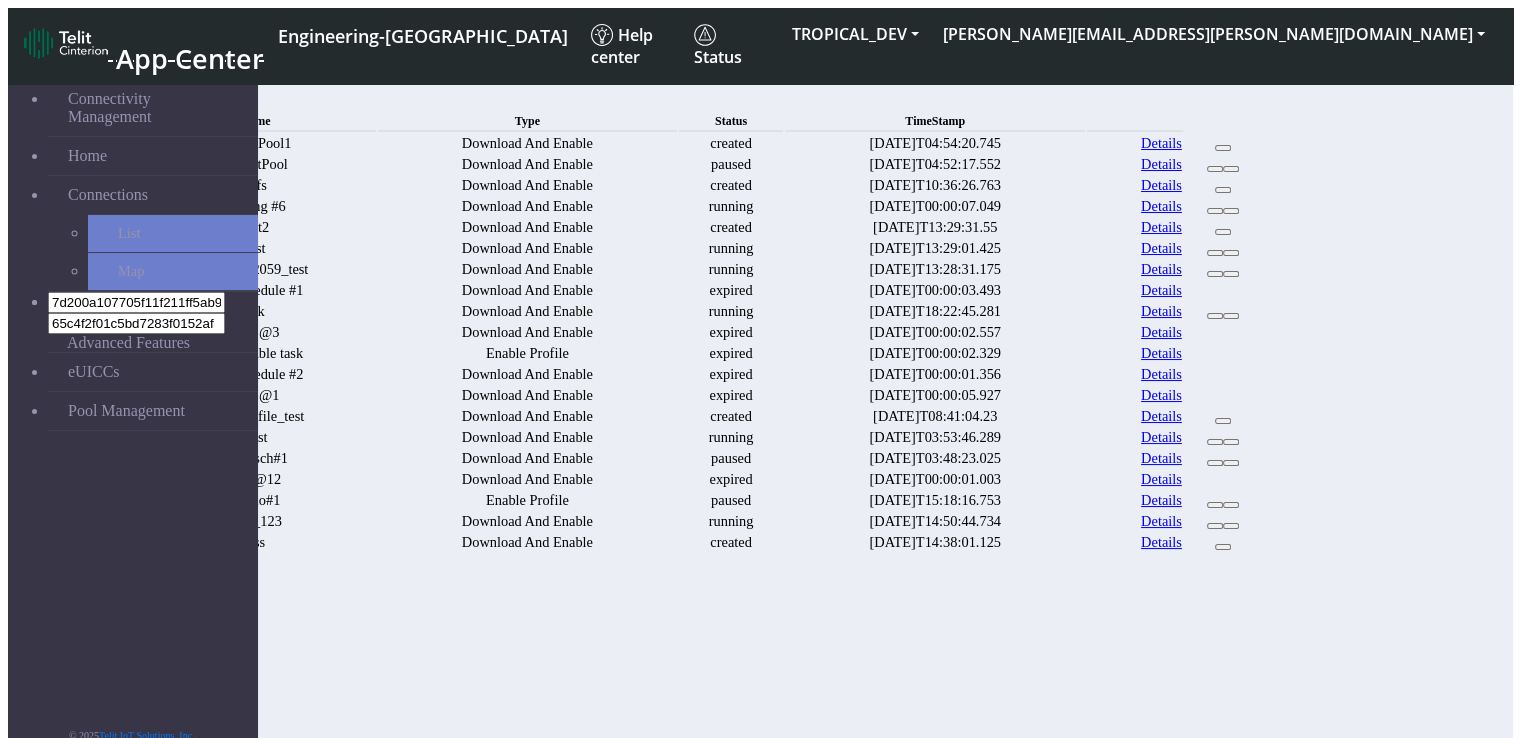 click on "New" 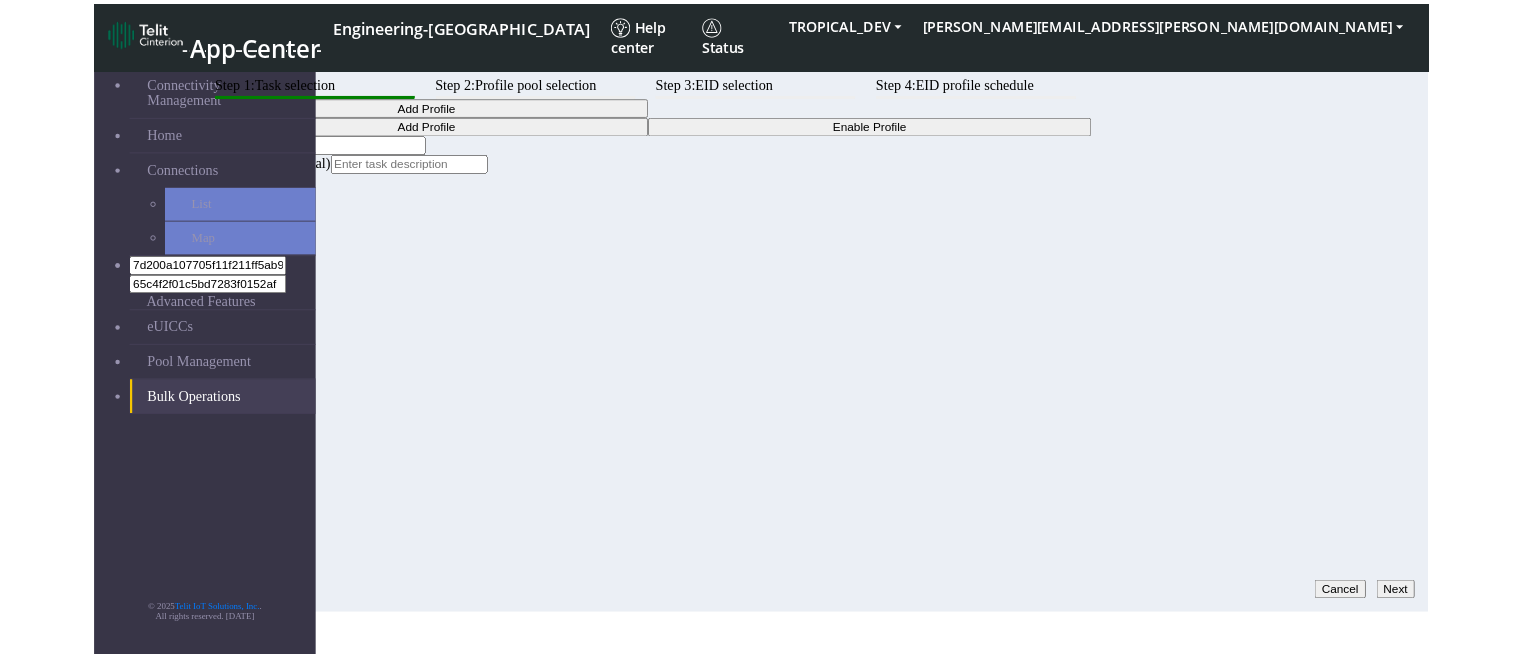 scroll, scrollTop: 7, scrollLeft: 0, axis: vertical 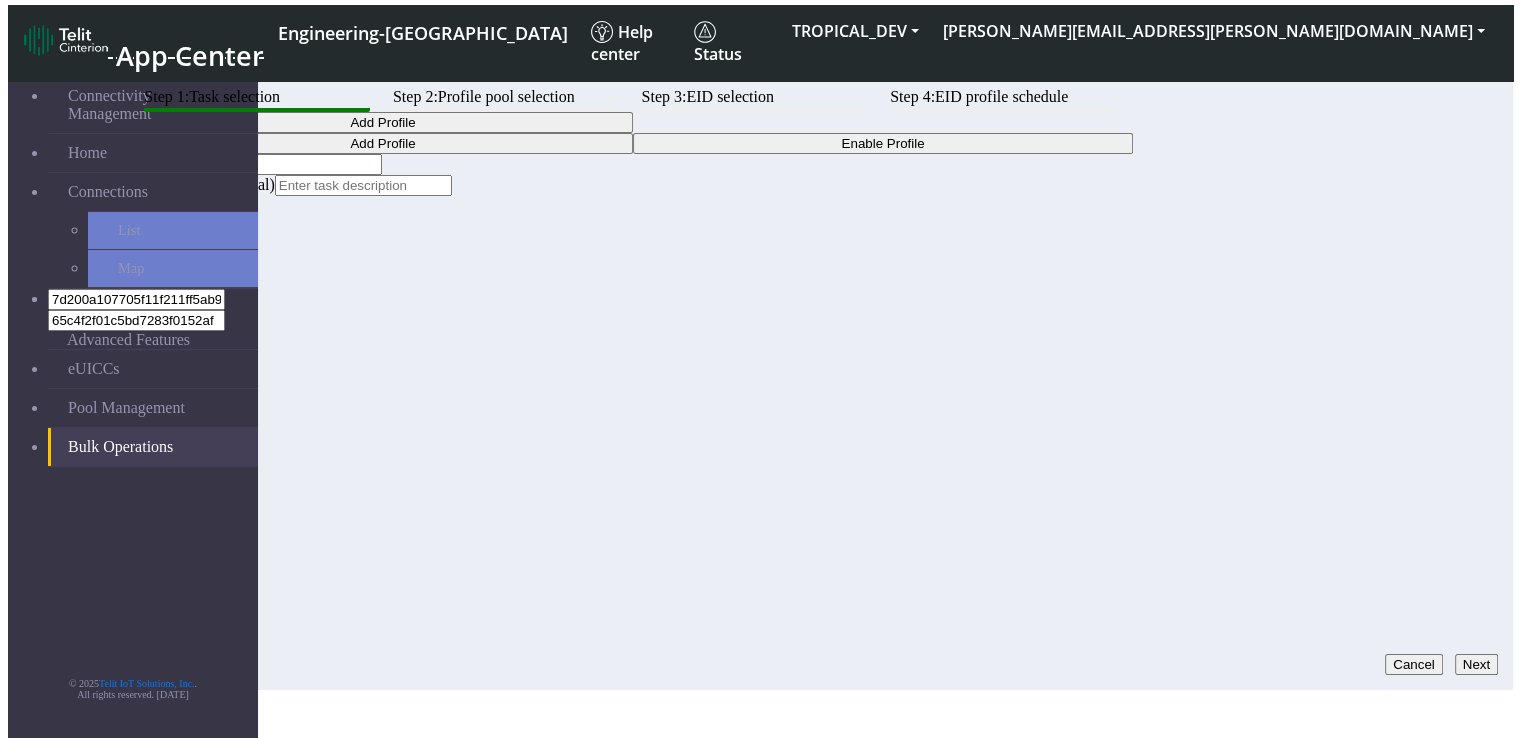 click on "Next" at bounding box center (1476, 664) 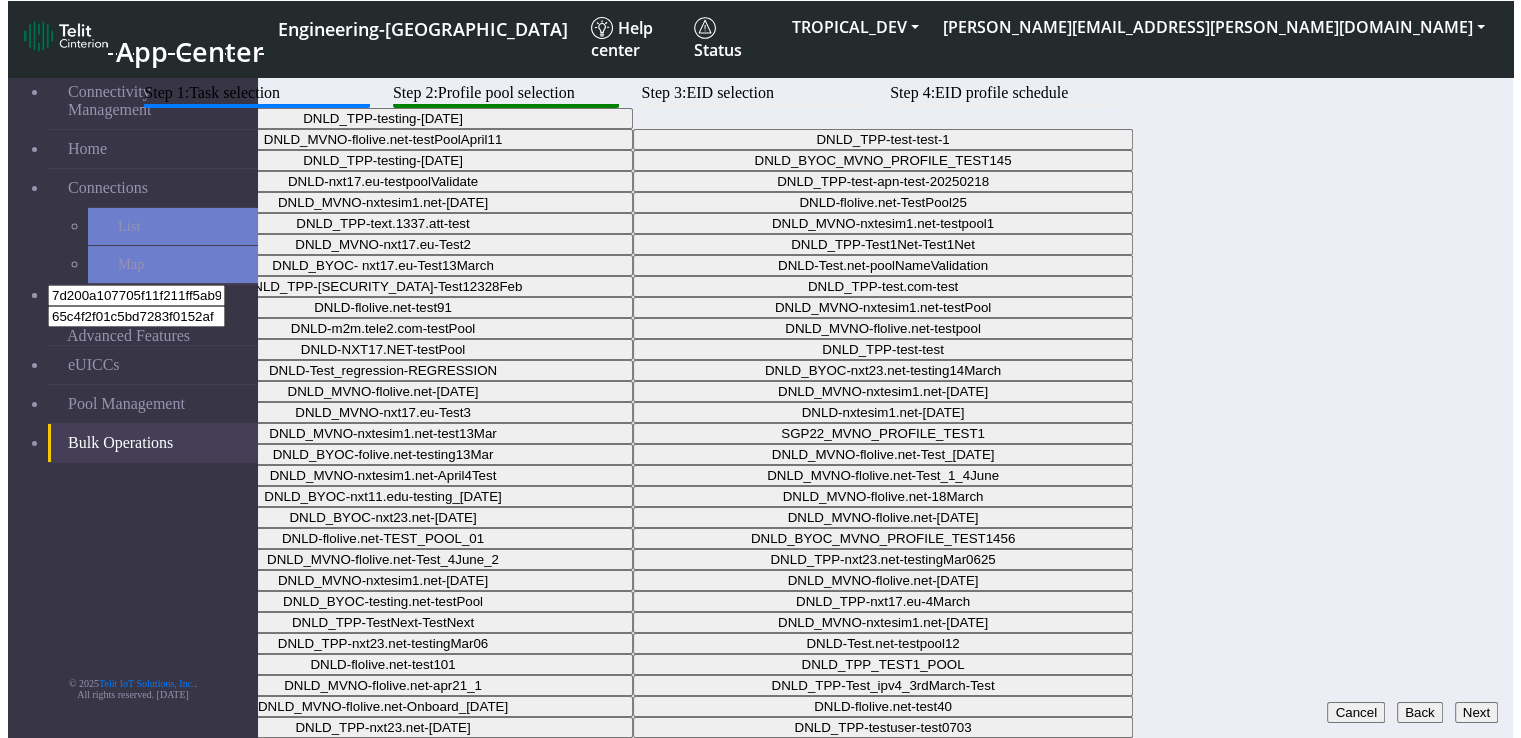 click on "Step 1:  Task selection  Step 2:  Profile pool selection  Step 3:  EID selection  Step 4:  EID profile schedule DNLD_TPP-testing-Mar05  DNLD_MVNO-flolive.net-testPoolApril11   DNLD_TPP-test-test-1   DNLD_TPP-testing-Mar05   DNLD_BYOC_MVNO_PROFILE_TEST145   DNLD-nxt17.eu-testpoolValidate   DNLD_TPP-test-apn-test-20250218   DNLD_MVNO-nxtesim1.net-April4   DNLD-flolive.net-TestPool25   DNLD_TPP-text.1337.att-test   DNLD_MVNO-nxtesim1.net-testpool1   DNLD_MVNO-nxt17.eu-Test2   DNLD_TPP-Test1Net-Test1Net   DNLD_BYOC- nxt17.eu-Test13March   DNLD-Test.net-poolNameValidation   DNLD_TPP-Test123-Test12328Feb   DNLD_TPP-test.com-test   DNLD-flolive.net-test91   DNLD_MVNO-nxtesim1.net-testPool   DNLD-m2m.tele2.com-testPool   DNLD_MVNO-flolive.net-testpool   DNLD-NXT17.NET-testPool   DNLD_TPP-test-test   DNLD-Test_regression-REGRESSION   DNLD_BYOC-nxt23.net-testing14March   DNLD_MVNO-flolive.net-Apr23   DNLD_MVNO-nxtesim1.net-March18   DNLD_MVNO-nxt17.eu-Test3   DNLD-nxtesim1.net-Apr29   DNLD_MVNO-nxtesim1.net-test13Mar" 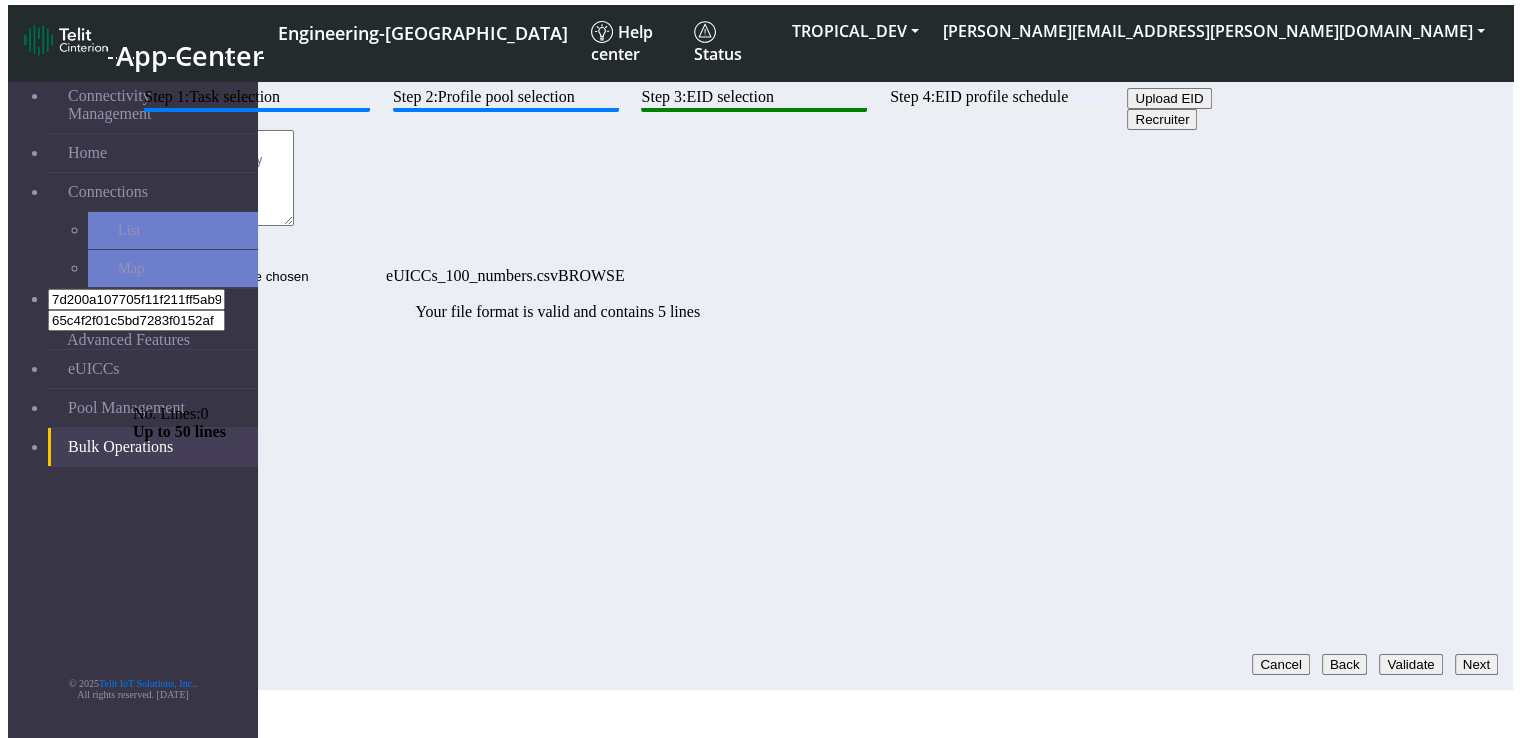 click on "Next" at bounding box center (1476, 664) 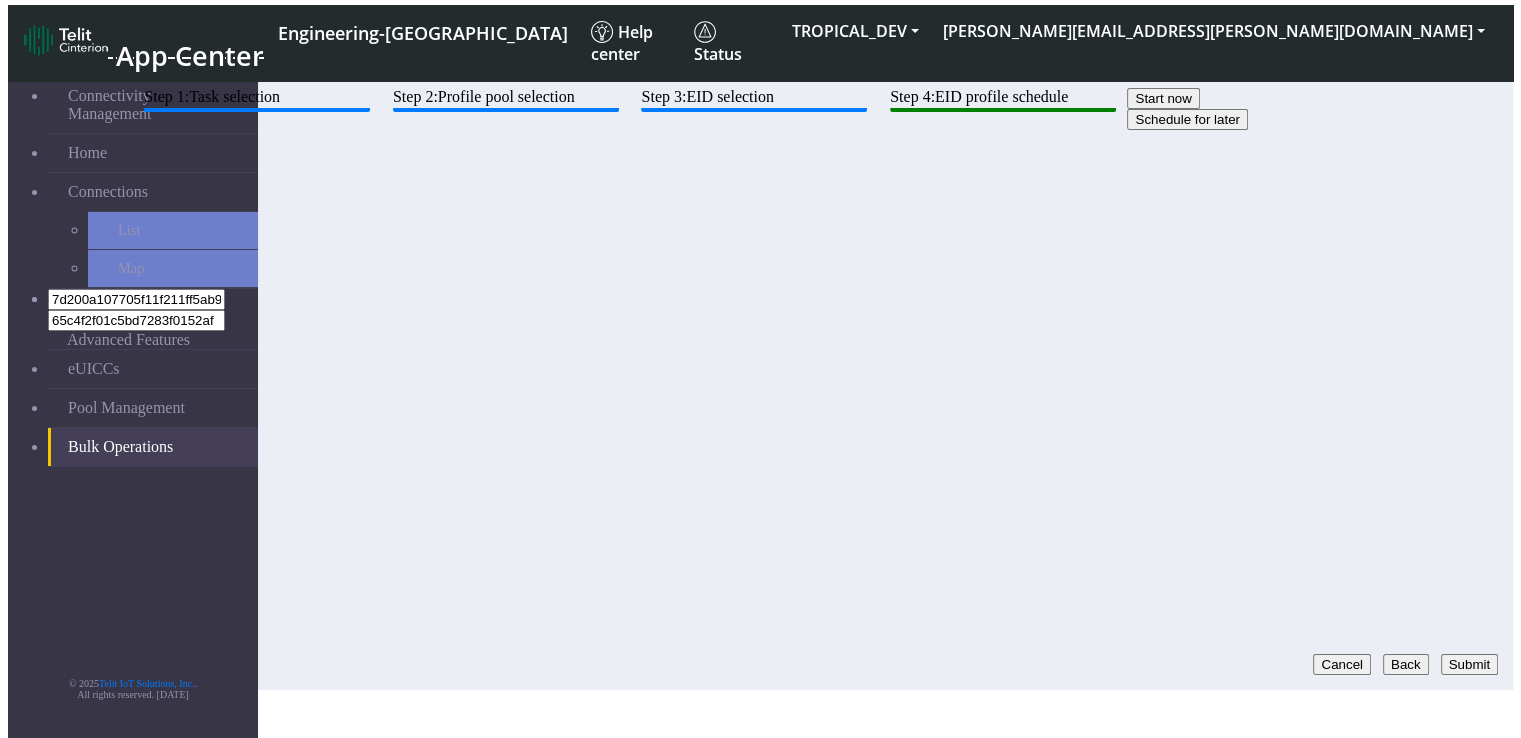 click on "Schedule for later" 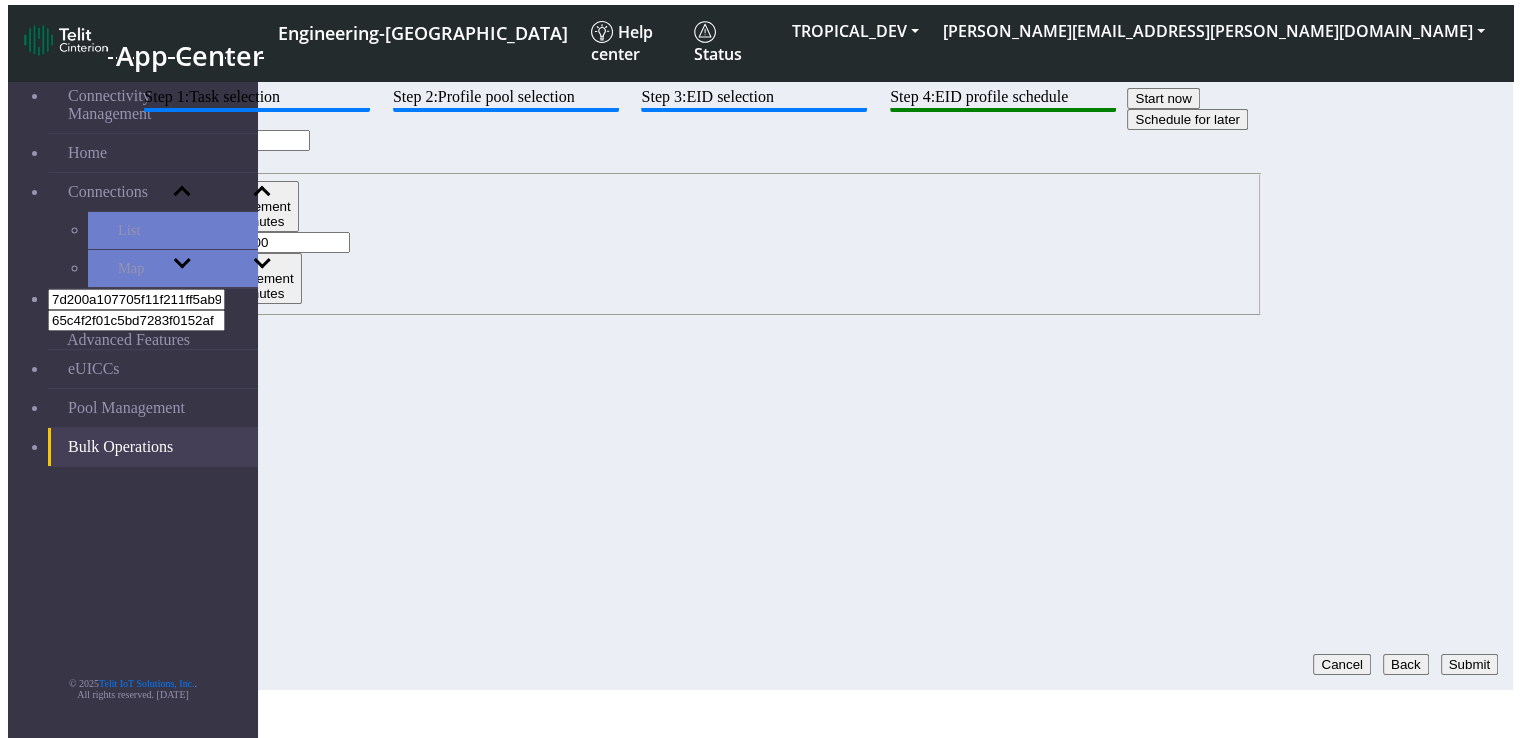 click 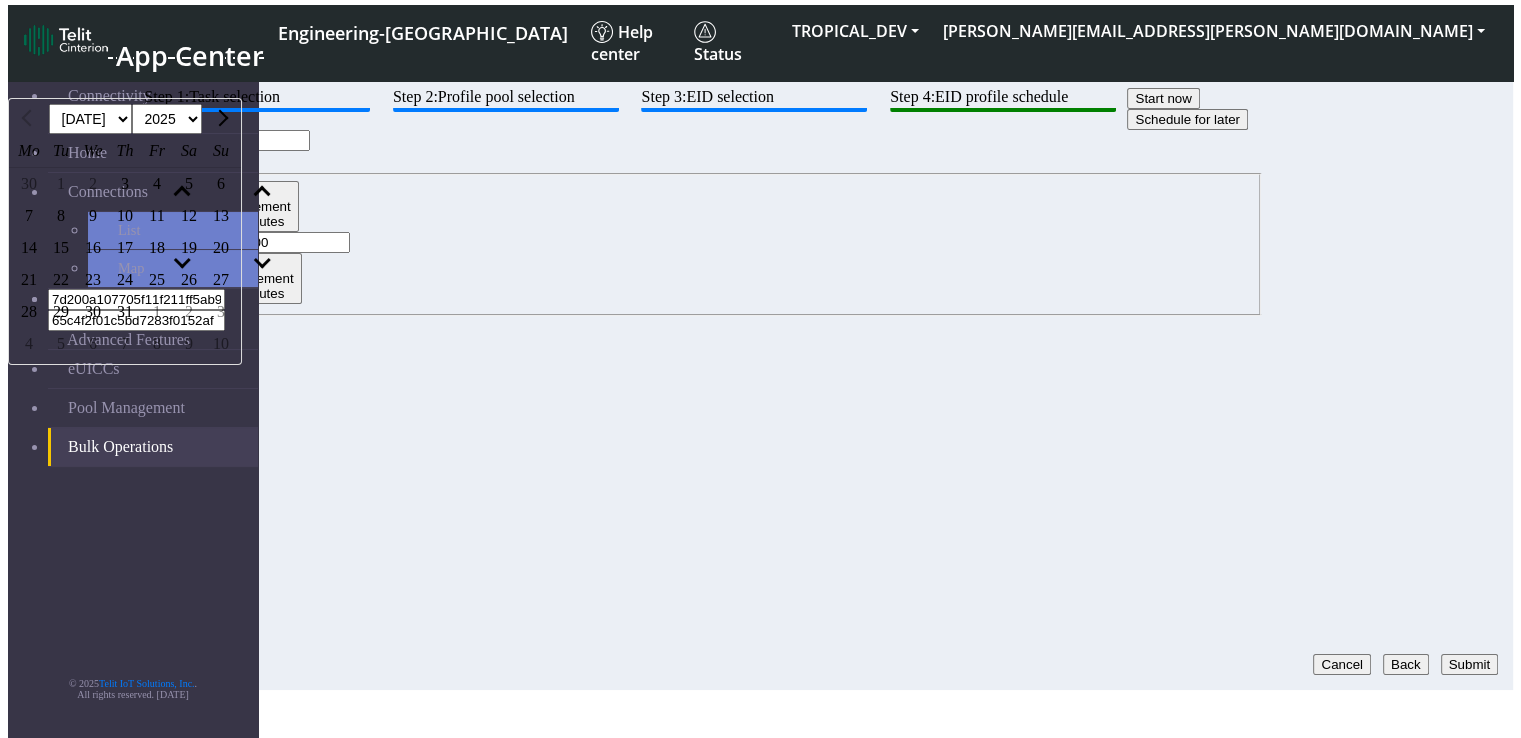 click on "16" 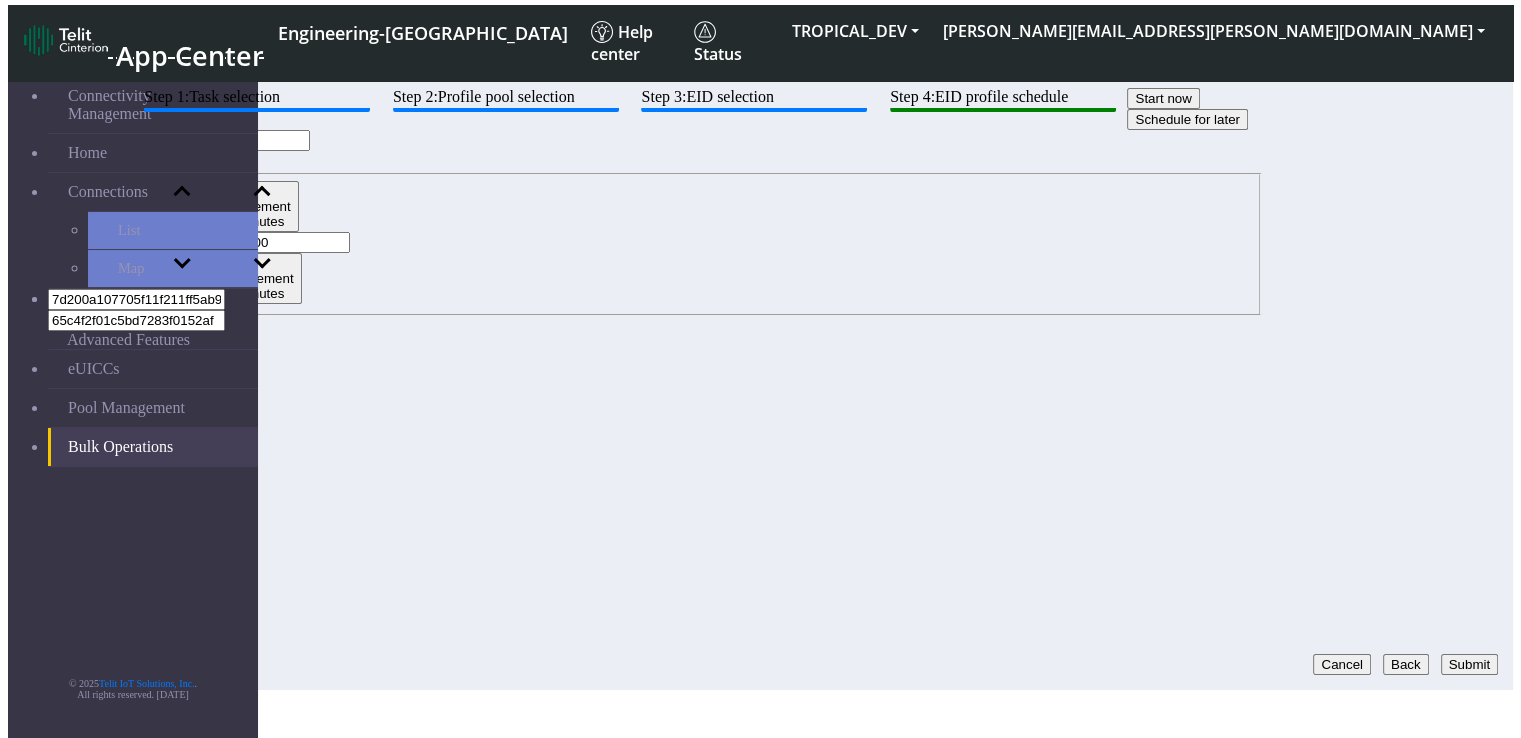 click on "00" 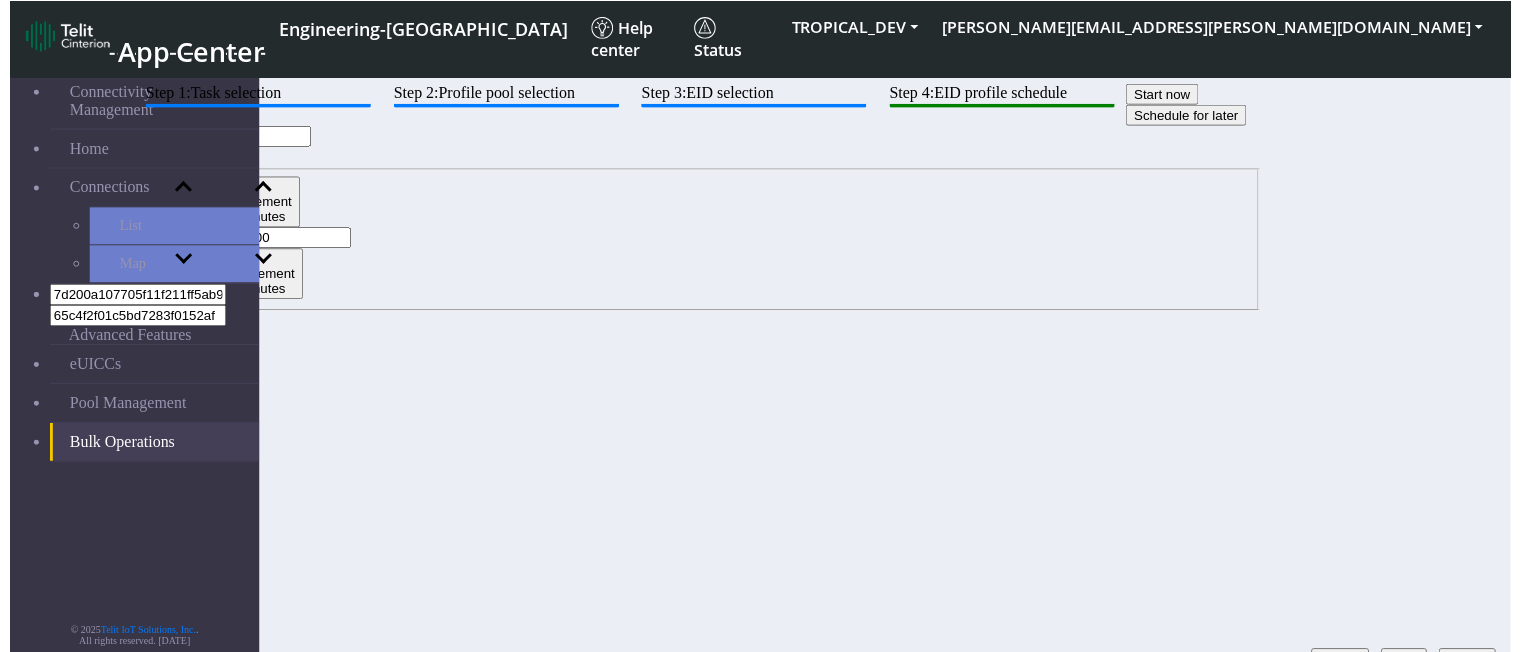 scroll, scrollTop: 30, scrollLeft: 0, axis: vertical 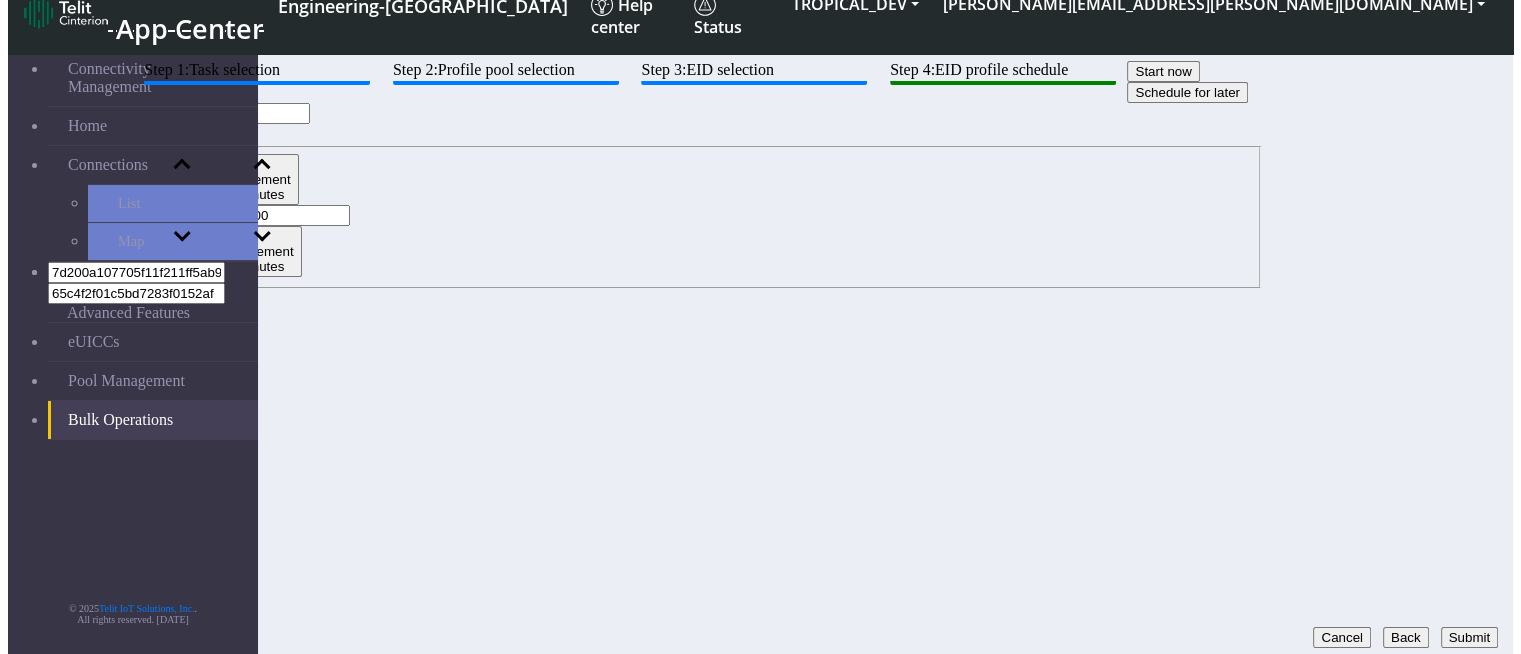 click on "Submit" at bounding box center [1469, 637] 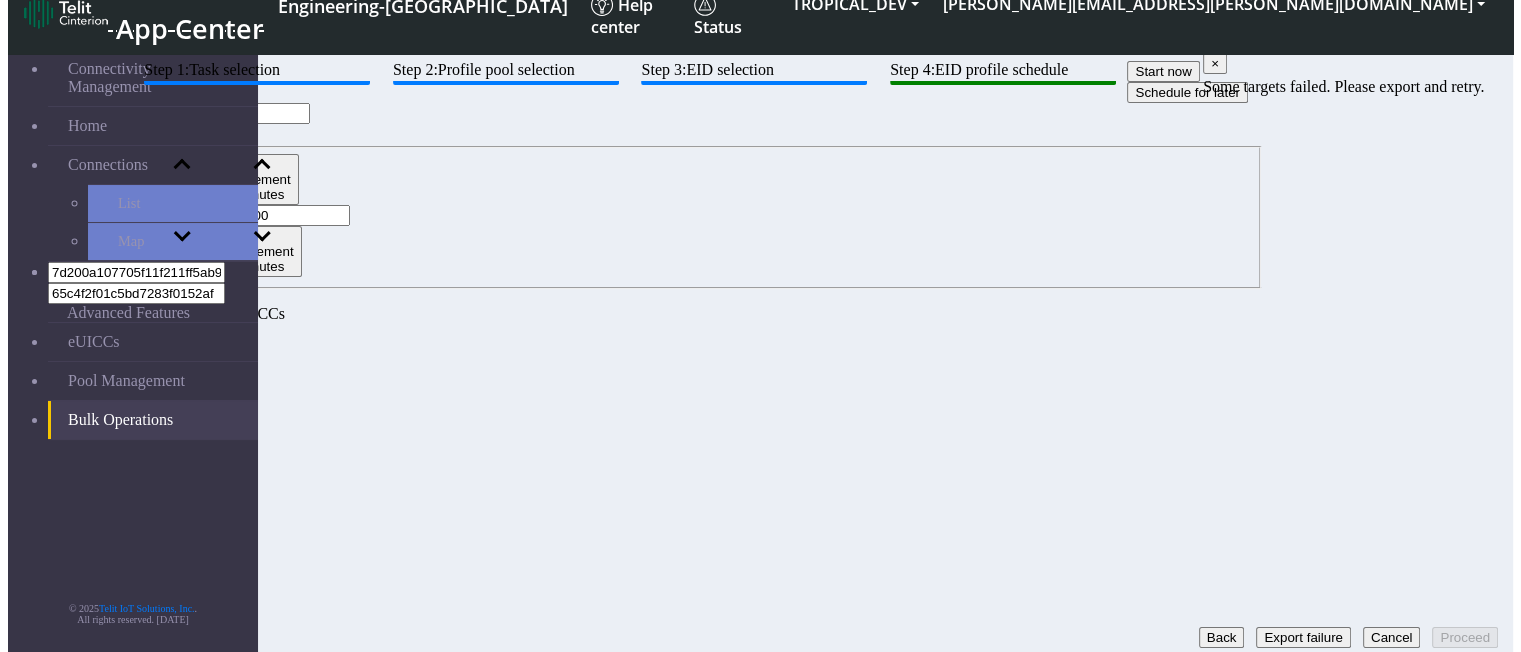 click on "Cancel" 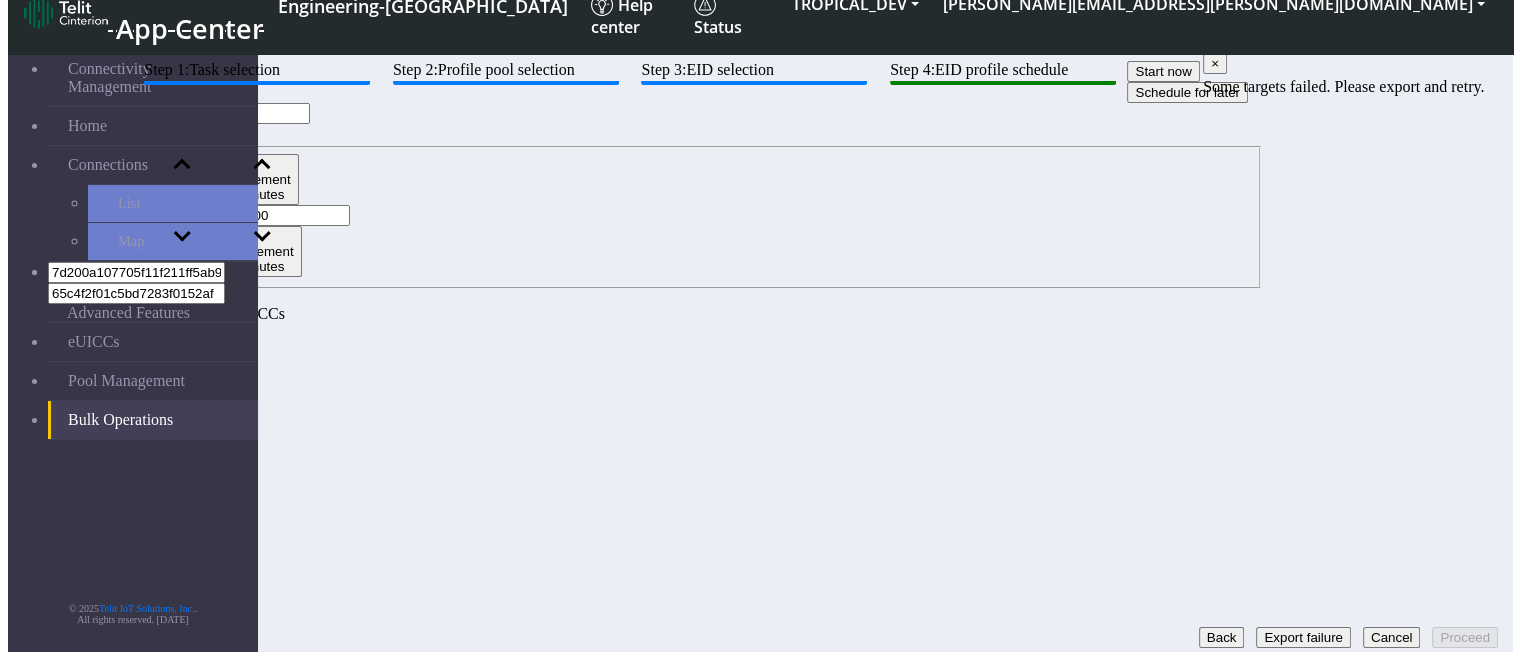 click on "Back" 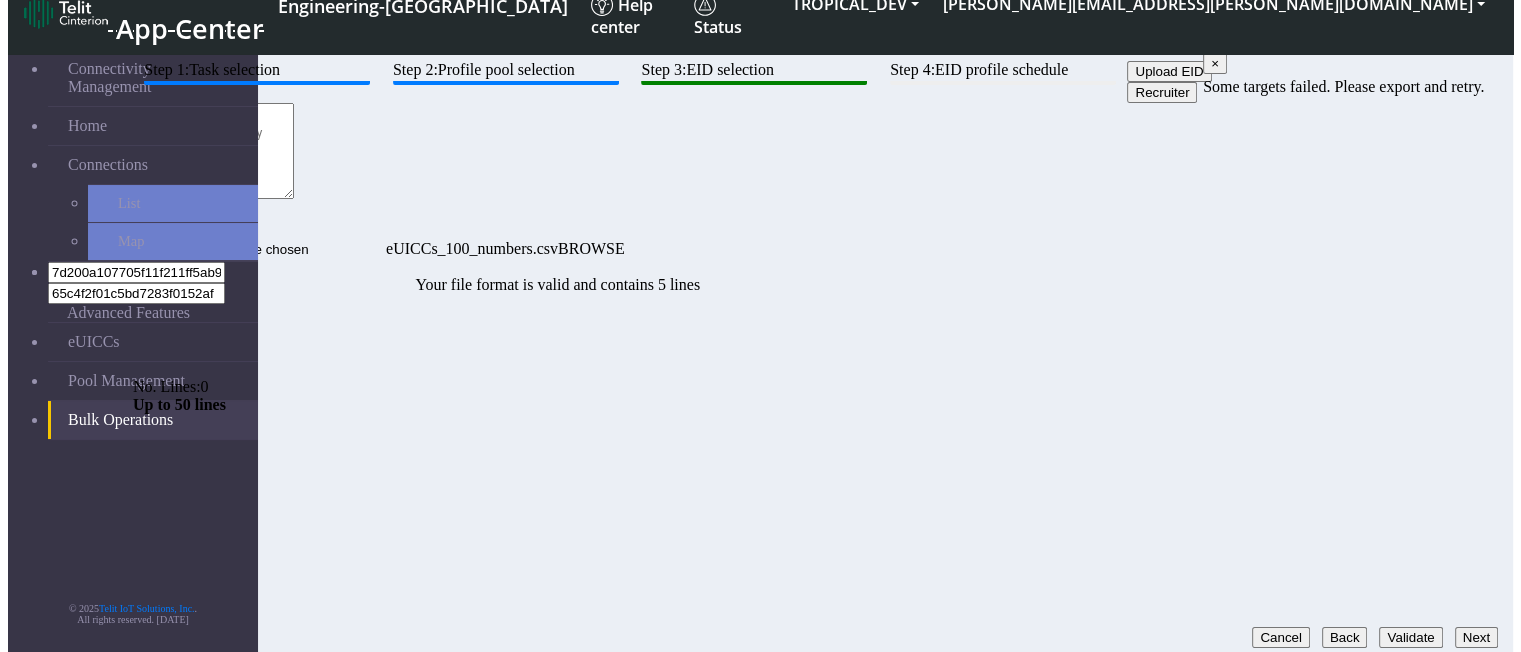 click on "Recruiter" at bounding box center (1162, 92) 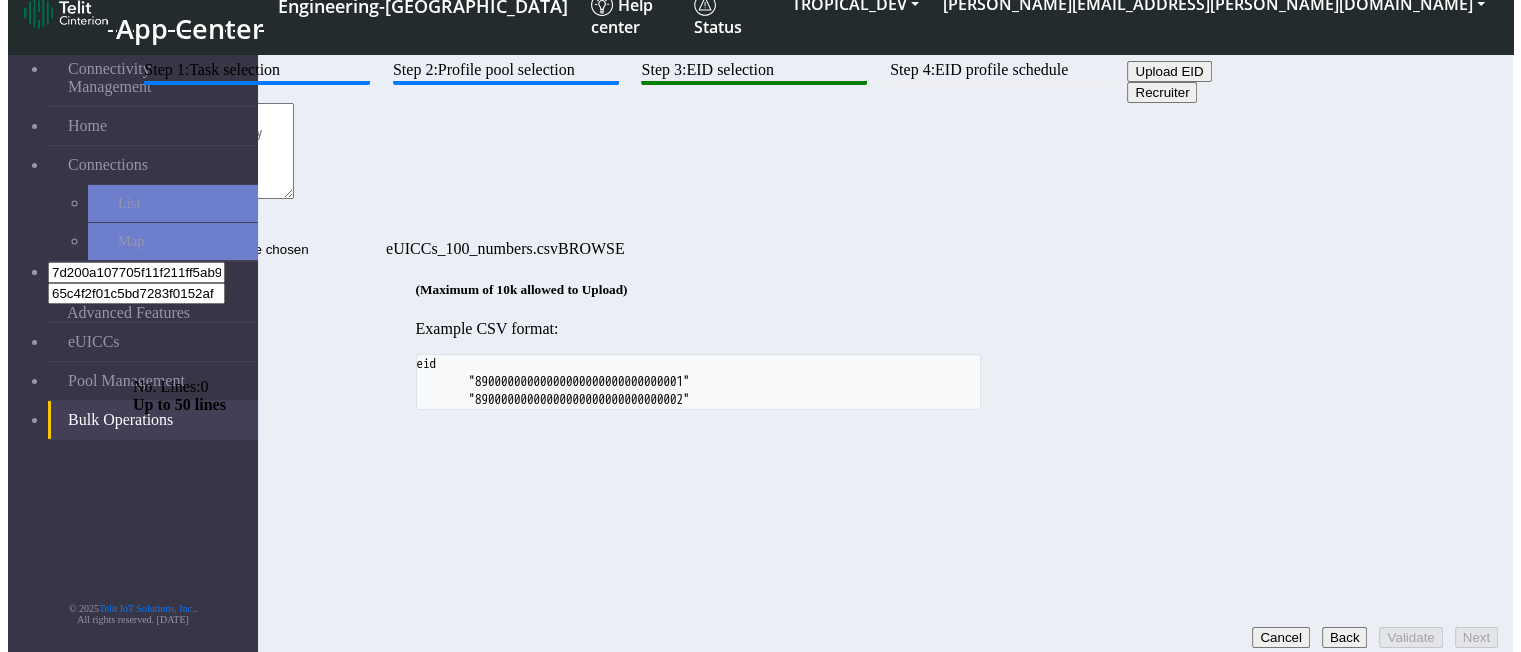 click at bounding box center [213, 151] 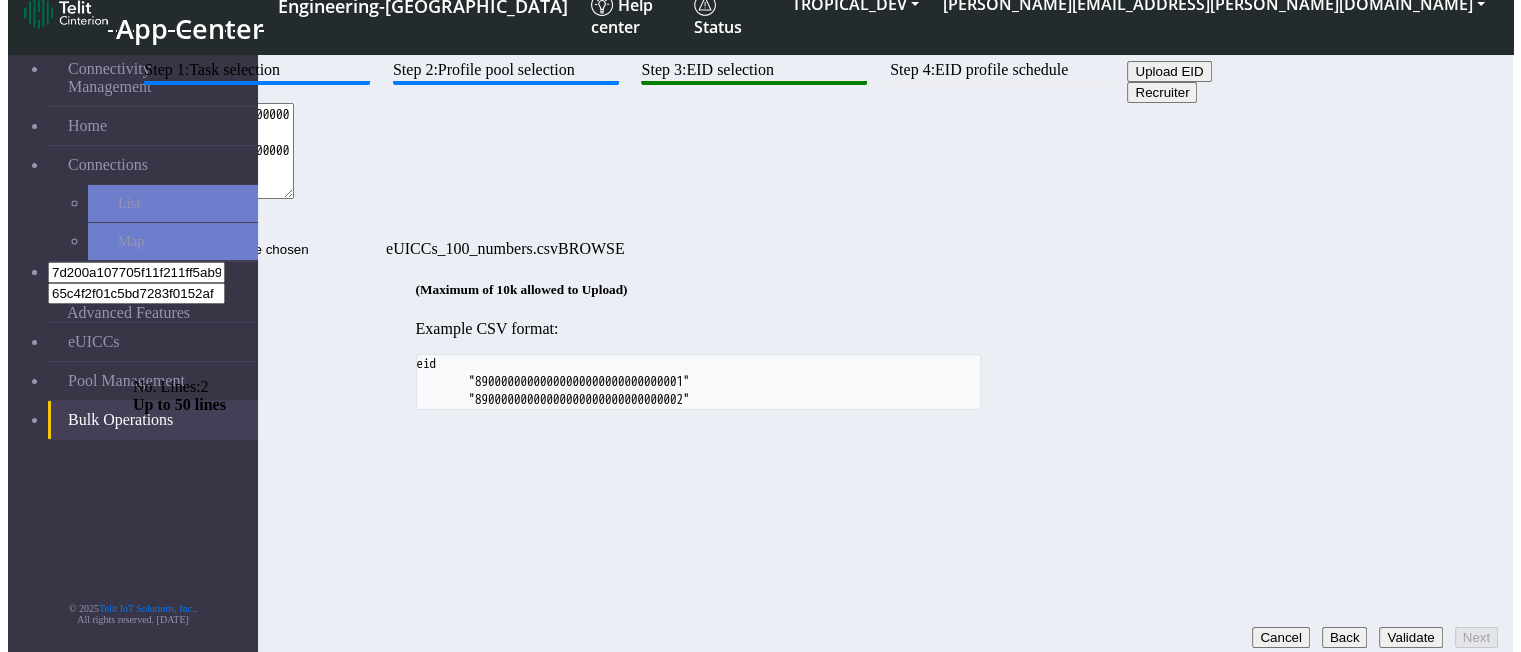 type on "89033024103401150100000000000005
89033024103401150100000000000006" 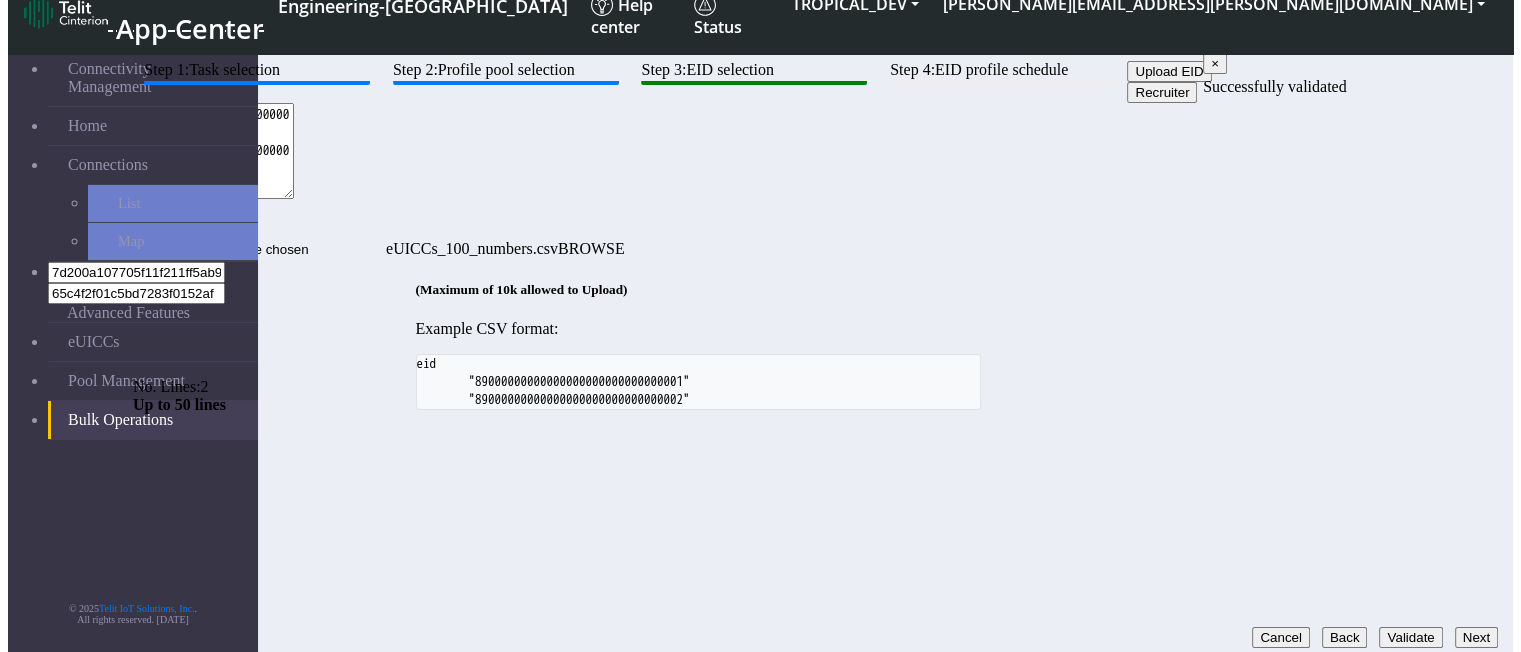 click on "Next" at bounding box center (1476, 637) 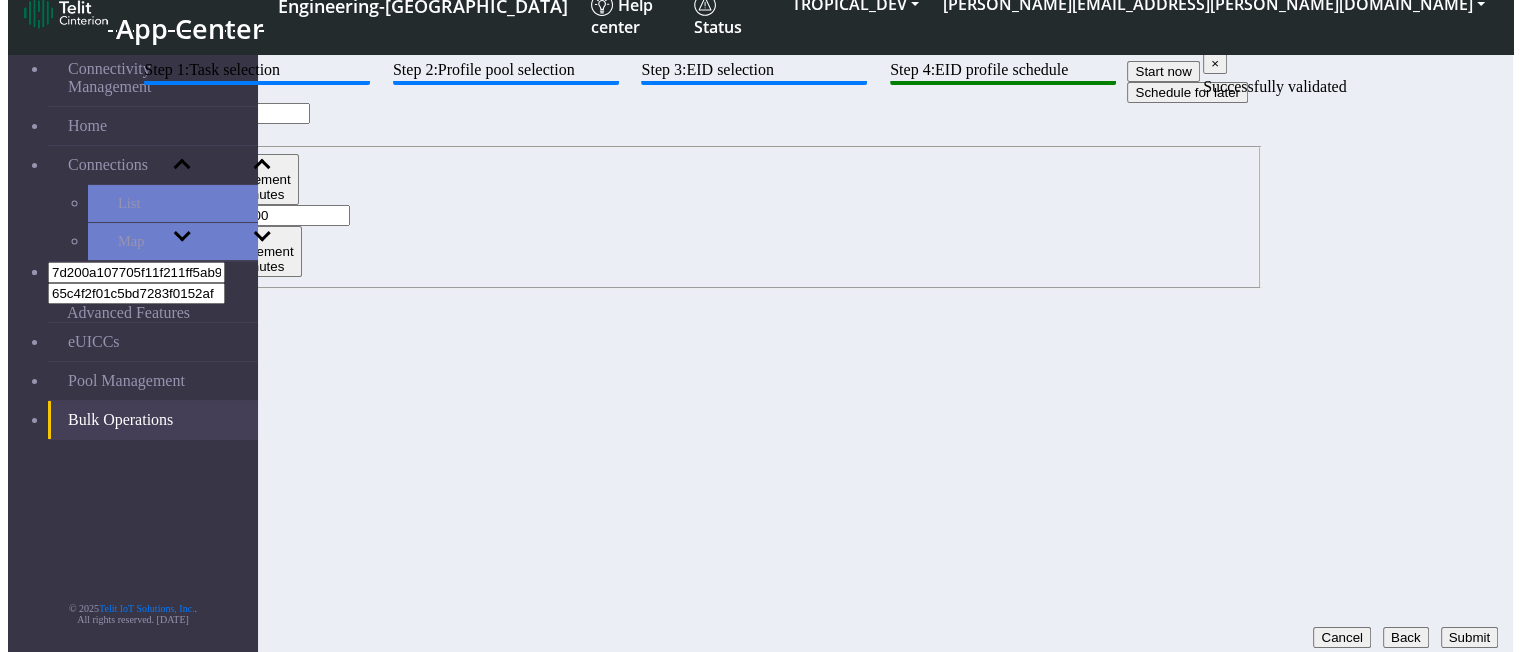 click on "Submit" at bounding box center (1469, 637) 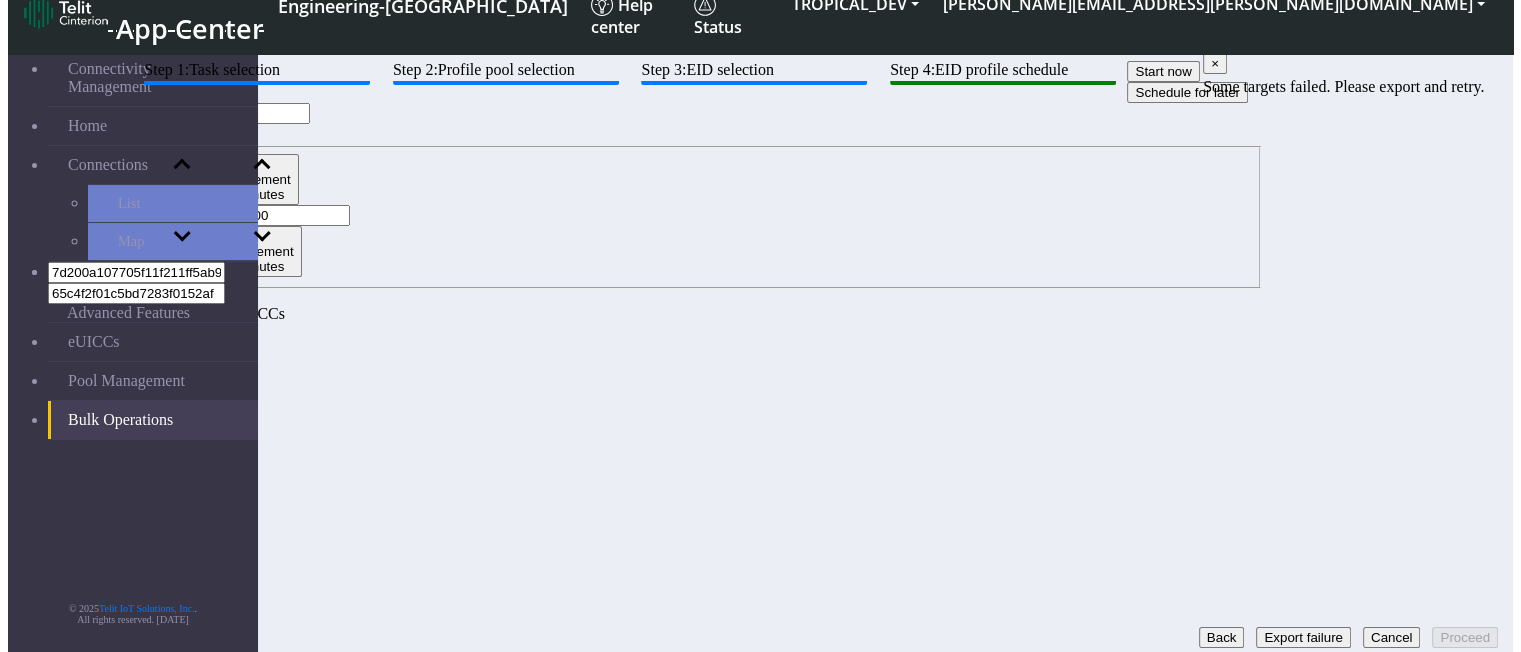 click on "Back" 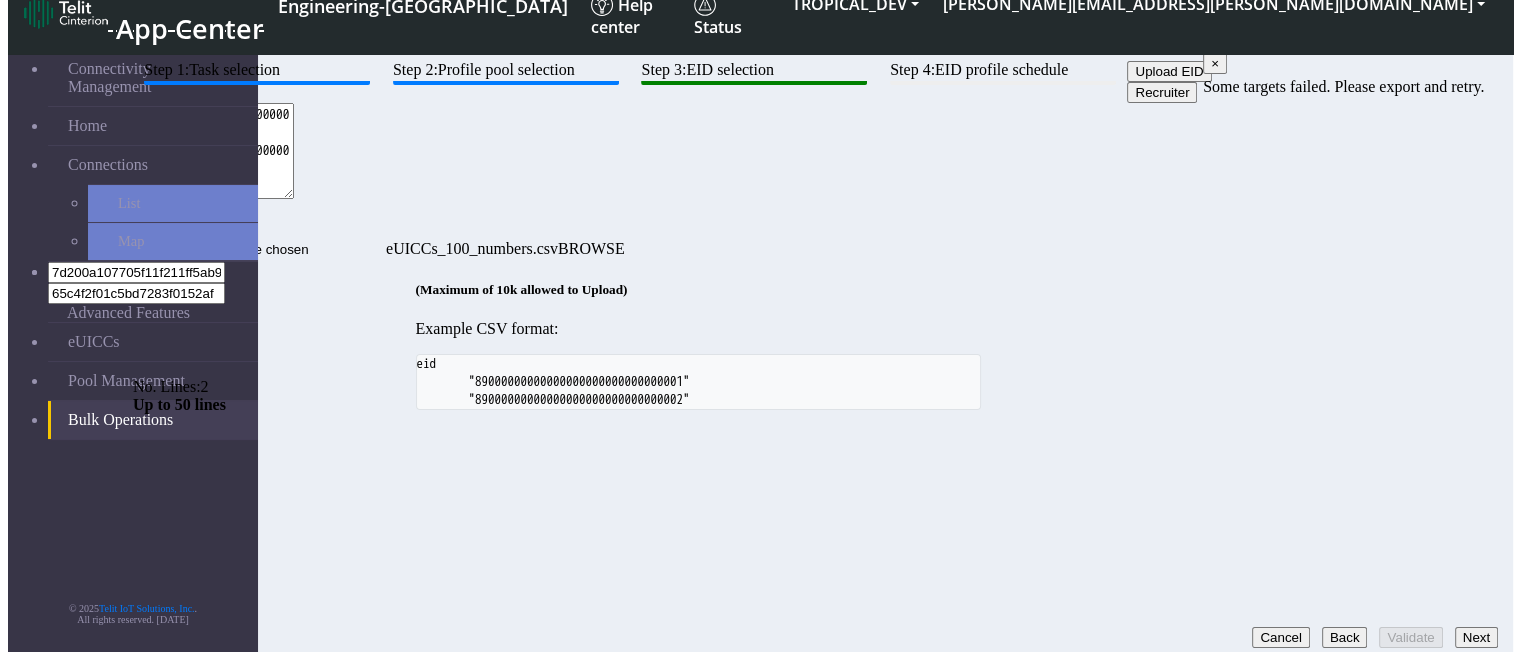 click on "89033024103401150100000000000005
89033024103401150100000000000006" at bounding box center [213, 151] 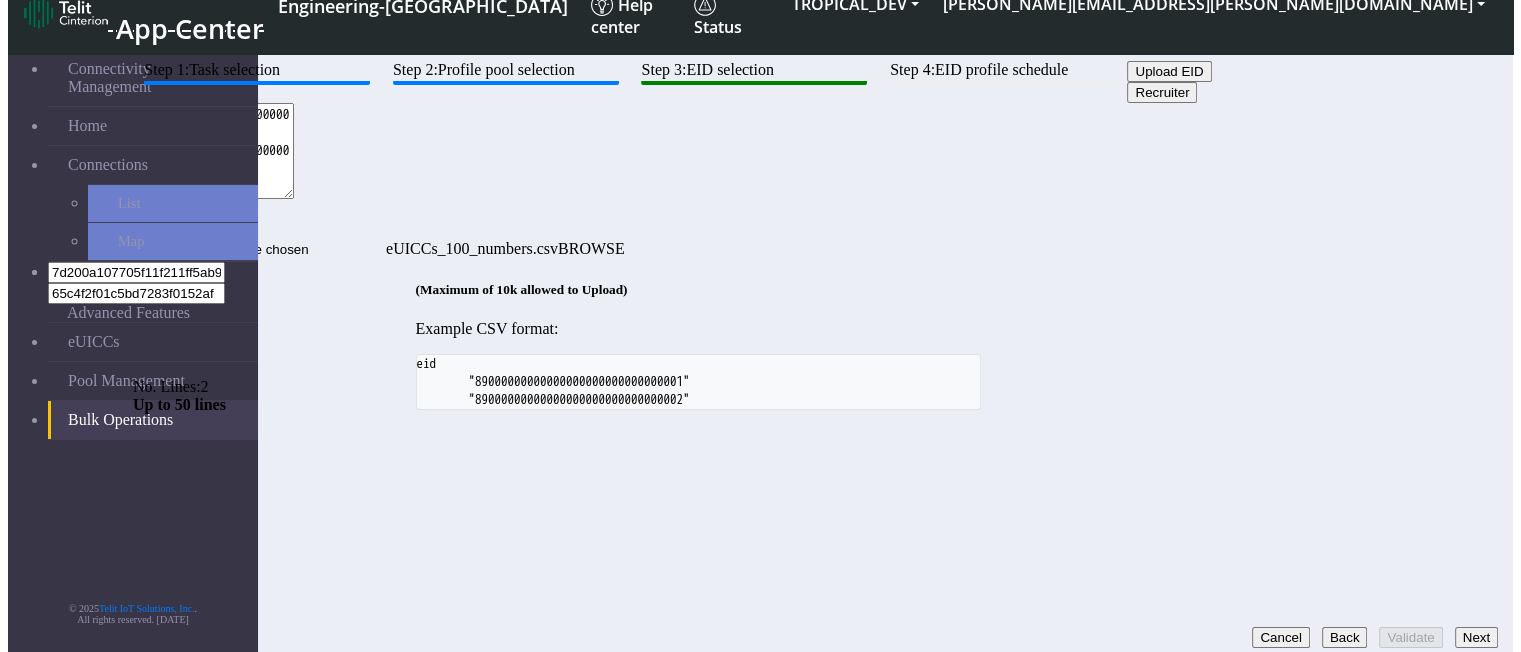 paste on "89033024103401150100000000000007" 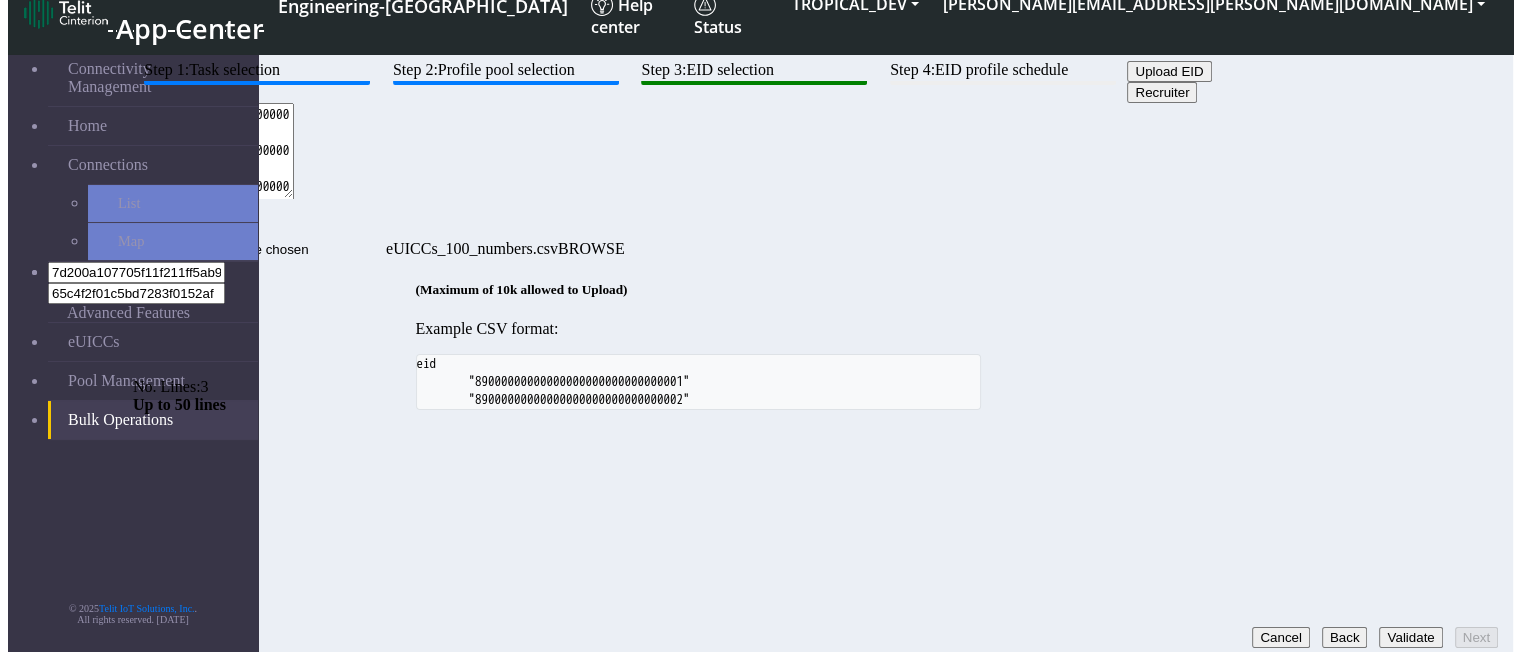 type on "89033024103401150100000000000005
89033024103401150100000000000006
89033024103401150100000000000007" 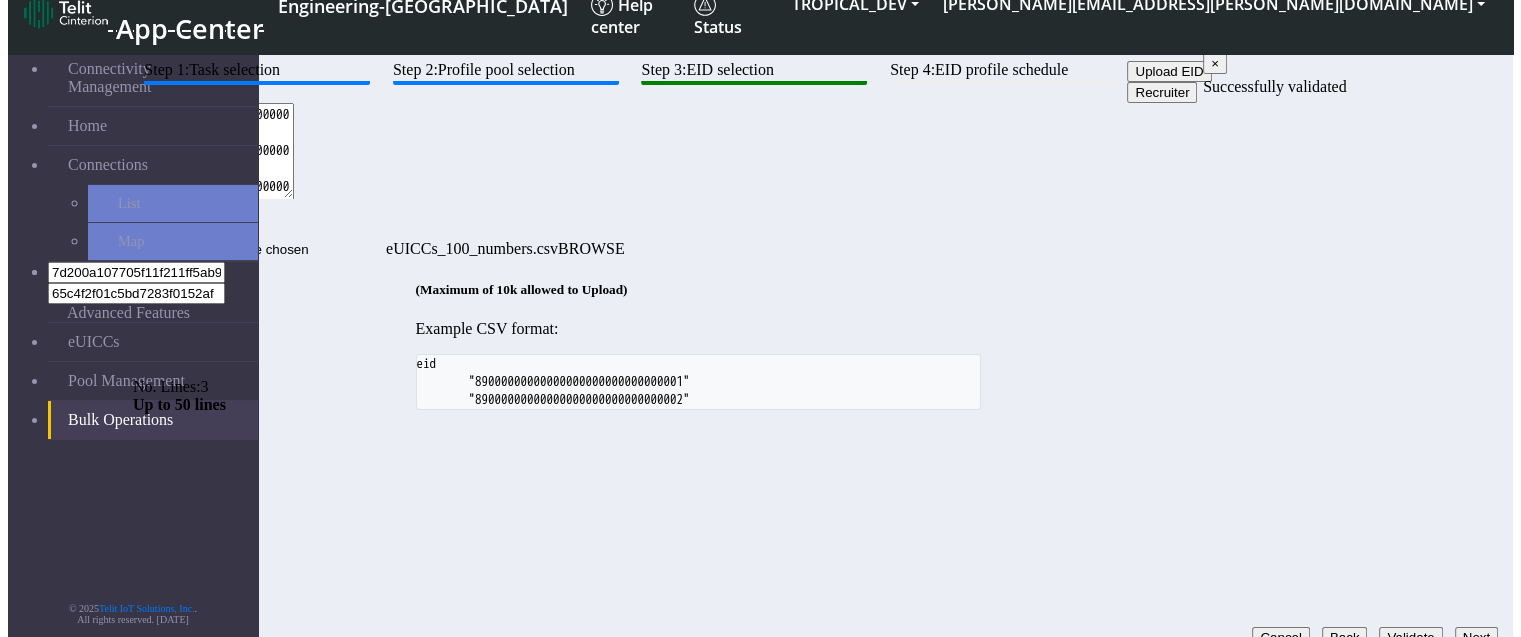 click on "Next" at bounding box center [1476, 637] 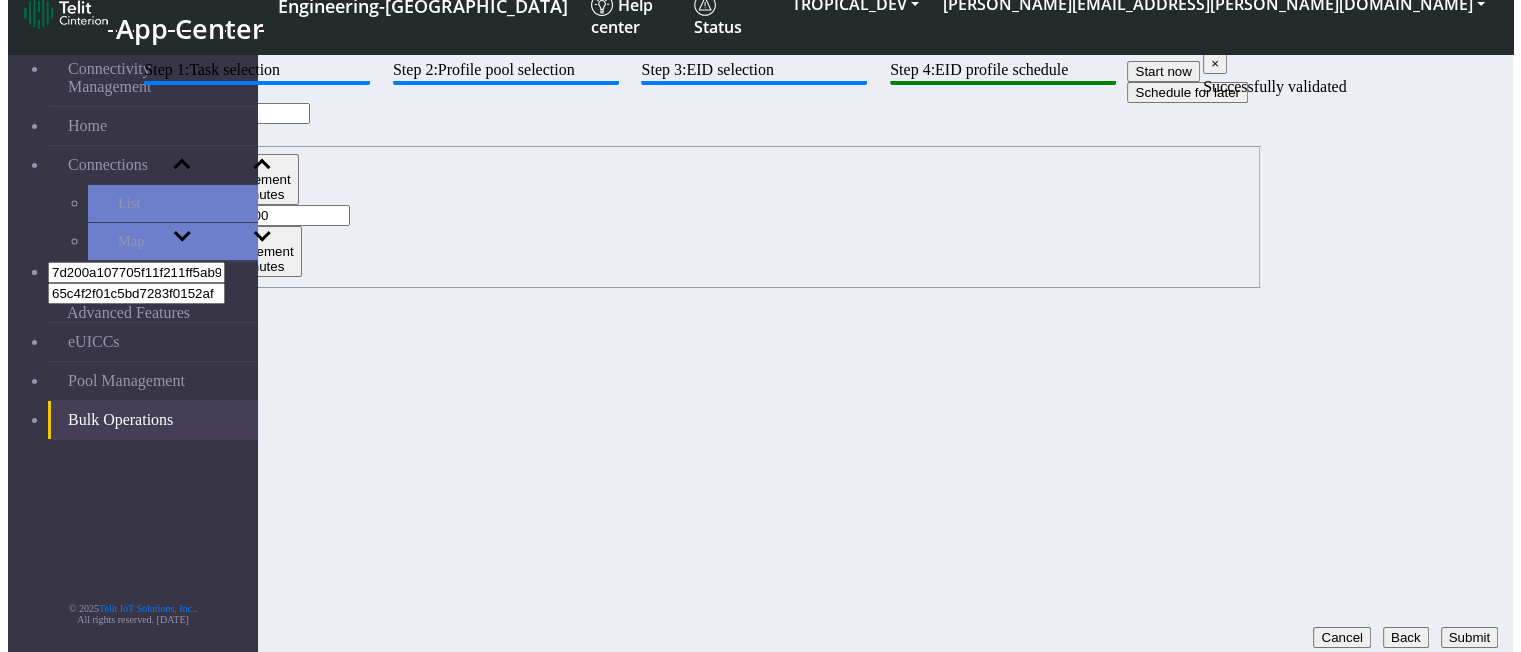 click on "Submit" at bounding box center [1469, 637] 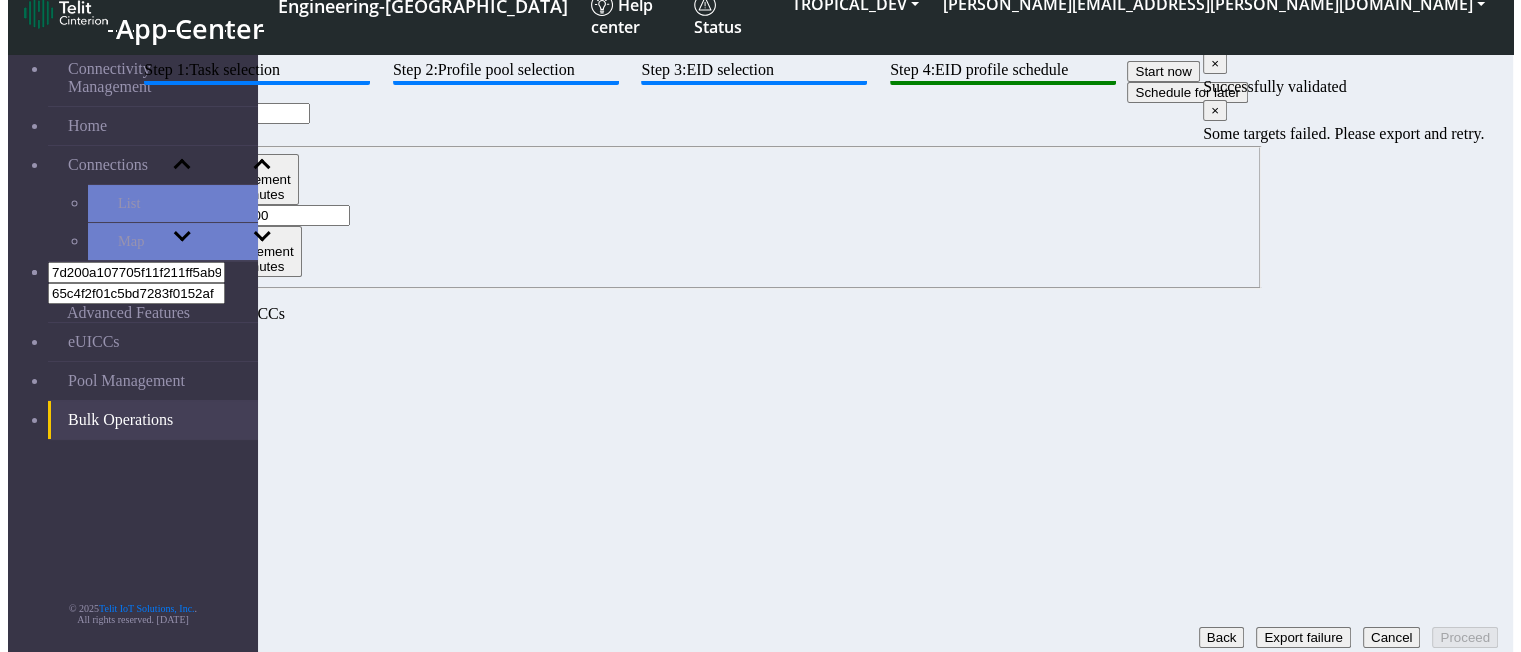 click on "×" at bounding box center [1215, 63] 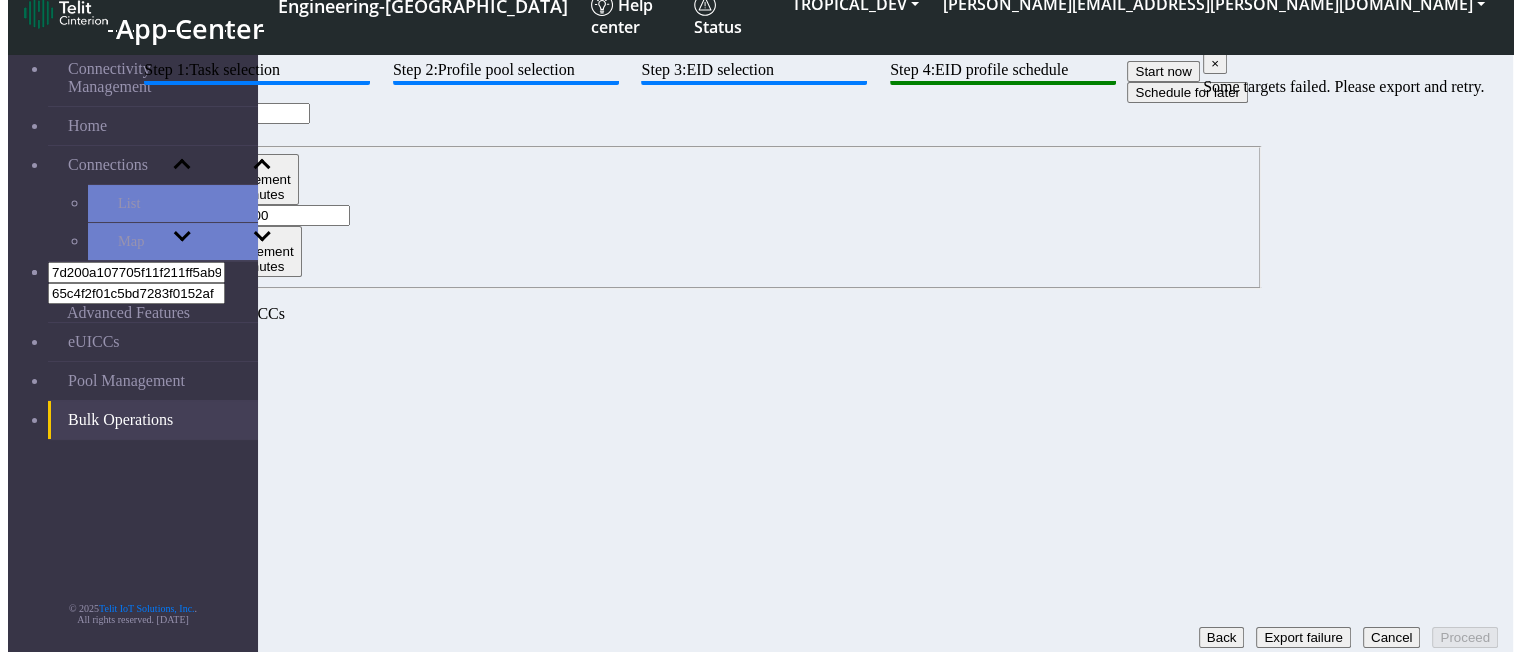 click on "×" at bounding box center [1215, 63] 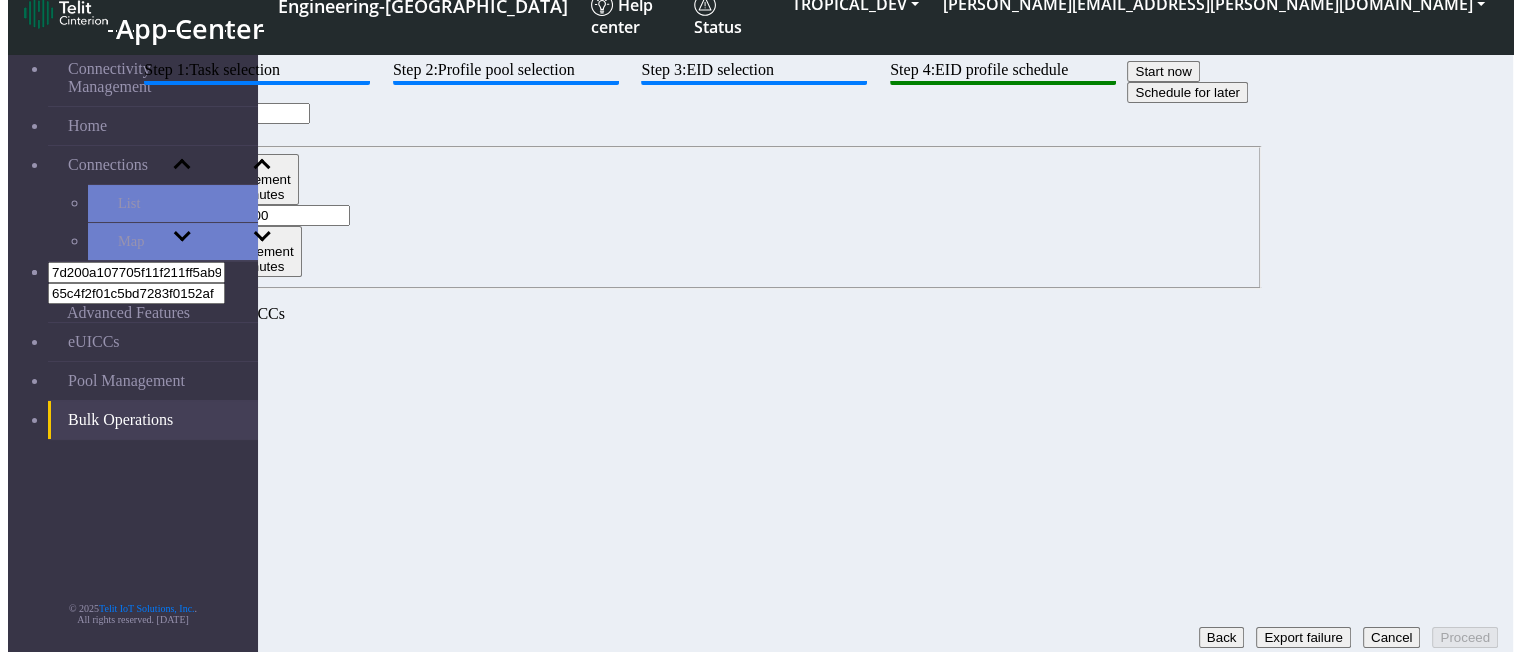 click on "Back" 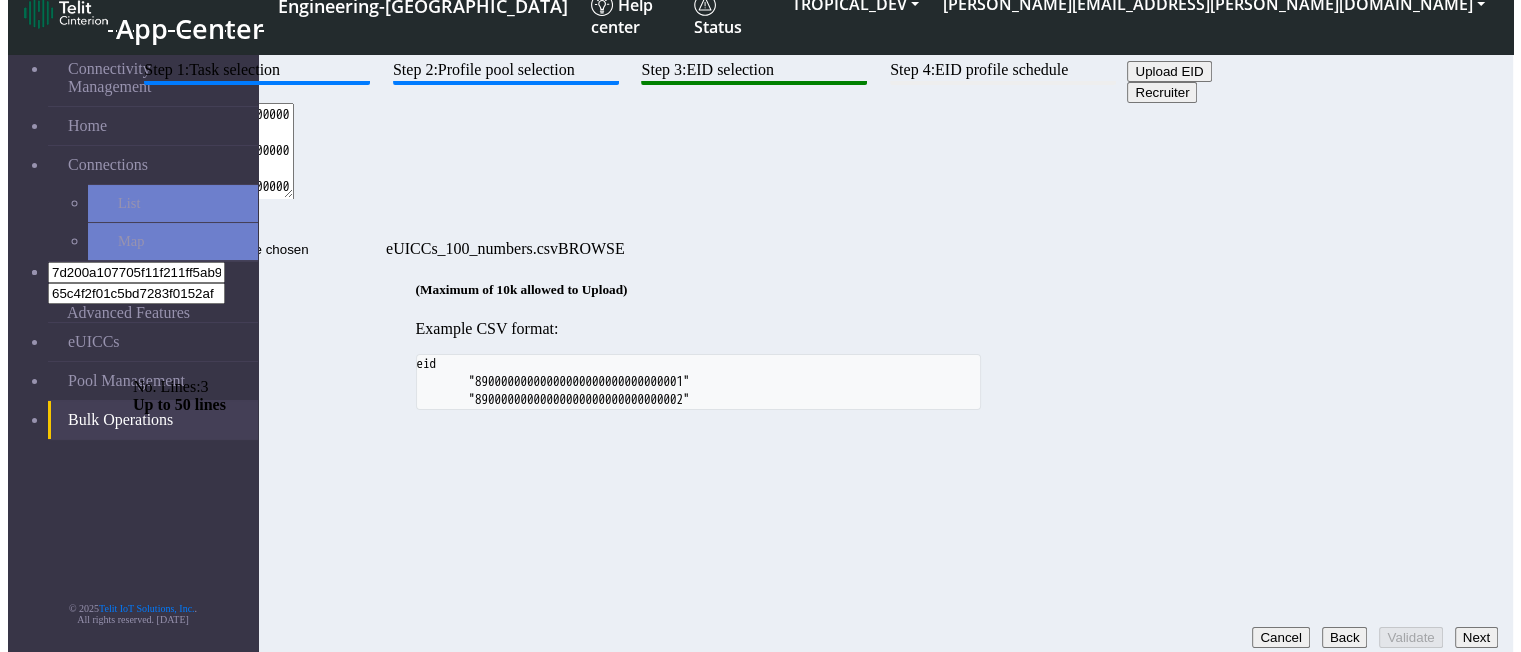 click on "89033024103401150100000000000005
89033024103401150100000000000006
89033024103401150100000000000007" at bounding box center (213, 151) 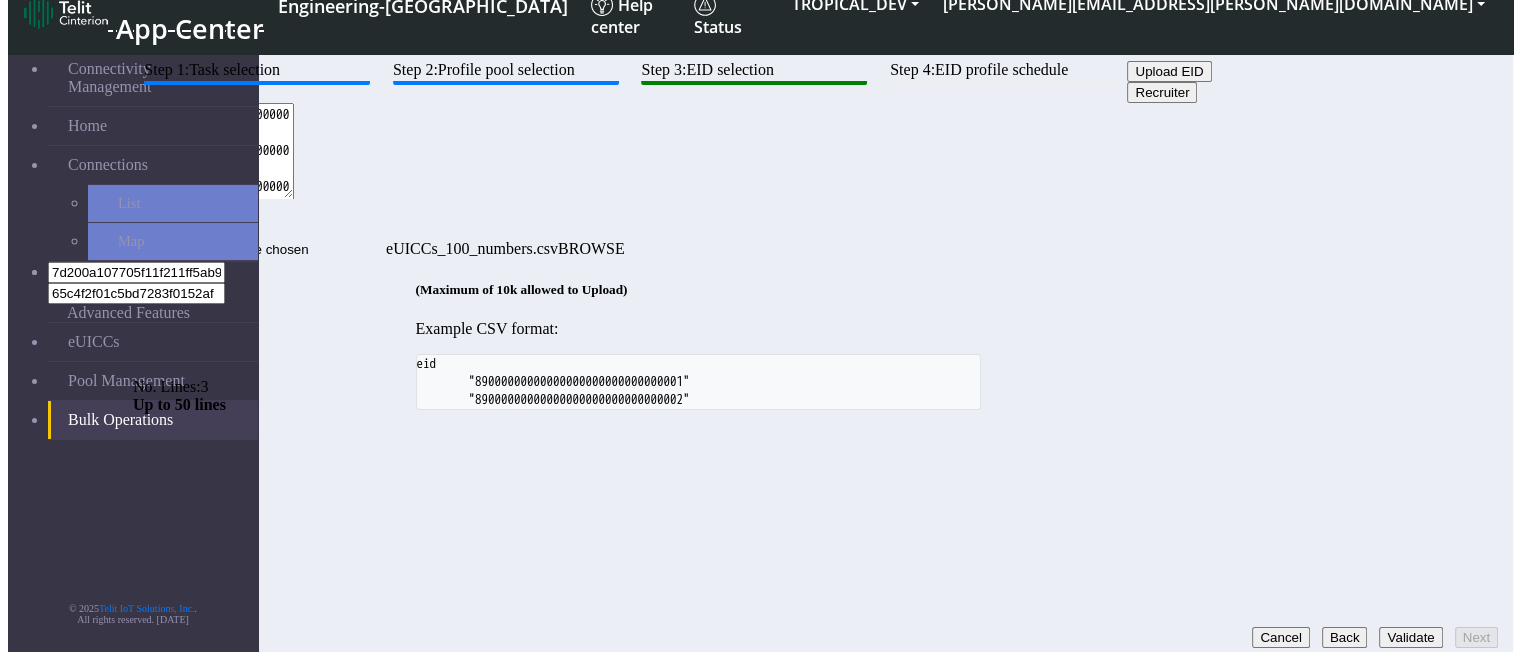 paste on "89033024103401150100000000000008" 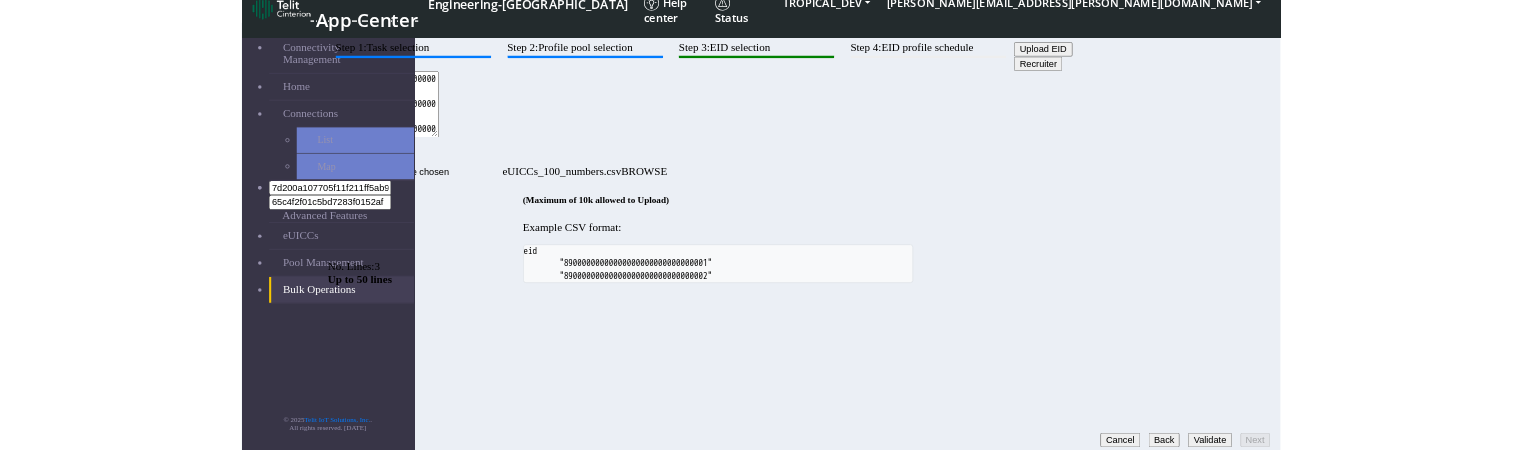 scroll, scrollTop: 12, scrollLeft: 0, axis: vertical 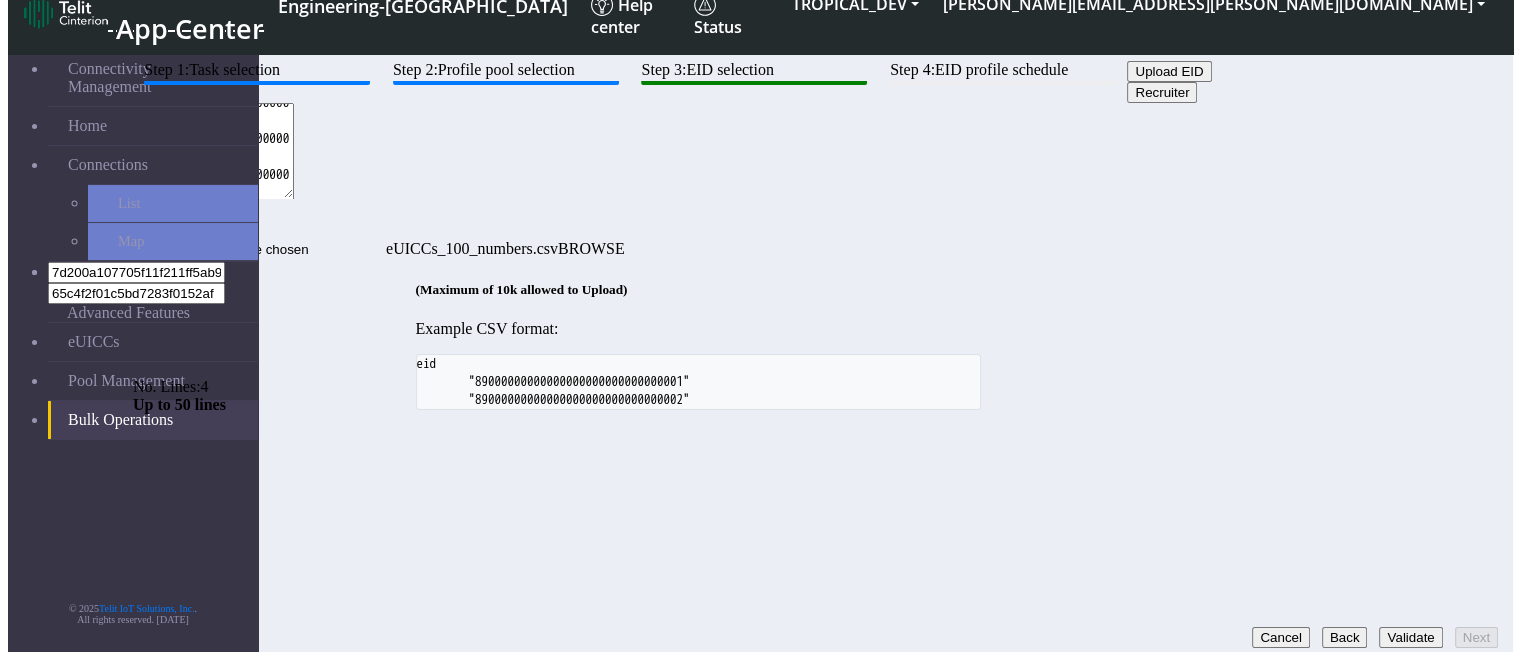 type on "89033024103401150100000000000005
89033024103401150100000000000006
89033024103401150100000000000007
89033024103401150100000000000008" 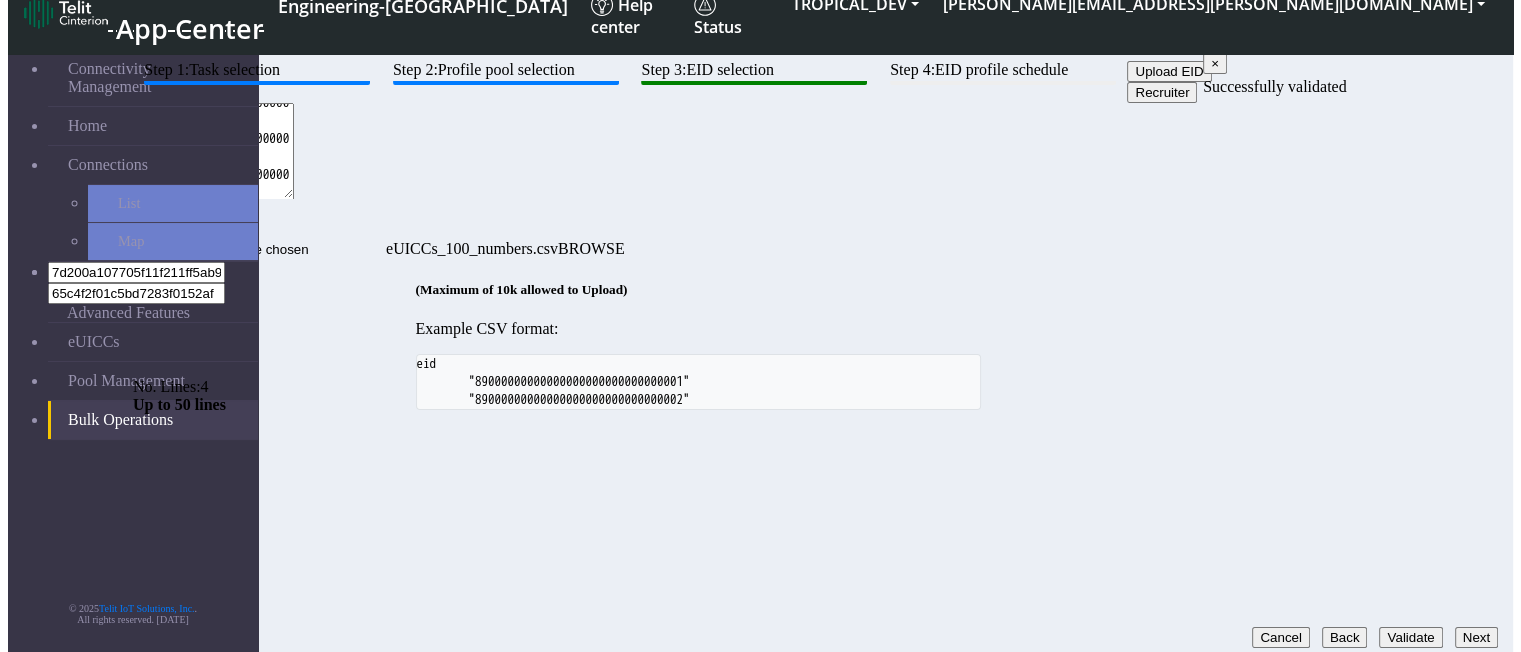 click on "Next" at bounding box center (1476, 637) 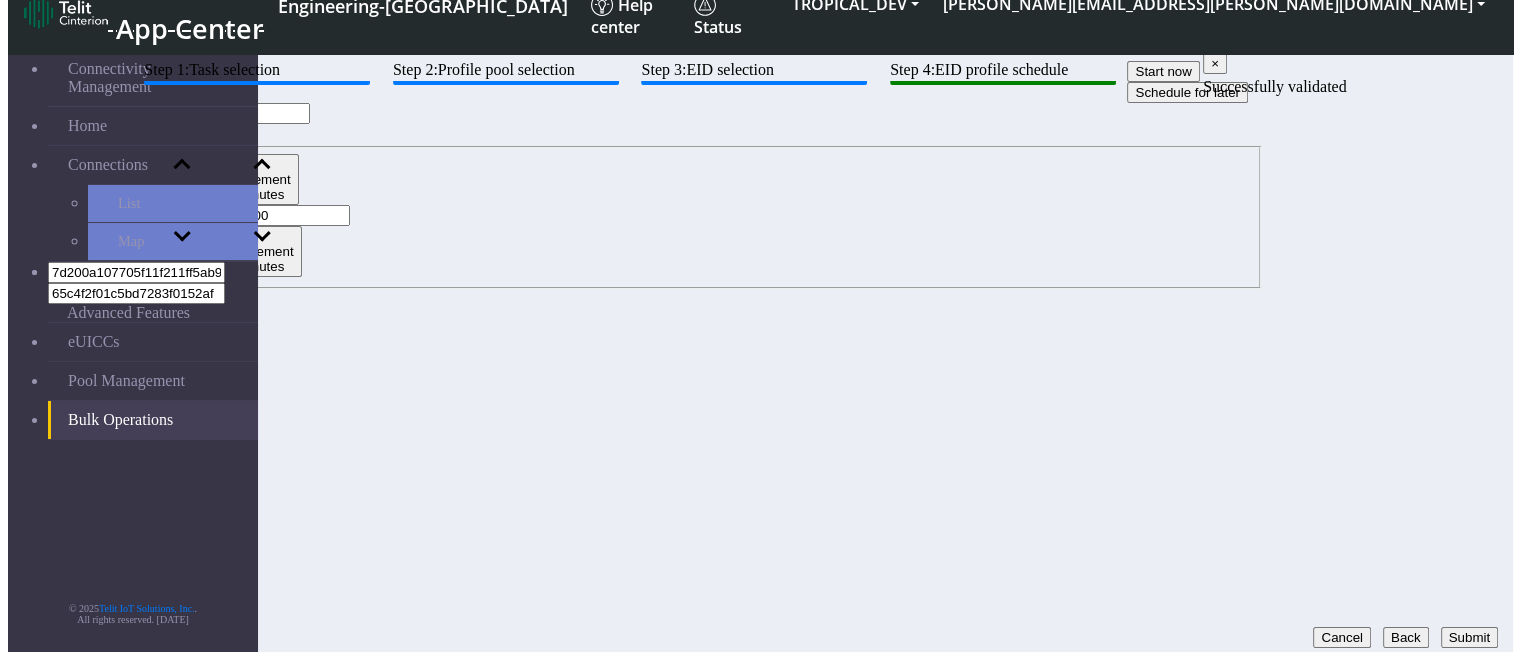 click on "Submit" at bounding box center [1469, 637] 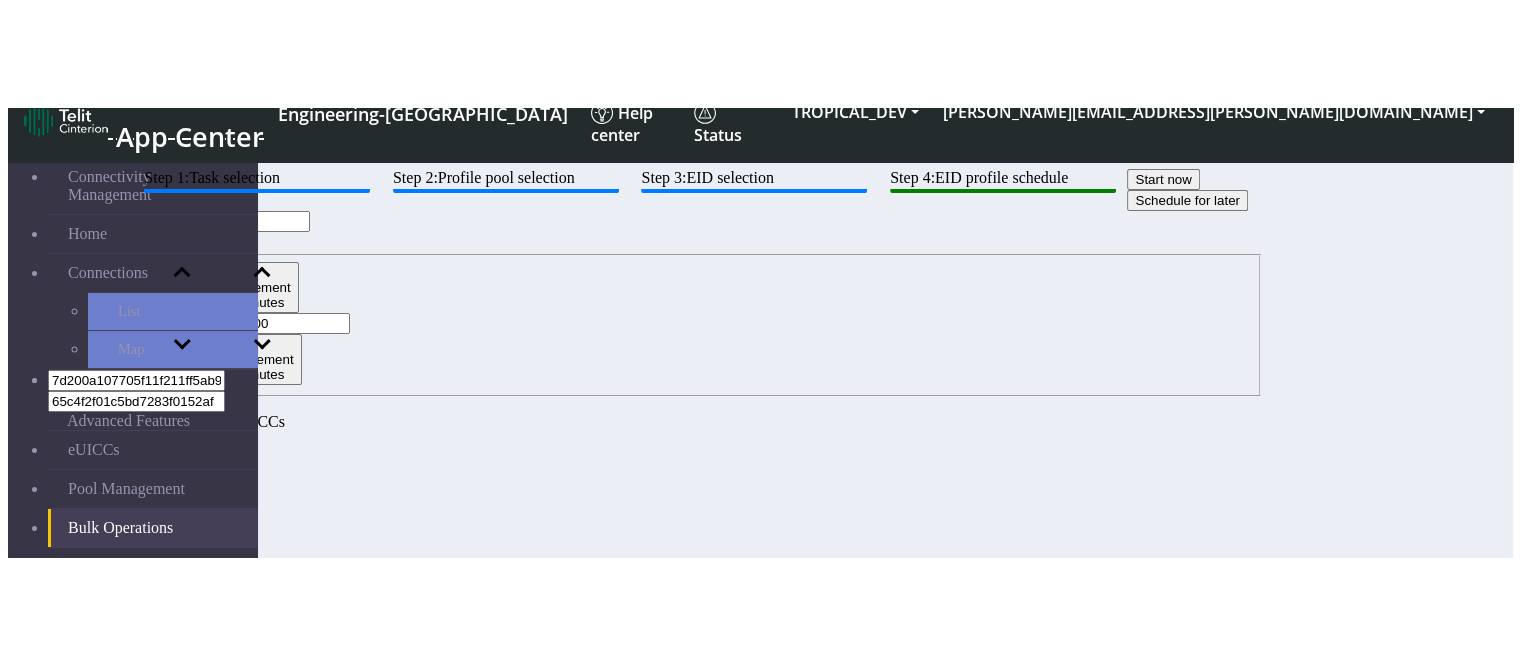 scroll, scrollTop: 19, scrollLeft: 0, axis: vertical 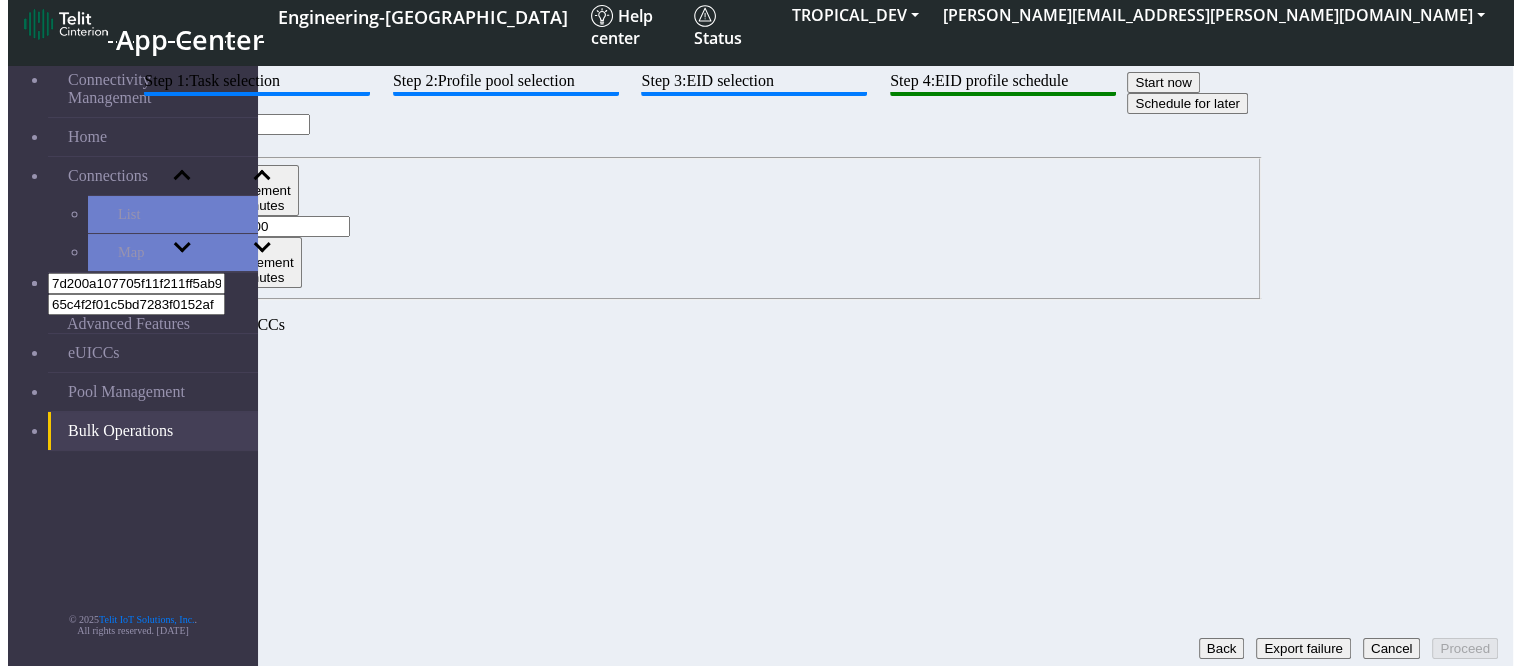 click on "Step 1:  Task selection  Step 2:  Profile pool selection  Step 3:  EID selection  Step 4:  EID profile schedule  Start now   Schedule for later  2025-07-16 Increment hours 00 Decrement hours : Increment minutes 00 Decrement minutes Processed 4 / 4 eUICCs Success: 0 Failed: 4  Back   Export failure   Cancel   Proceed" 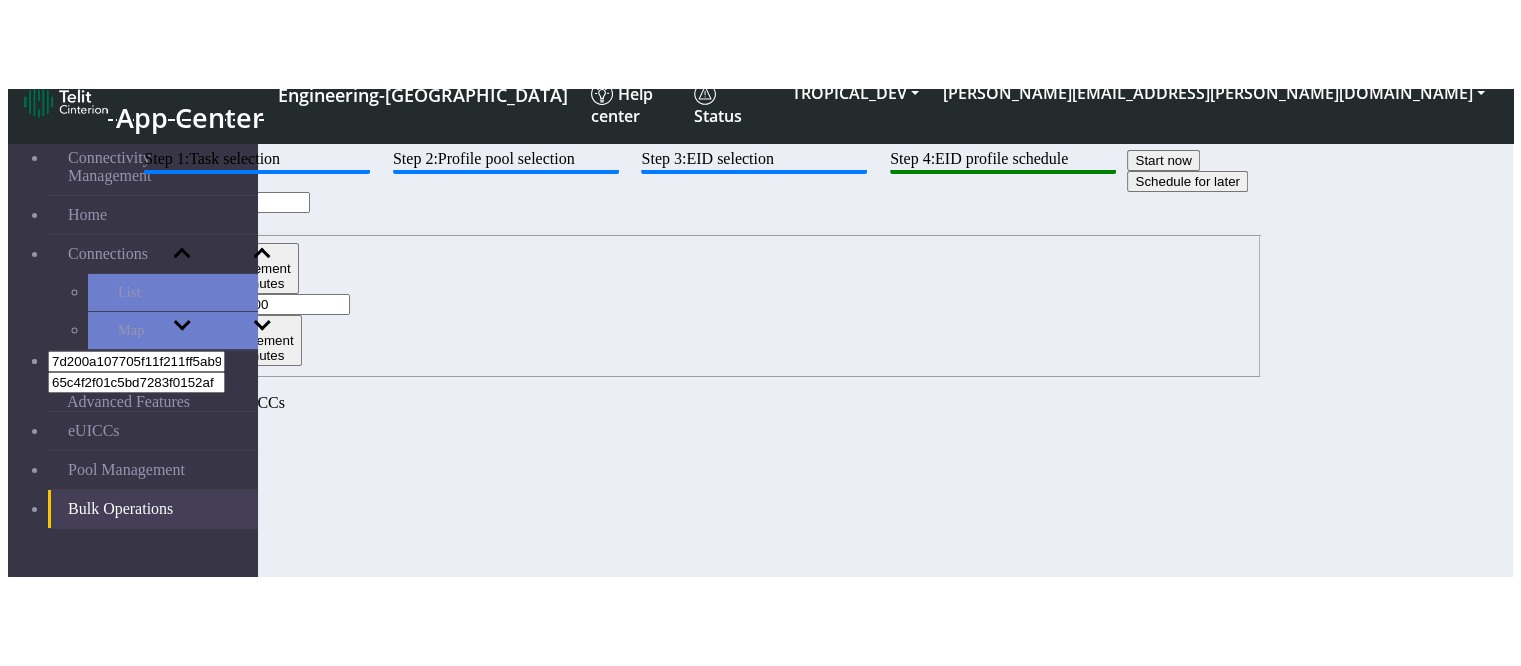 scroll, scrollTop: 19, scrollLeft: 0, axis: vertical 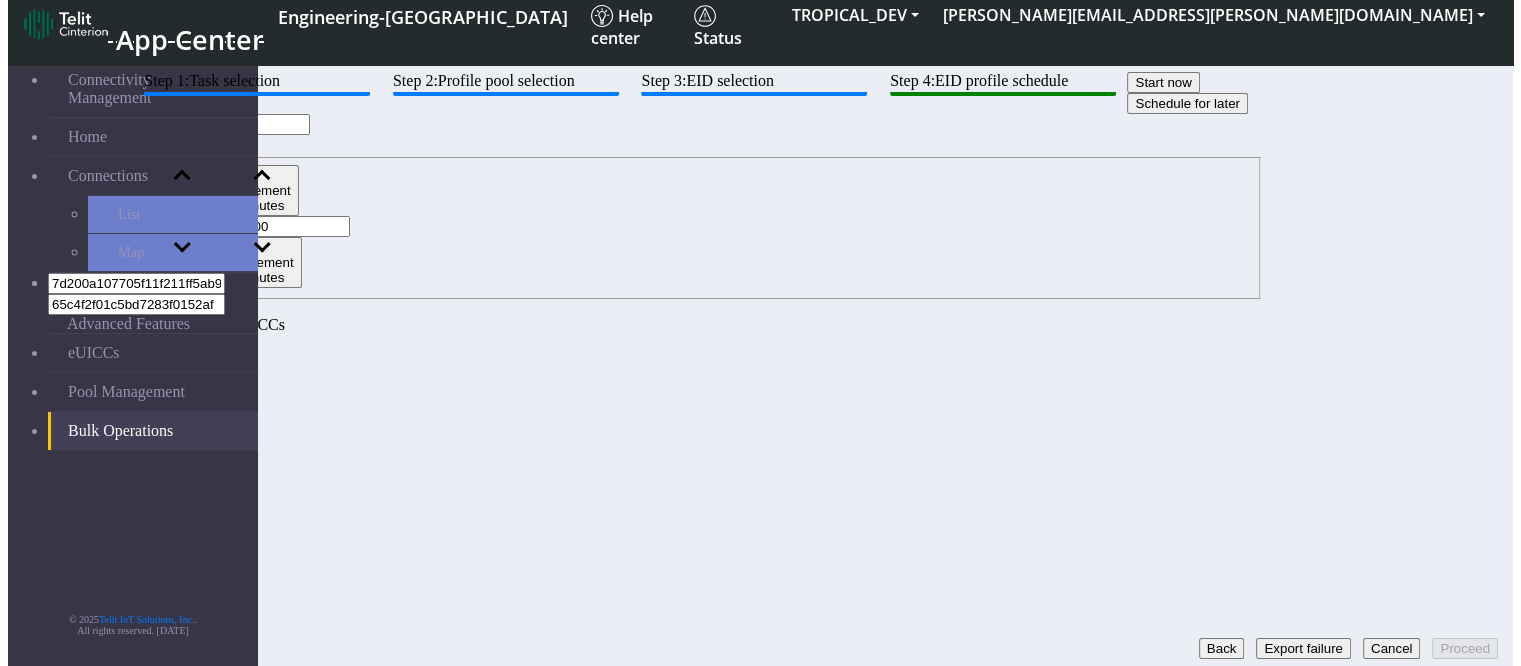 click on "Bulk Operations" at bounding box center (120, 431) 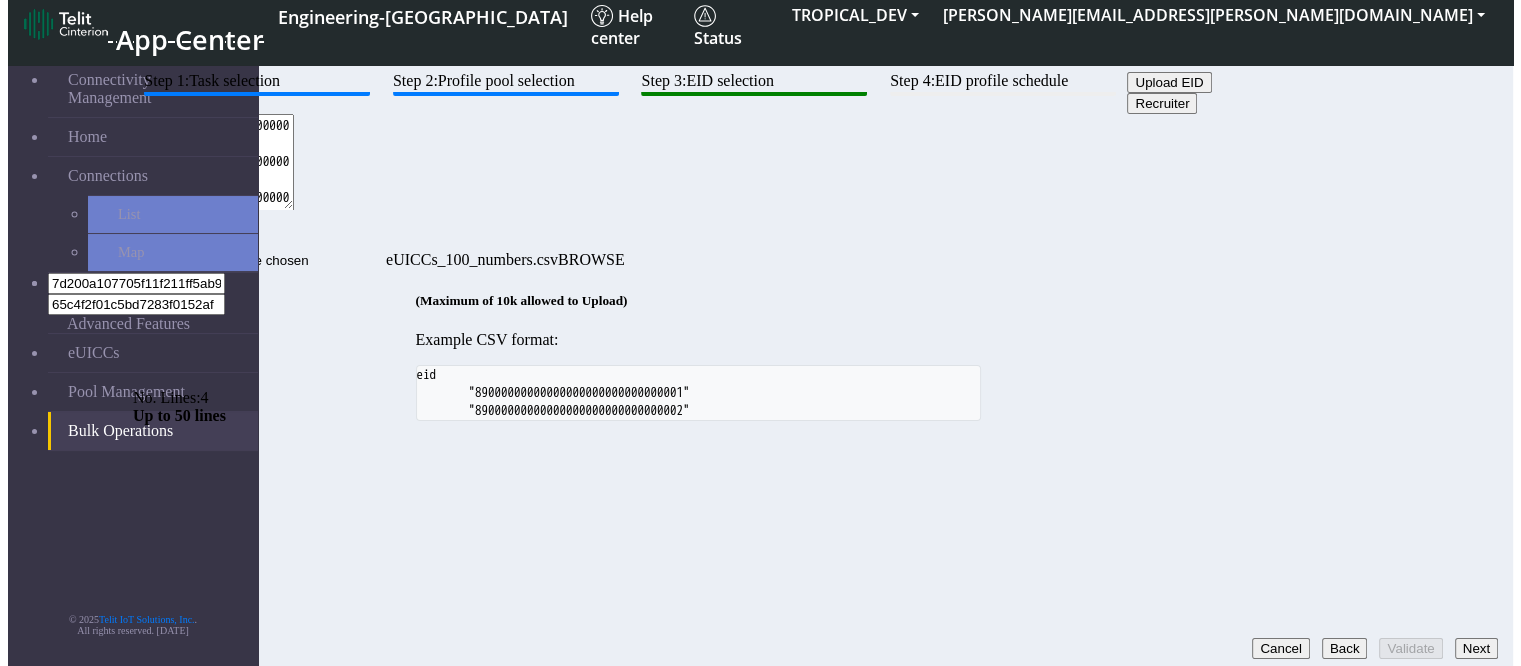 click on "89033024103401150100000000000005
89033024103401150100000000000006
89033024103401150100000000000007
89033024103401150100000000000008" at bounding box center (213, 162) 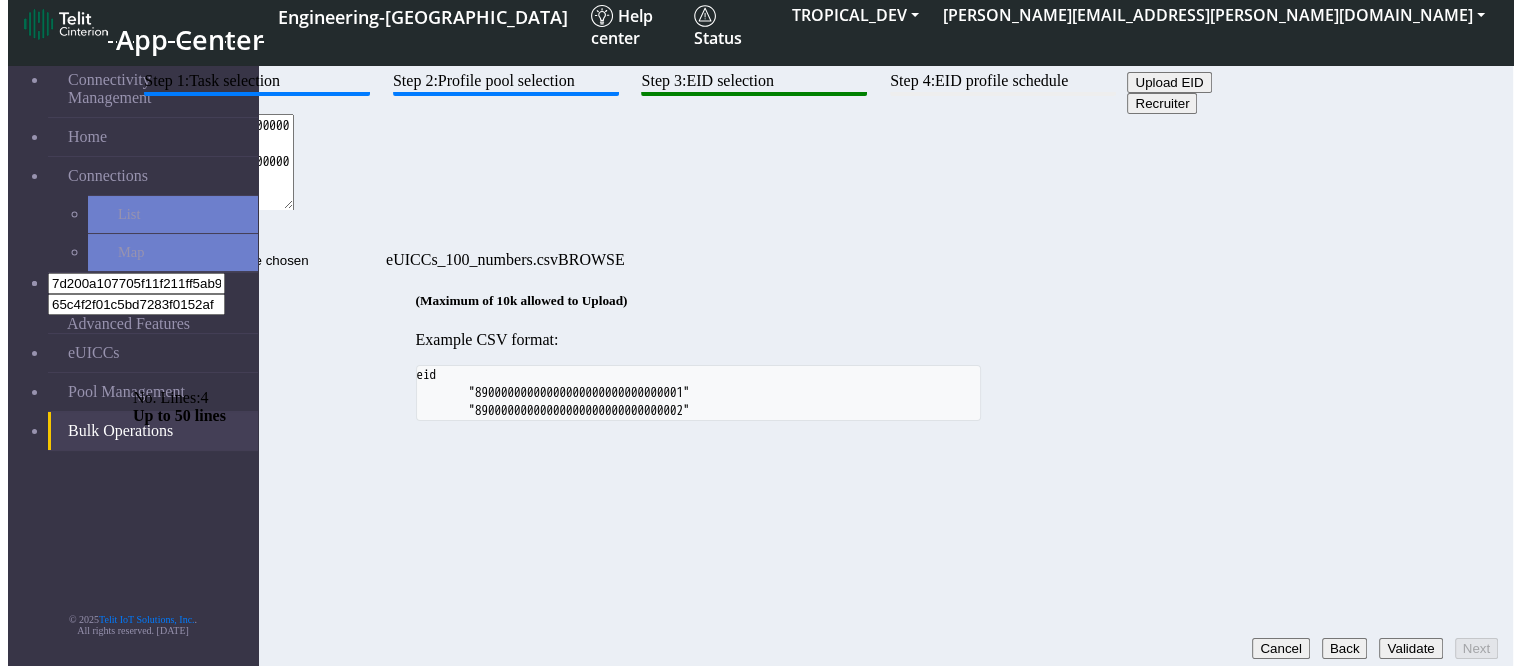 paste on "89033024103401150100000000000006" 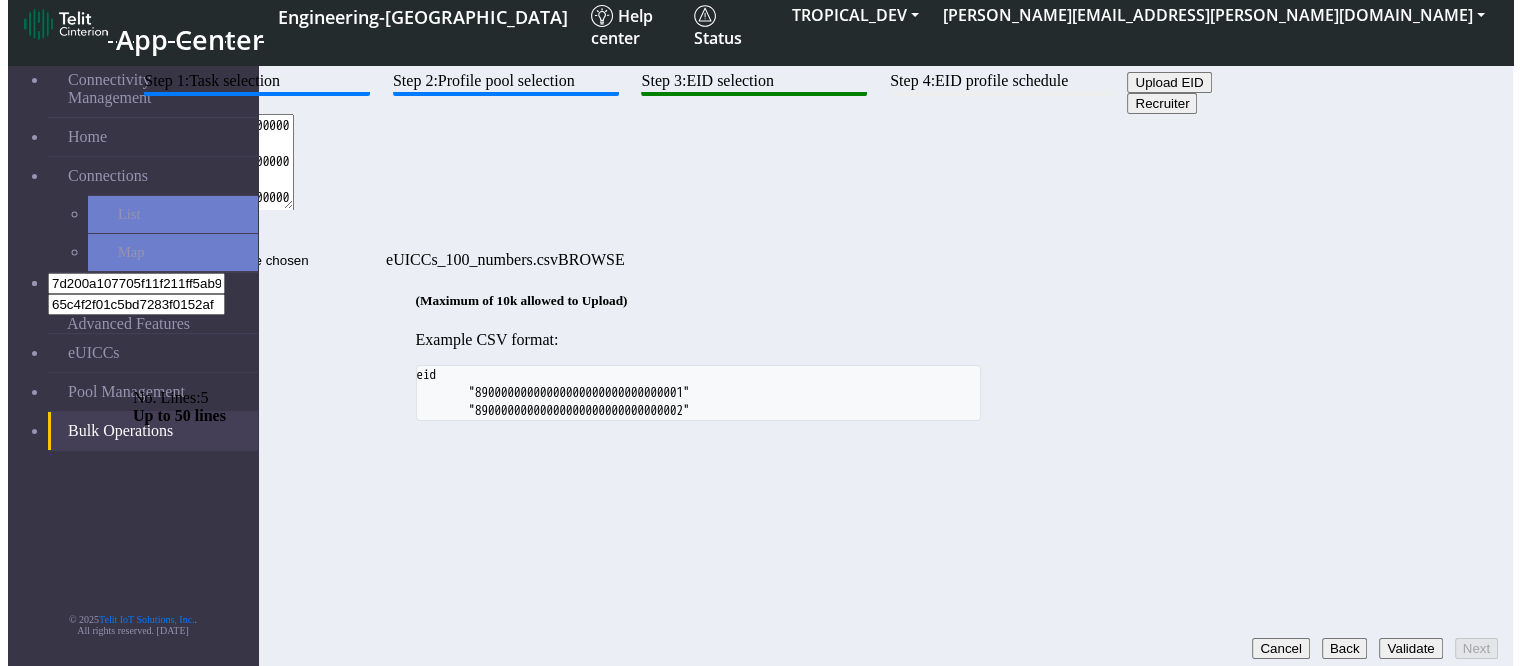 click on "Validate" at bounding box center (1410, 648) 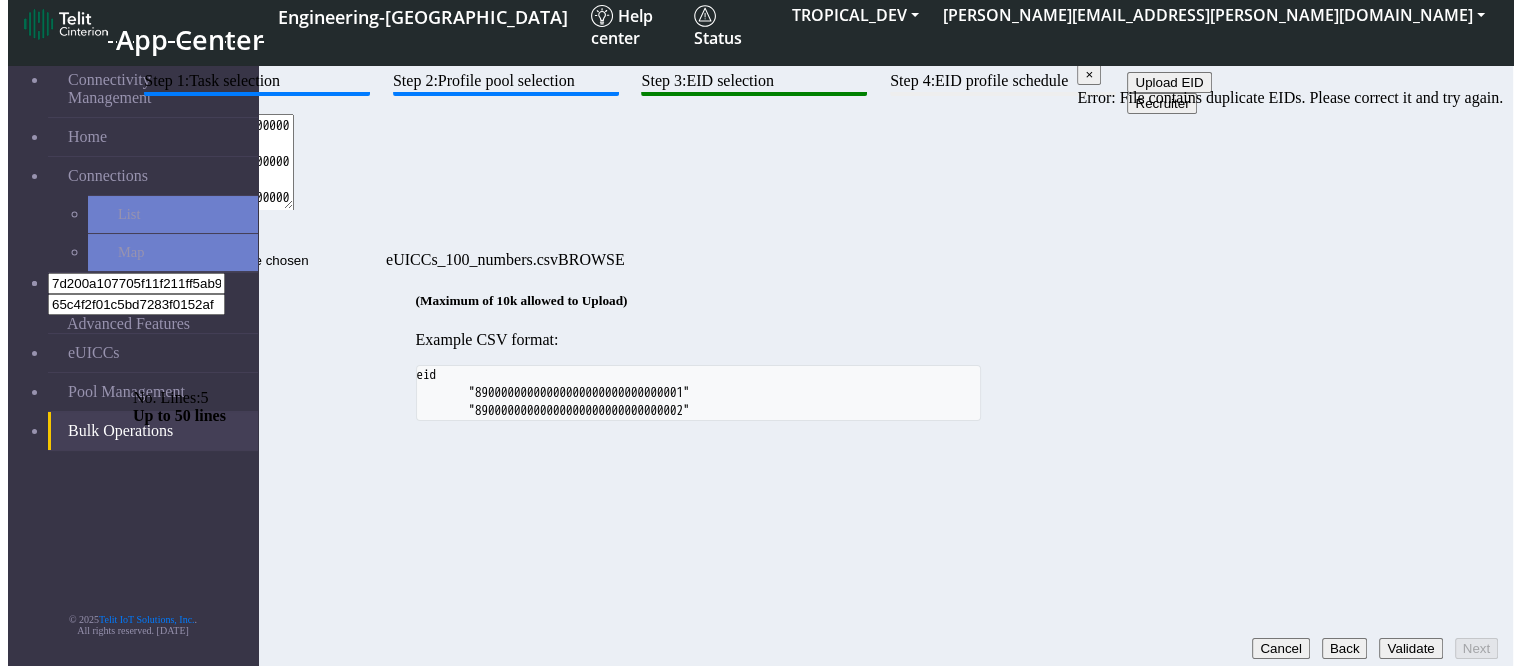 drag, startPoint x: 898, startPoint y: 277, endPoint x: 894, endPoint y: 264, distance: 13.601471 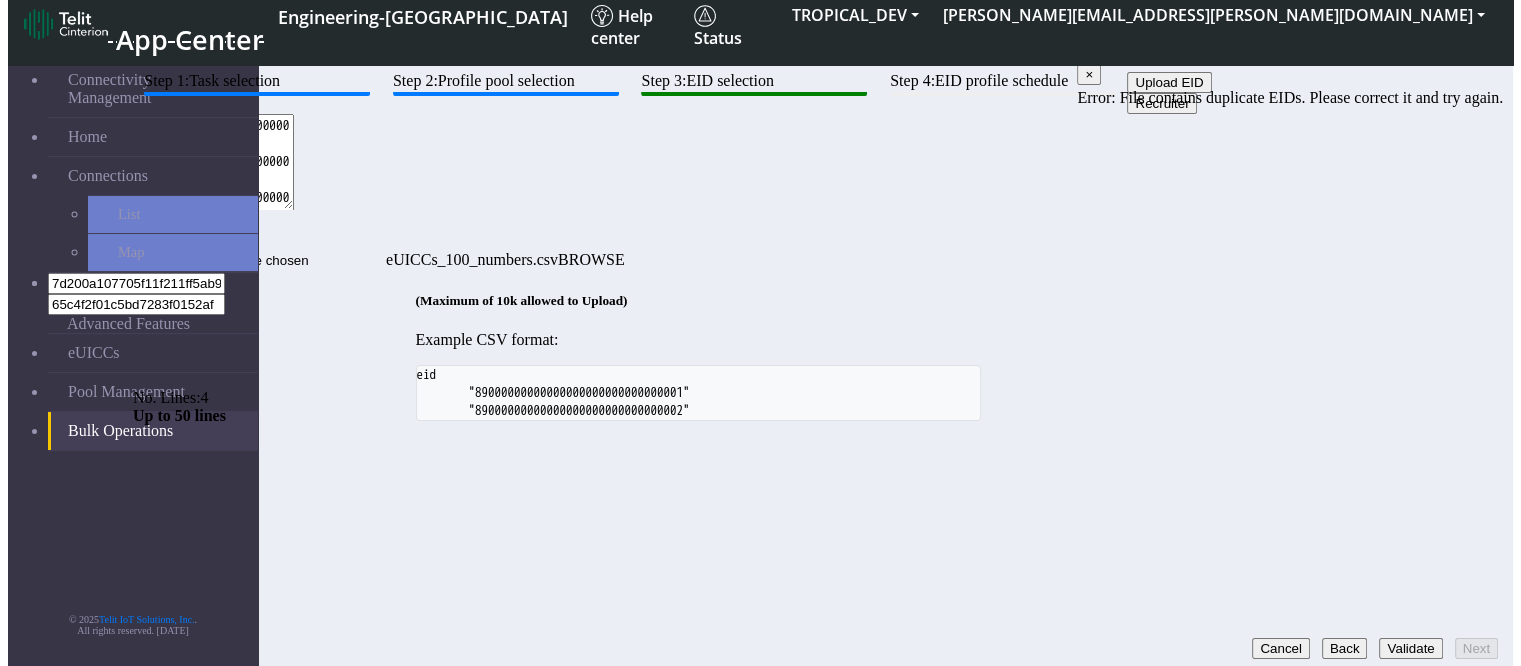 click on "Validate" at bounding box center (1410, 648) 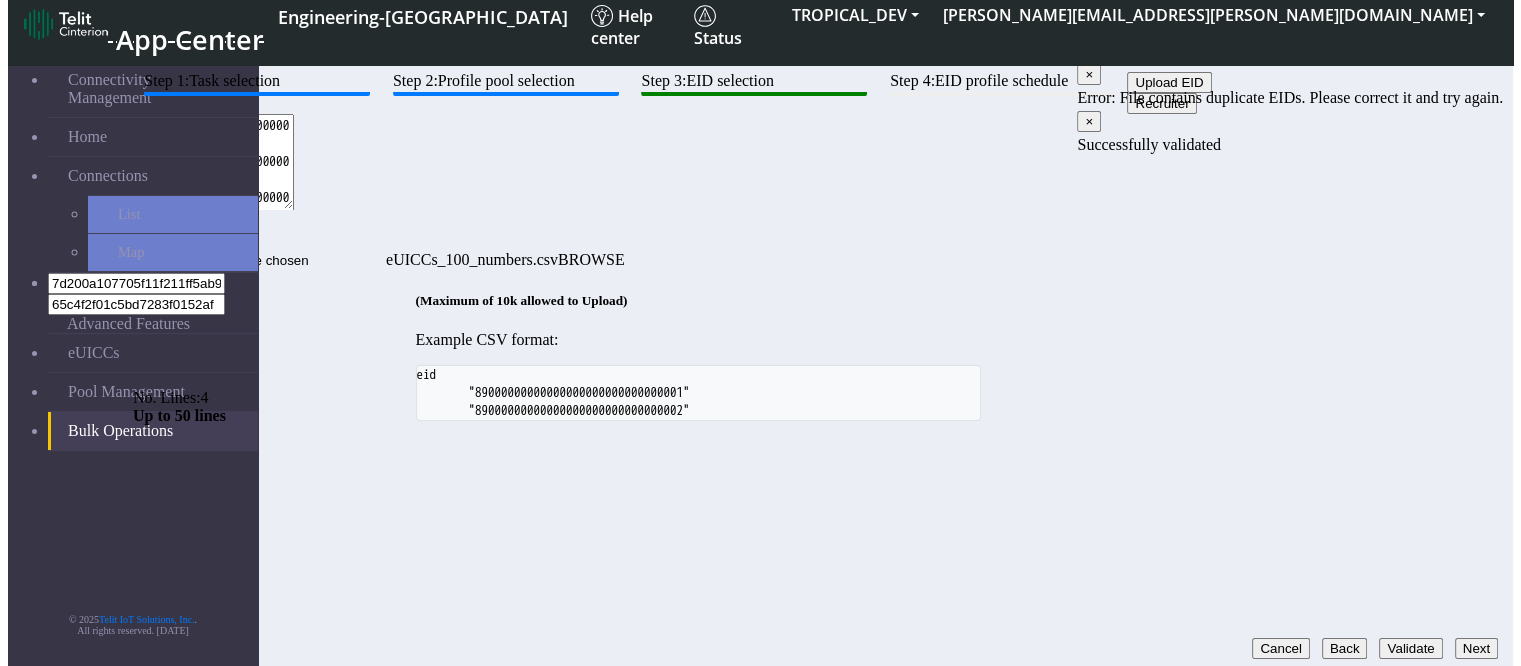 scroll, scrollTop: 19, scrollLeft: 0, axis: vertical 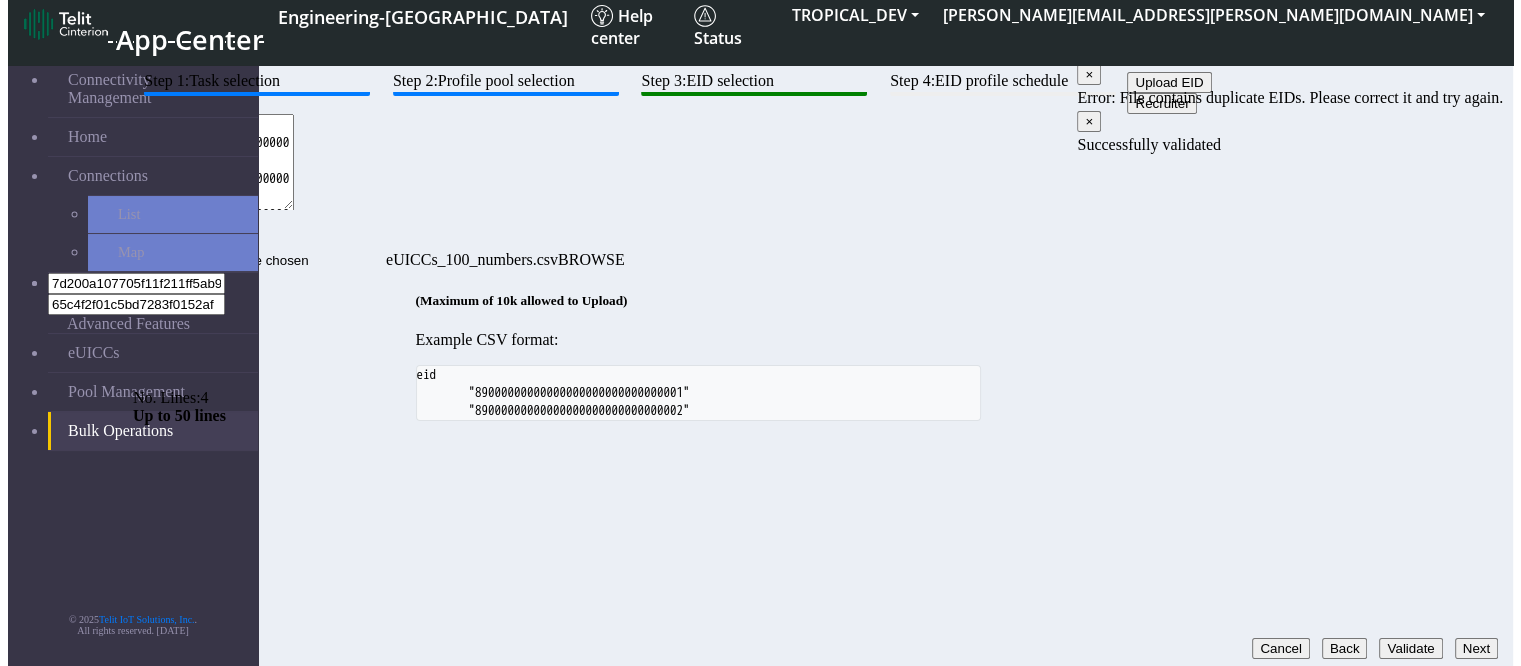 drag, startPoint x: 916, startPoint y: 270, endPoint x: 943, endPoint y: 350, distance: 84.4334 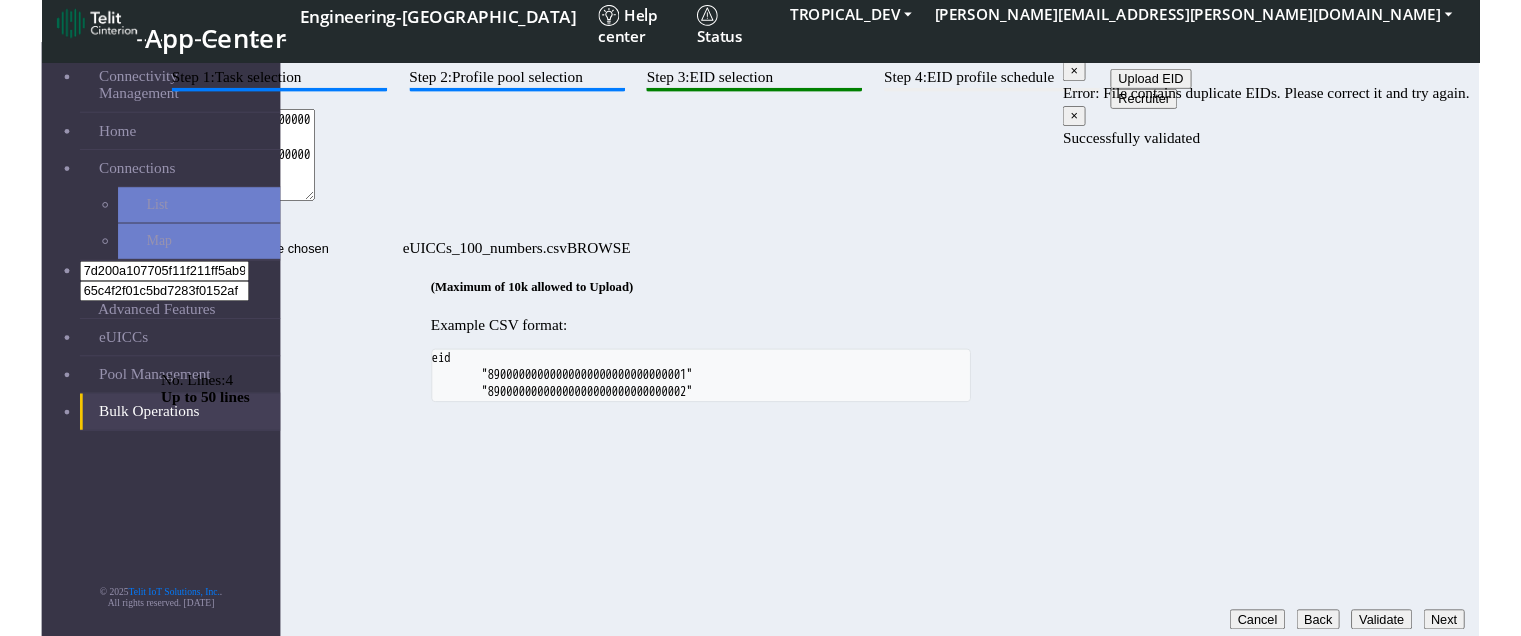 scroll, scrollTop: 0, scrollLeft: 0, axis: both 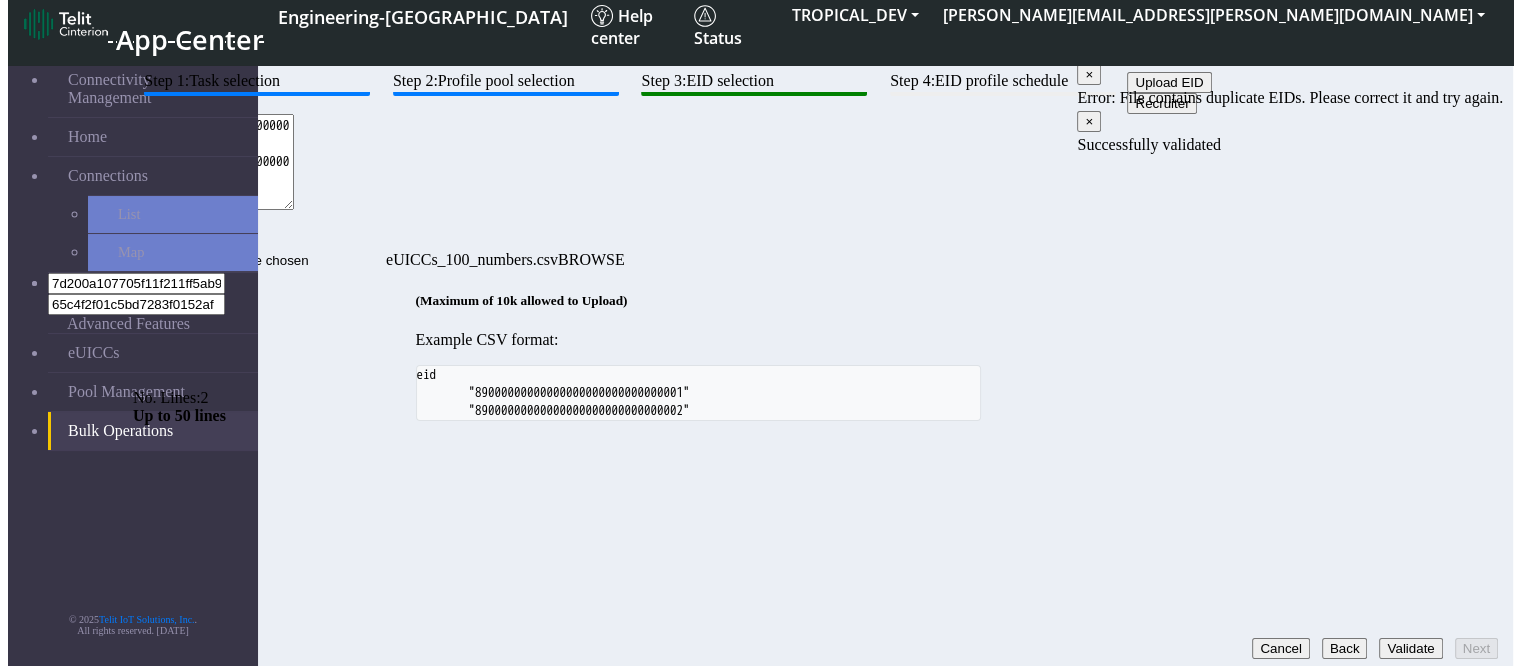 drag, startPoint x: 921, startPoint y: 257, endPoint x: 434, endPoint y: 213, distance: 488.98364 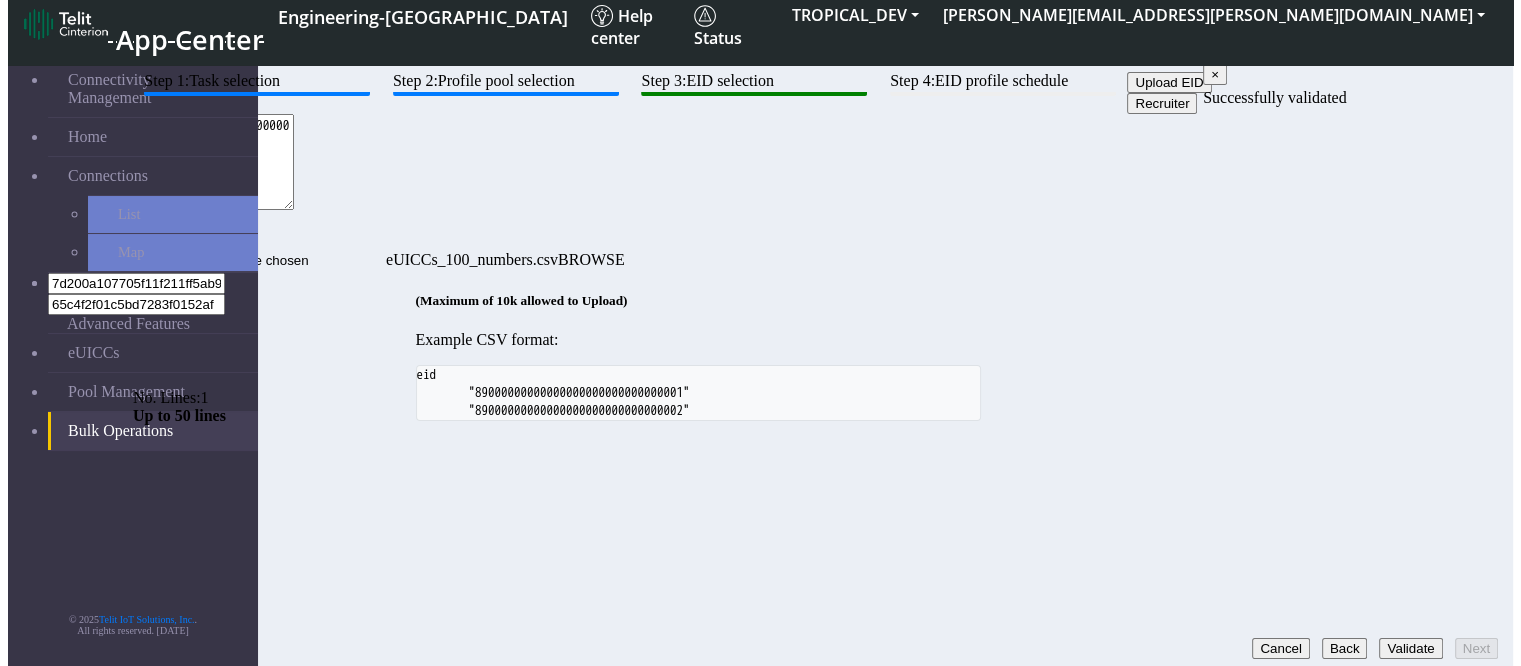 click on "89033024103401150100000000000006" at bounding box center (213, 162) 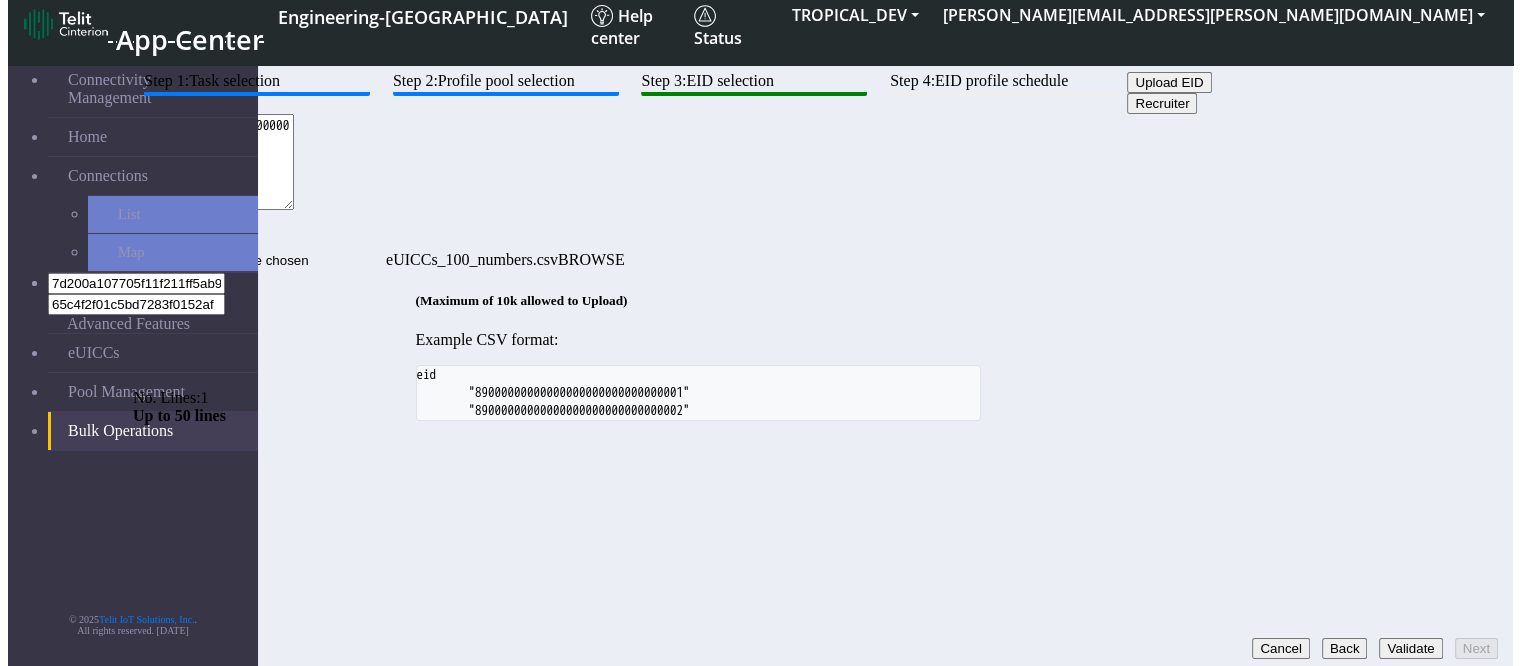 click on "89033024103401150100000000000006" at bounding box center [213, 162] 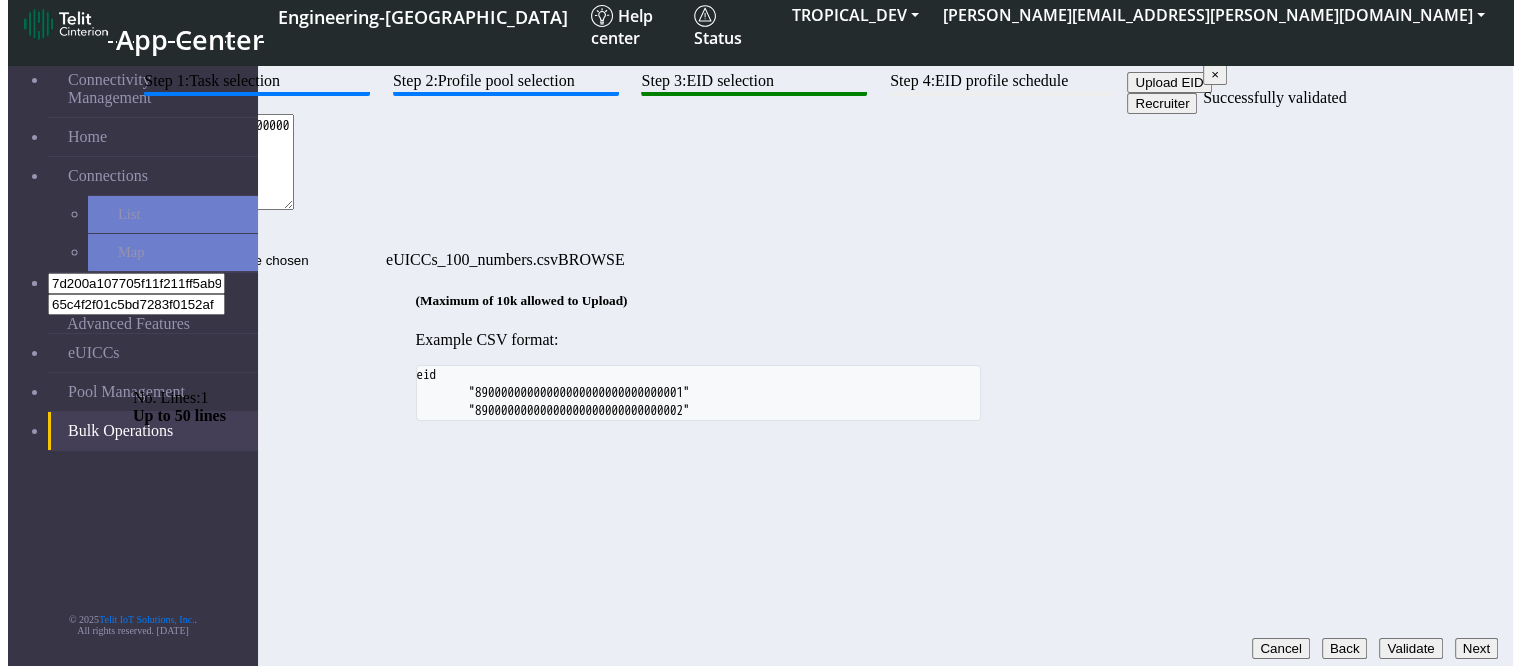click on "Next" at bounding box center [1476, 648] 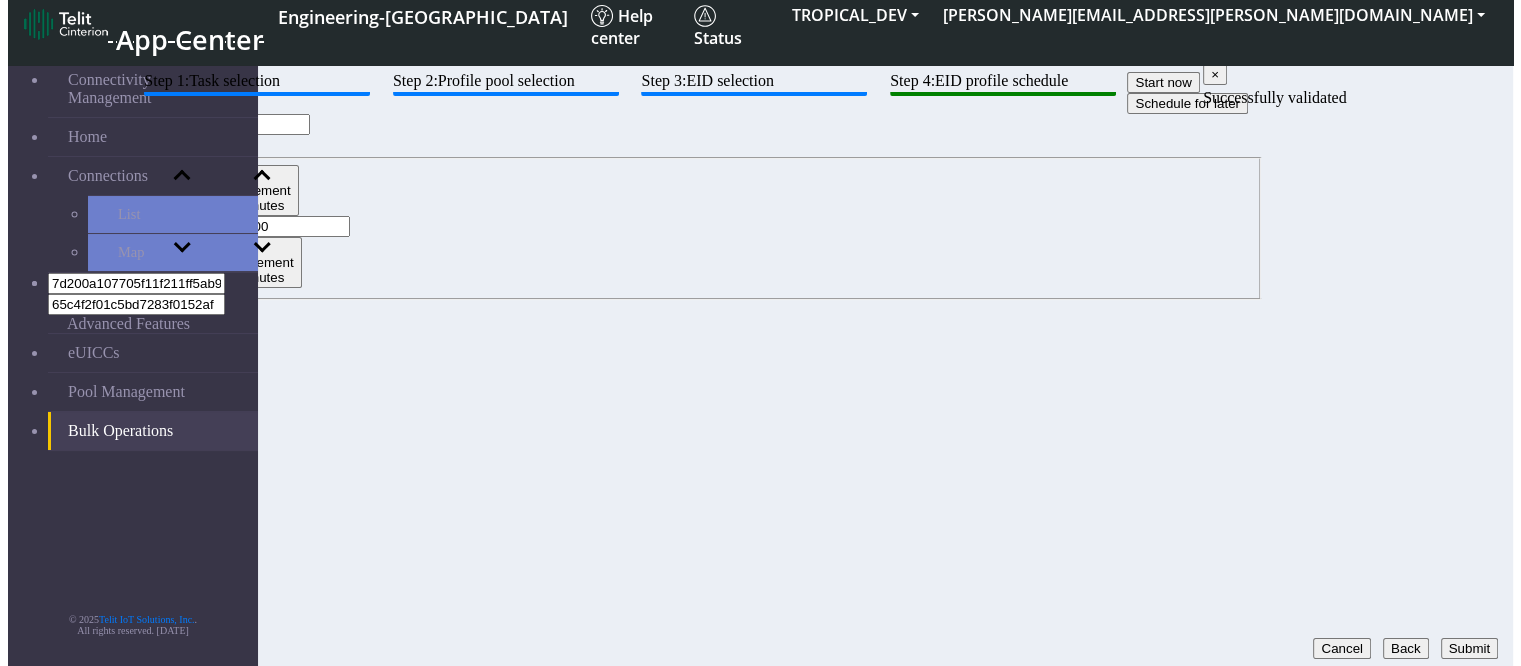 click on "Submit" at bounding box center (1469, 648) 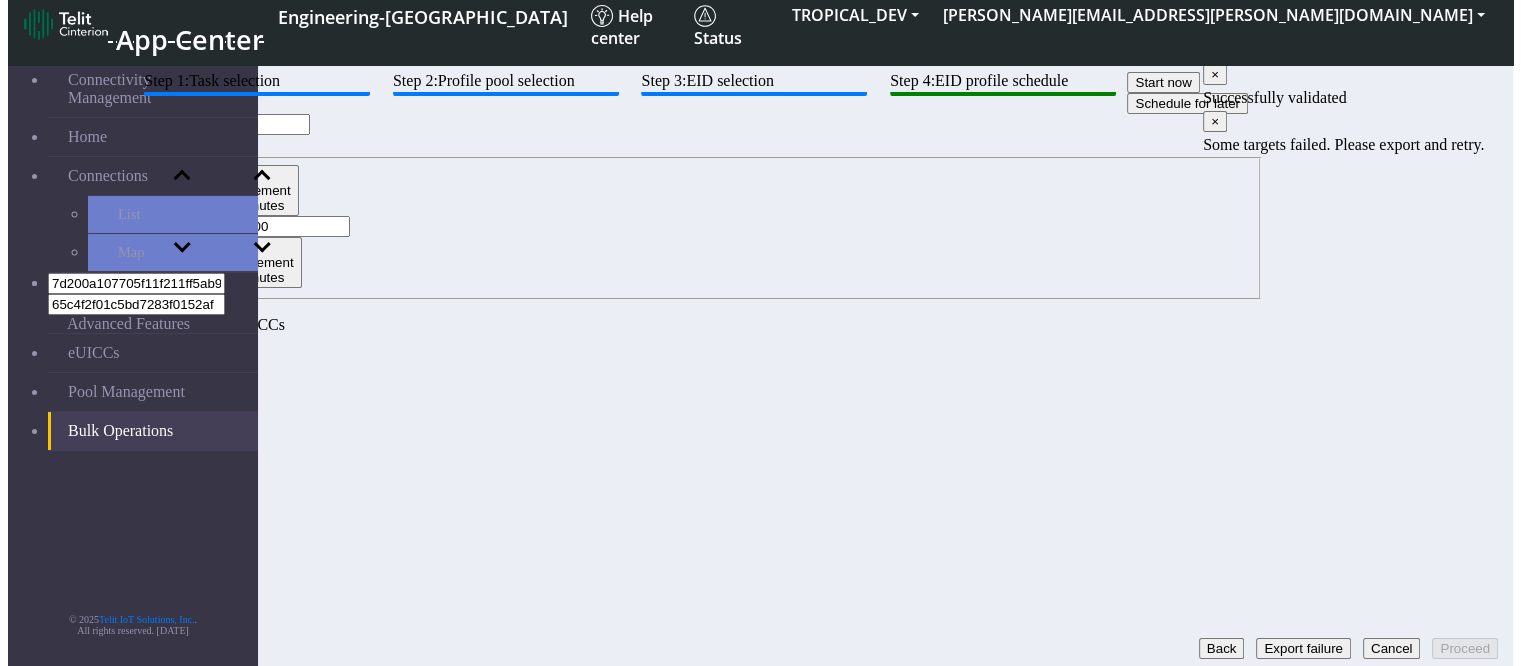 click on "Back" 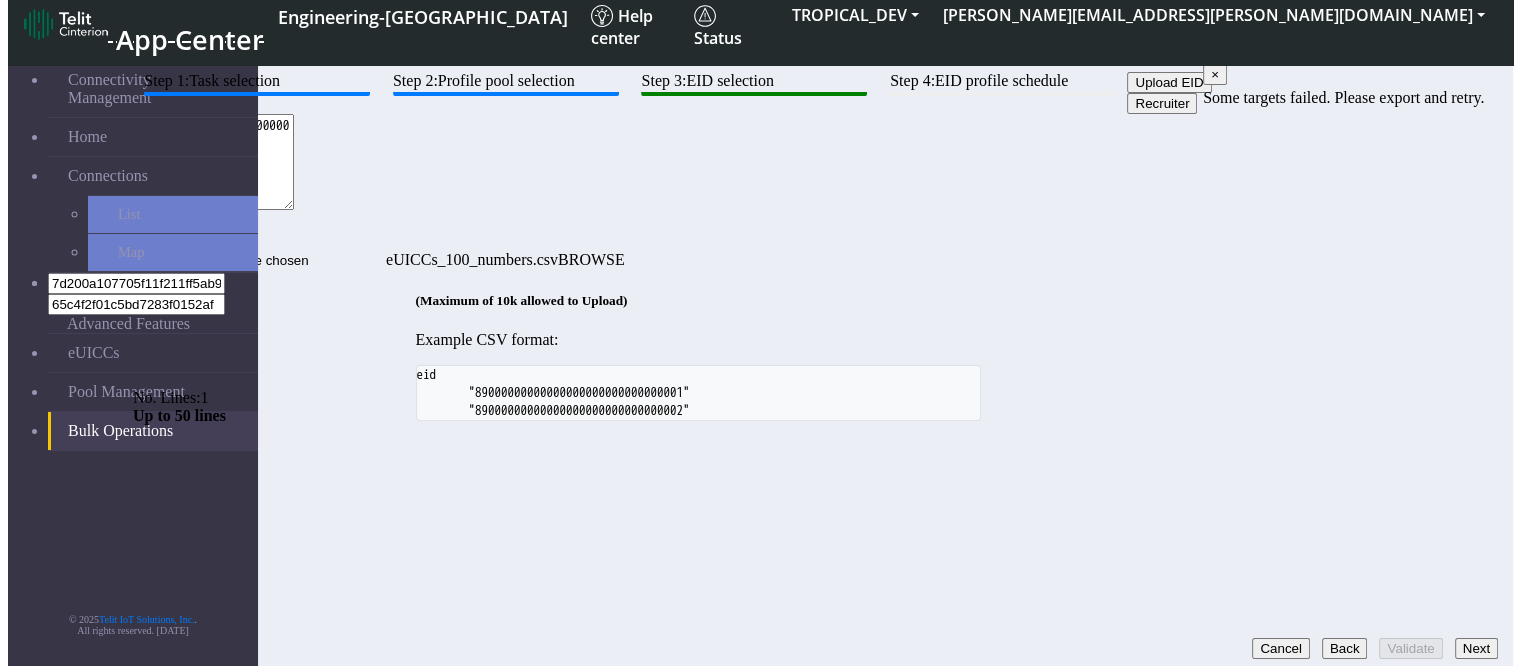 click on "89033024103401150100000000000006" at bounding box center [213, 162] 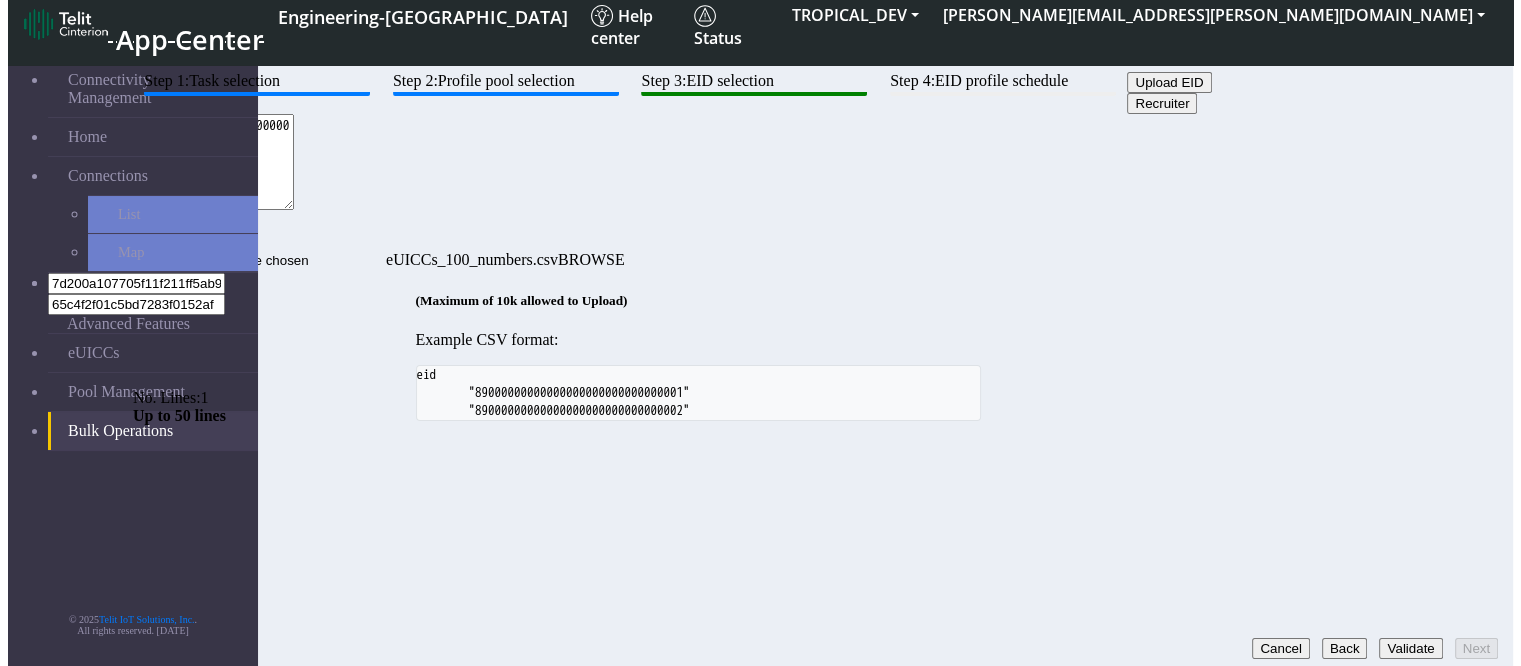 type on "89033024103401150100000000000008" 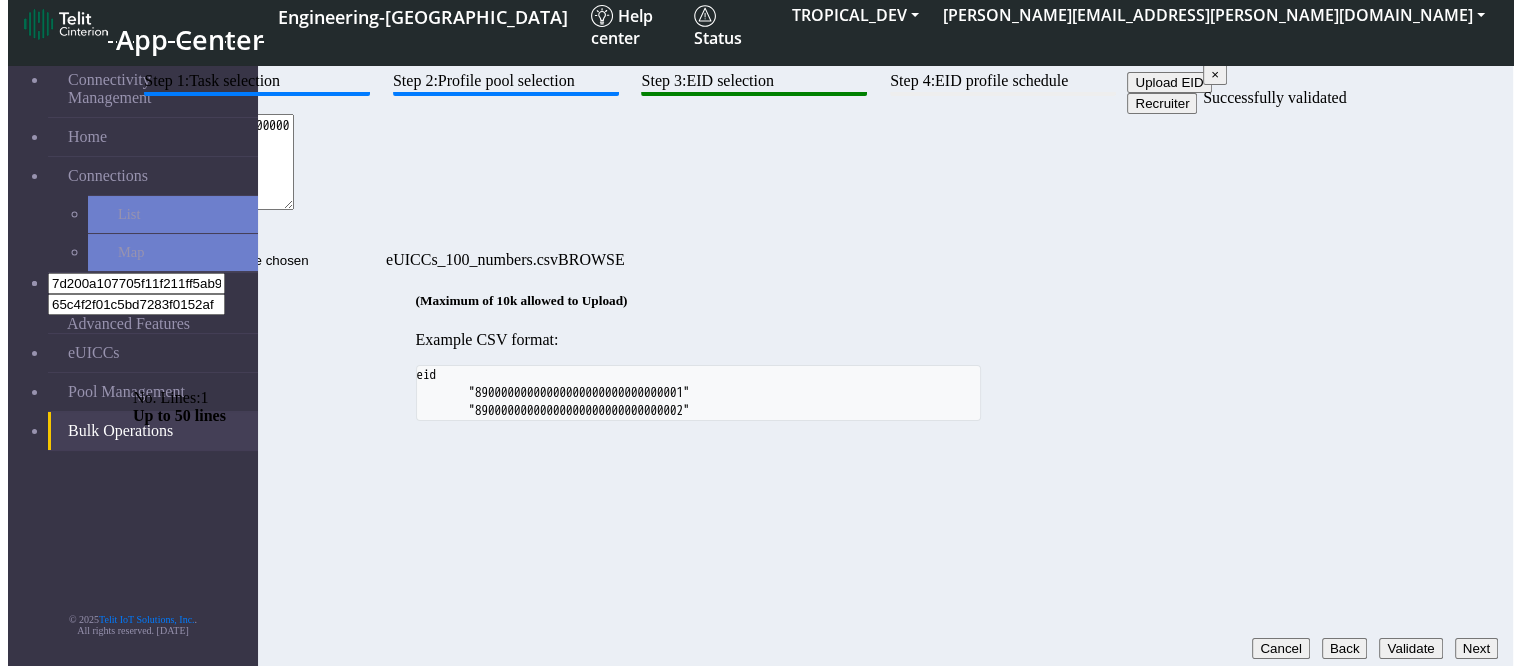 click on "Next" at bounding box center [1476, 648] 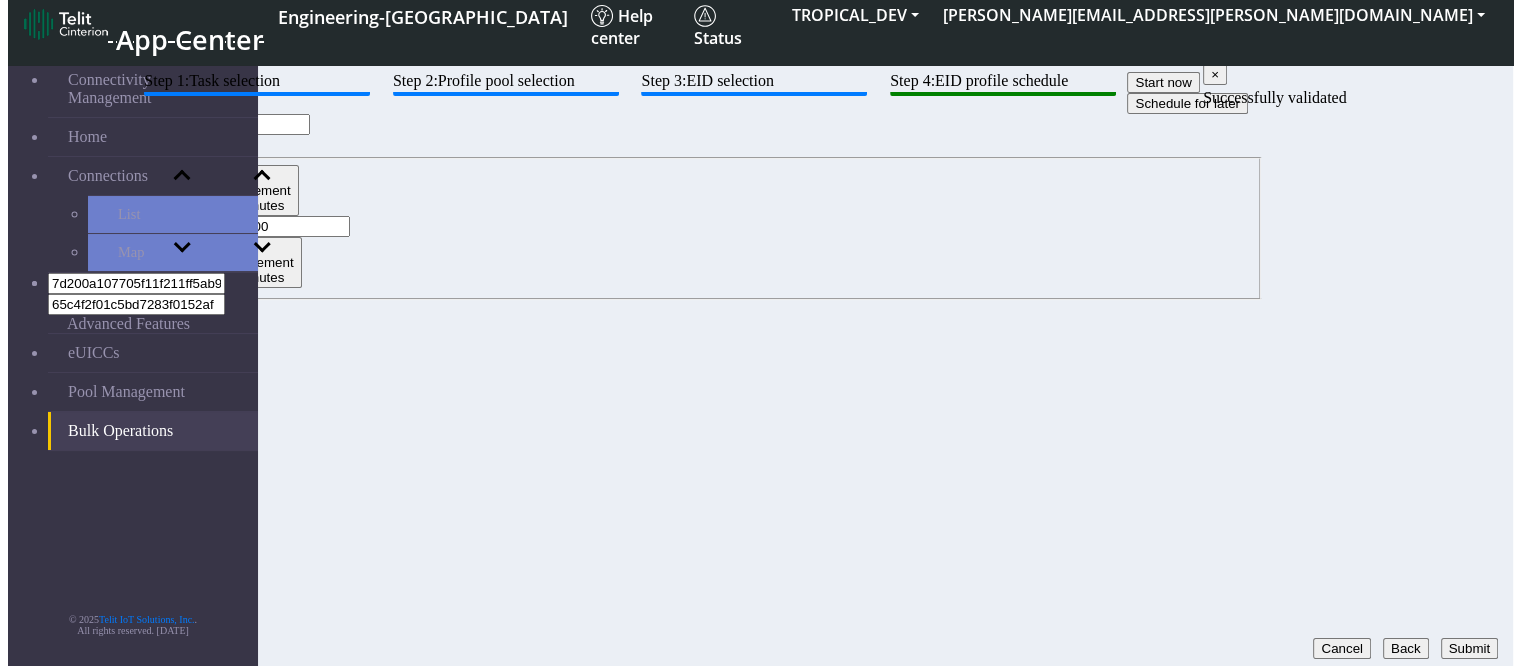 click on "Submit" at bounding box center [1469, 648] 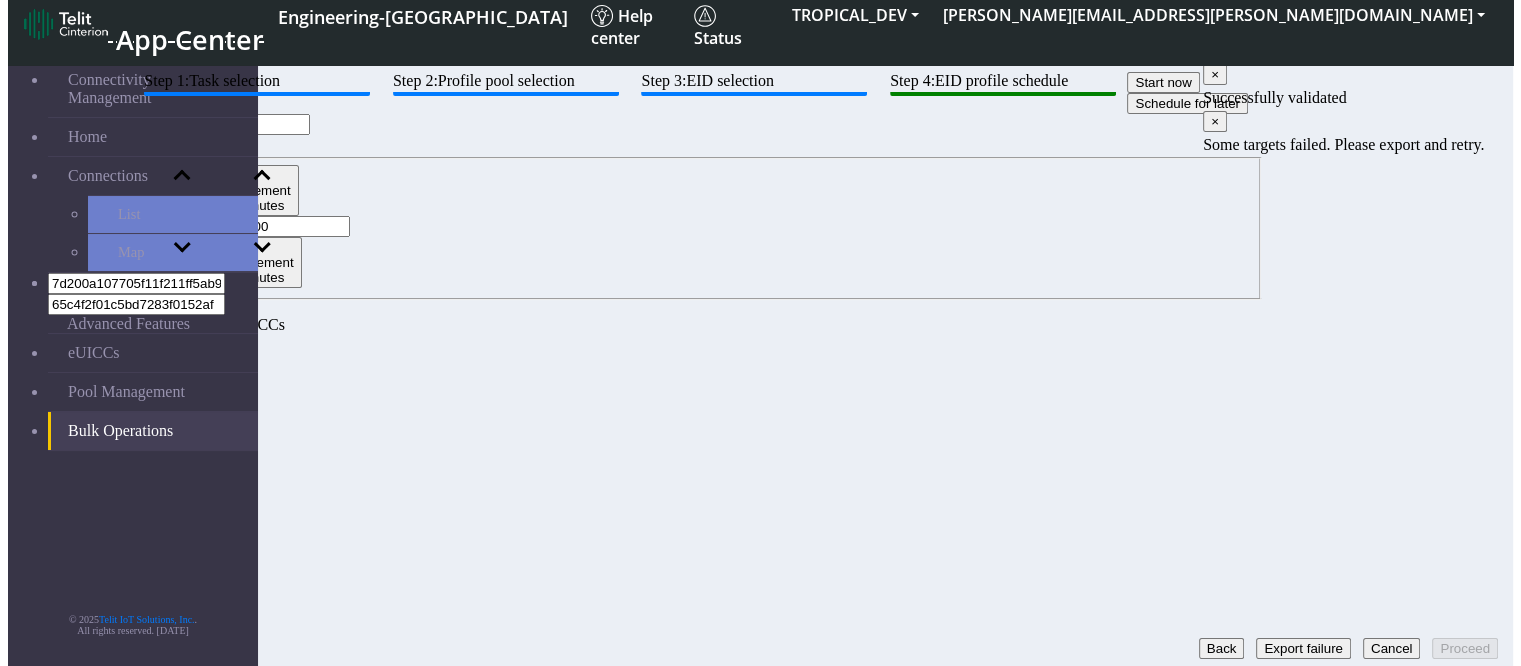 click on "Back" 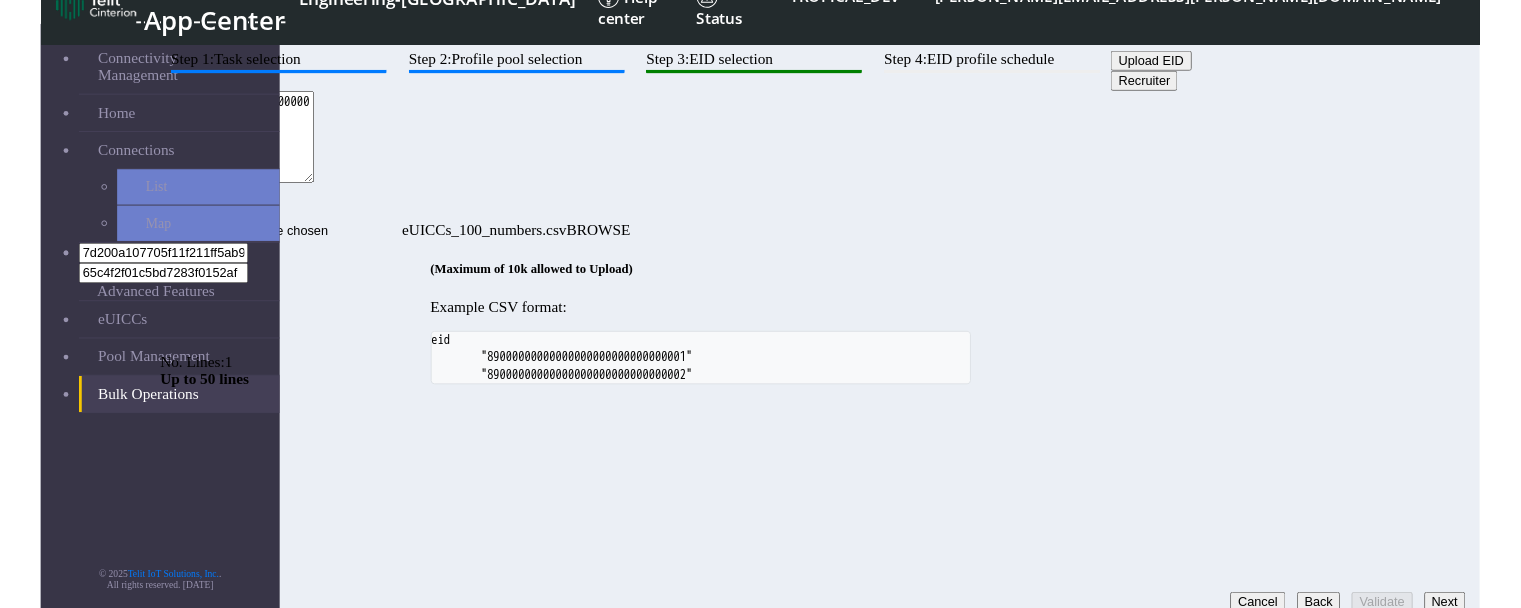 scroll, scrollTop: 48, scrollLeft: 0, axis: vertical 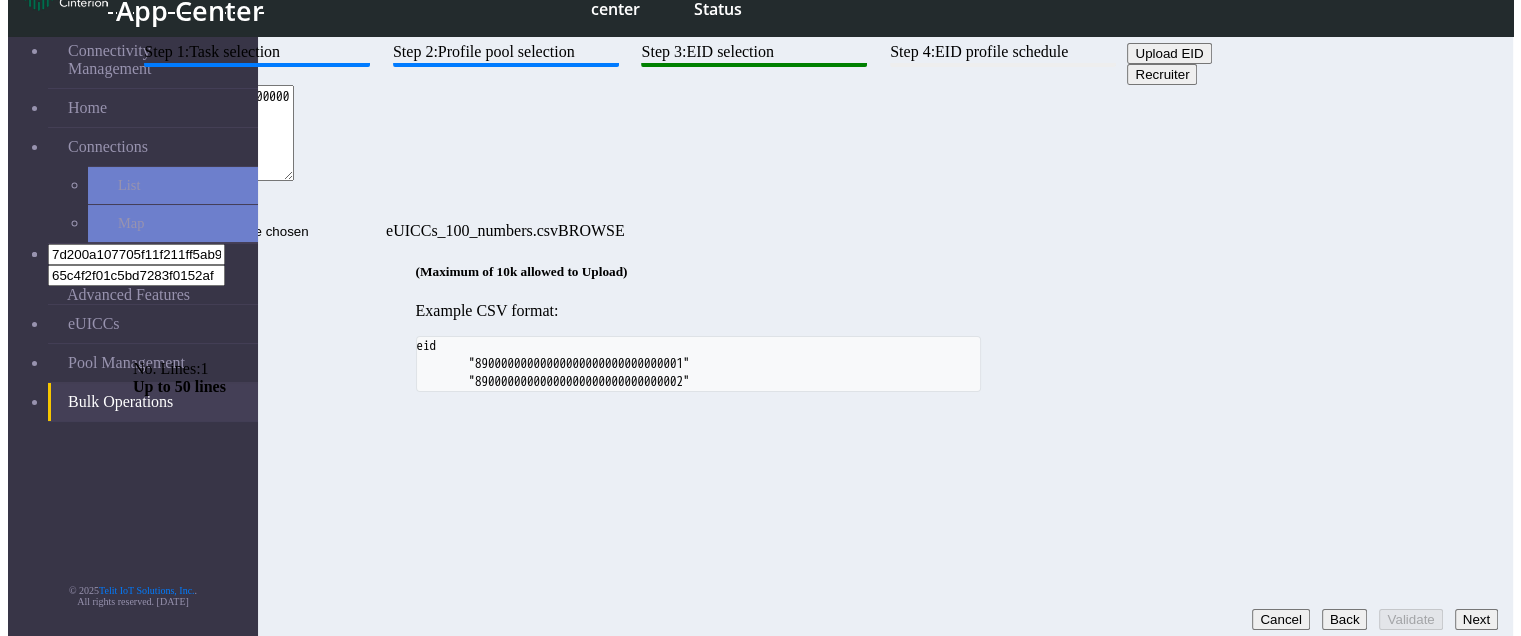 click on "Back" 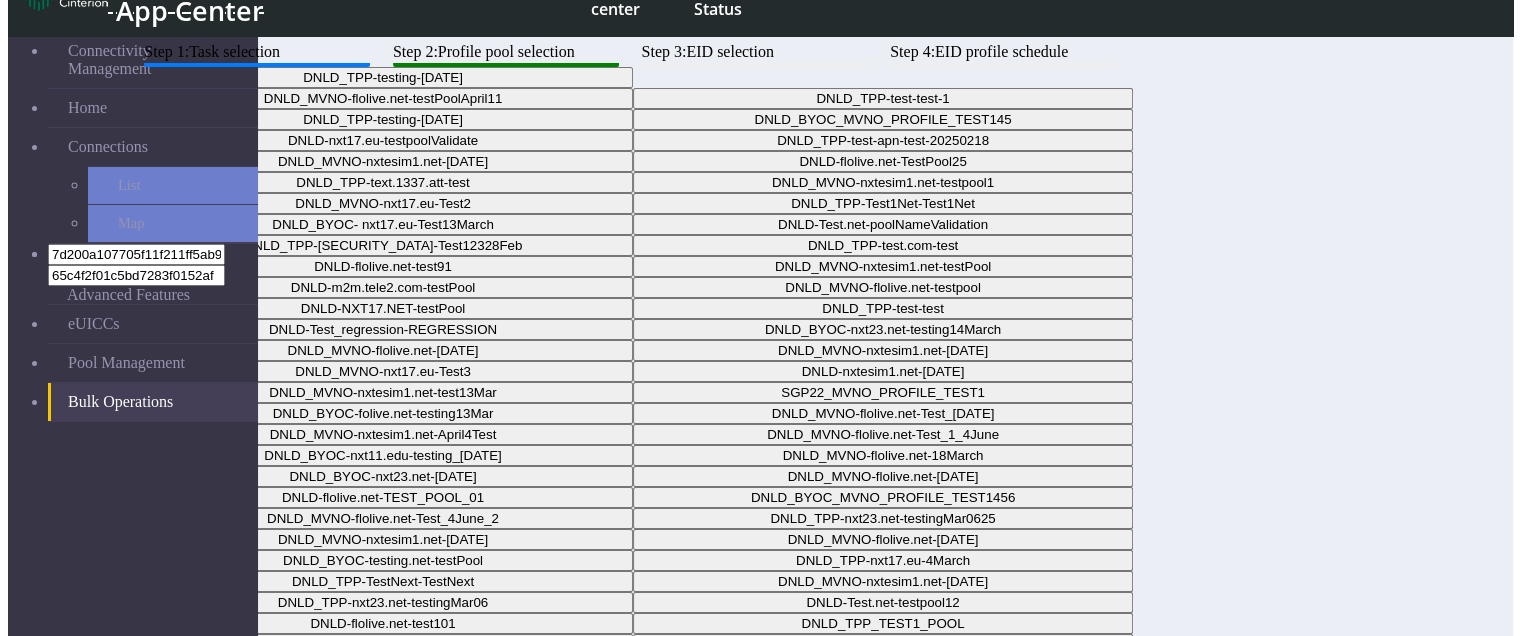 click on "Next" at bounding box center [1476, 671] 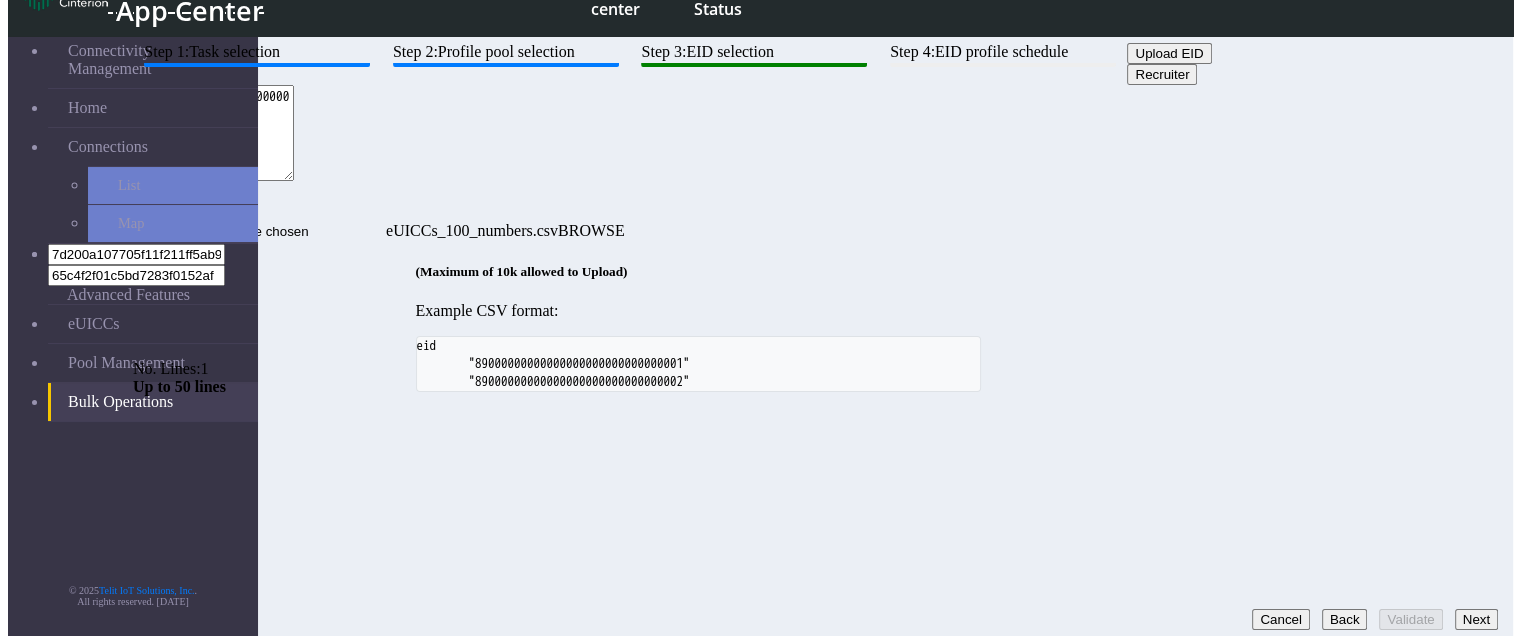 click on "89033024103401150100000000000008" at bounding box center [213, 133] 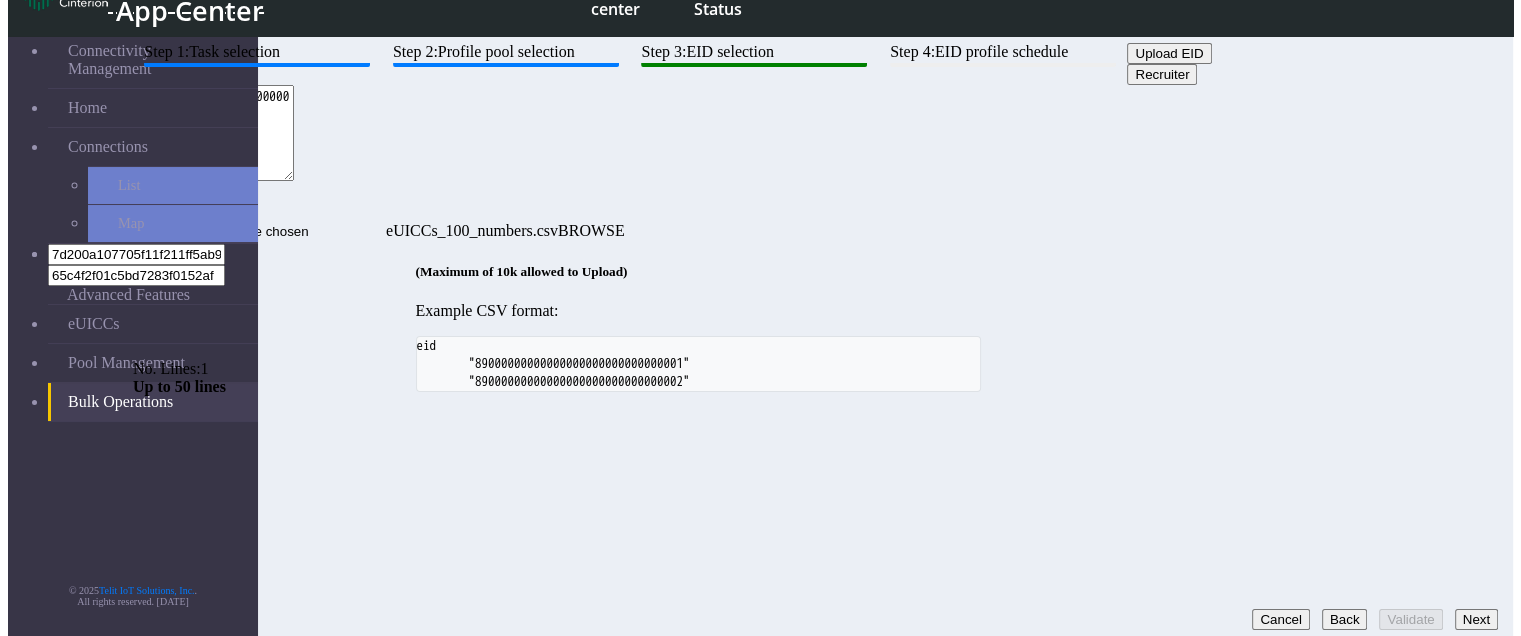 click on "89033024103401150100000000000008" at bounding box center (213, 133) 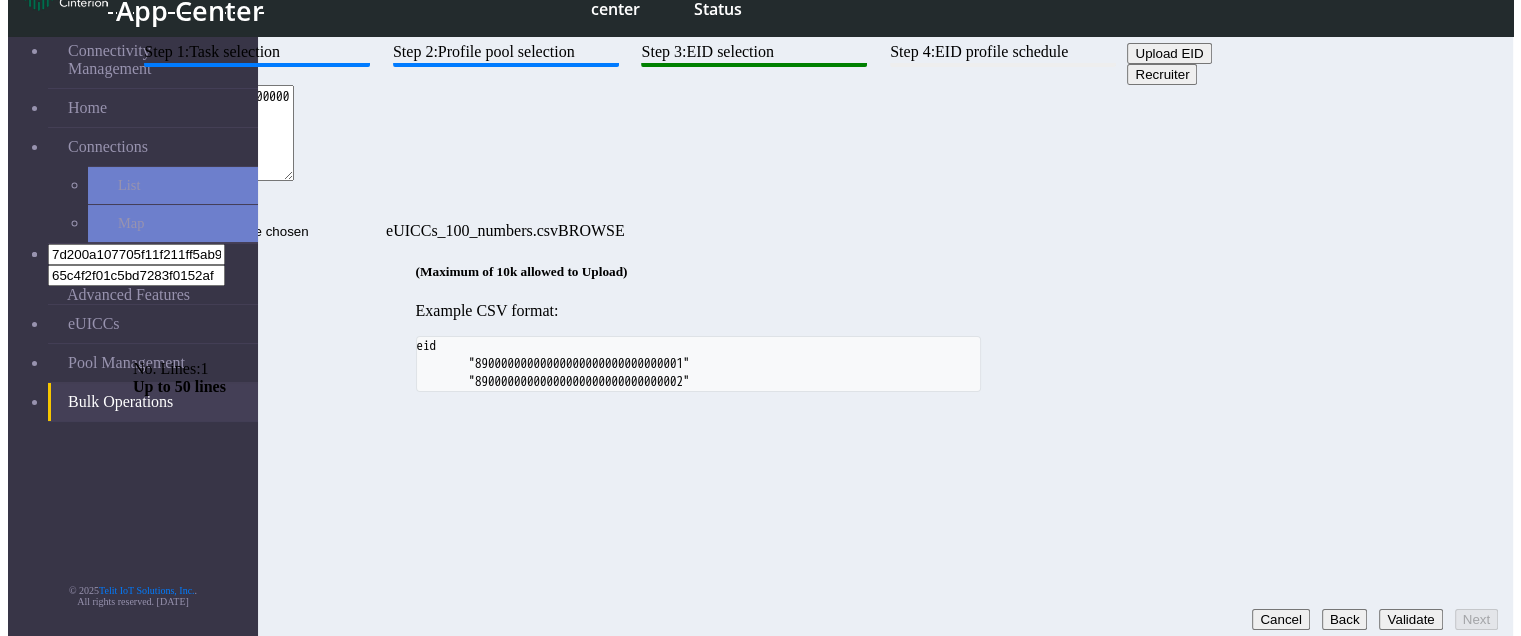 type on "89033024103401150100000000000004" 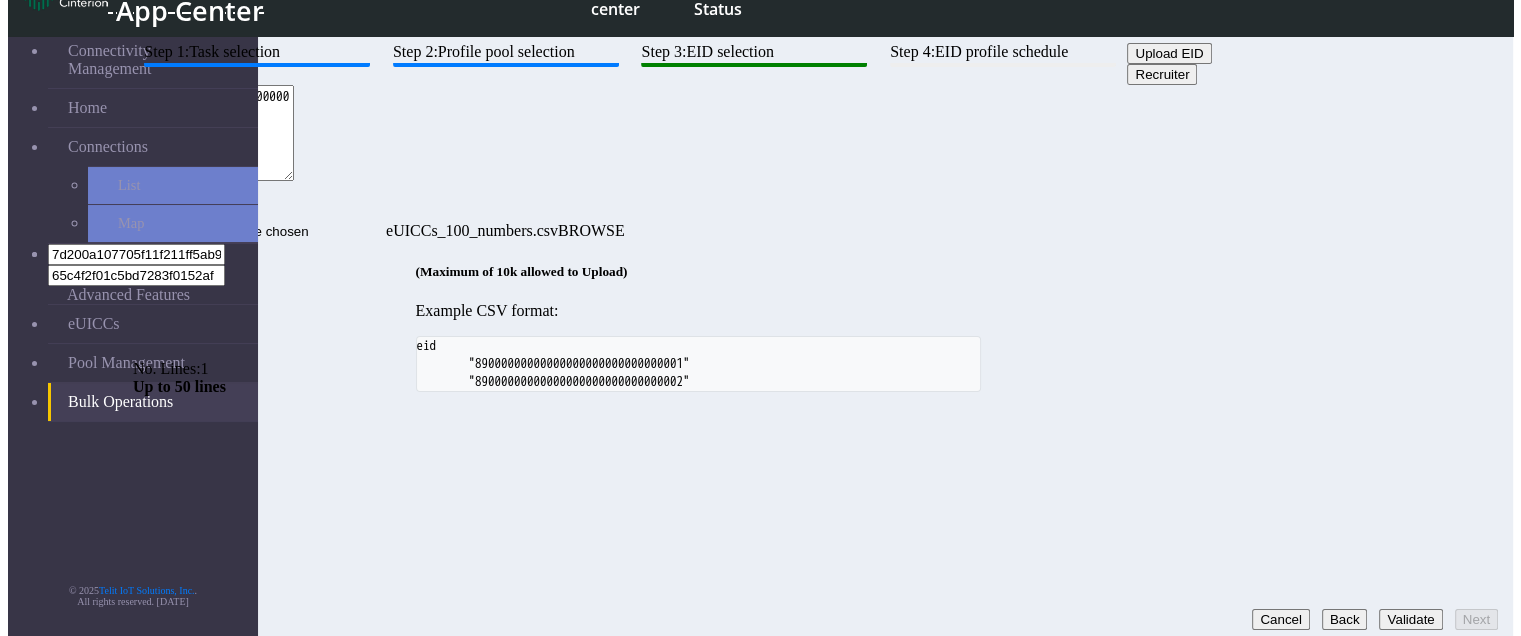 click on "Validate" at bounding box center [1410, 619] 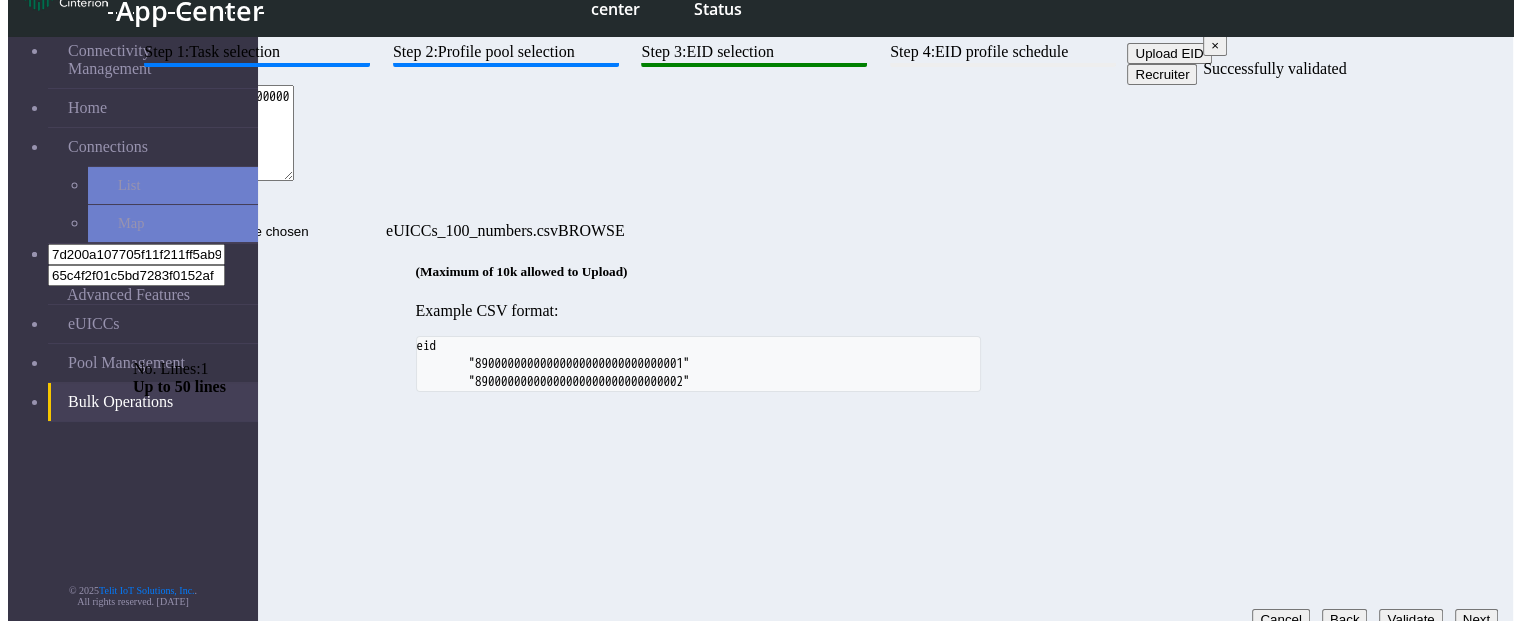 click on "Next" at bounding box center (1476, 619) 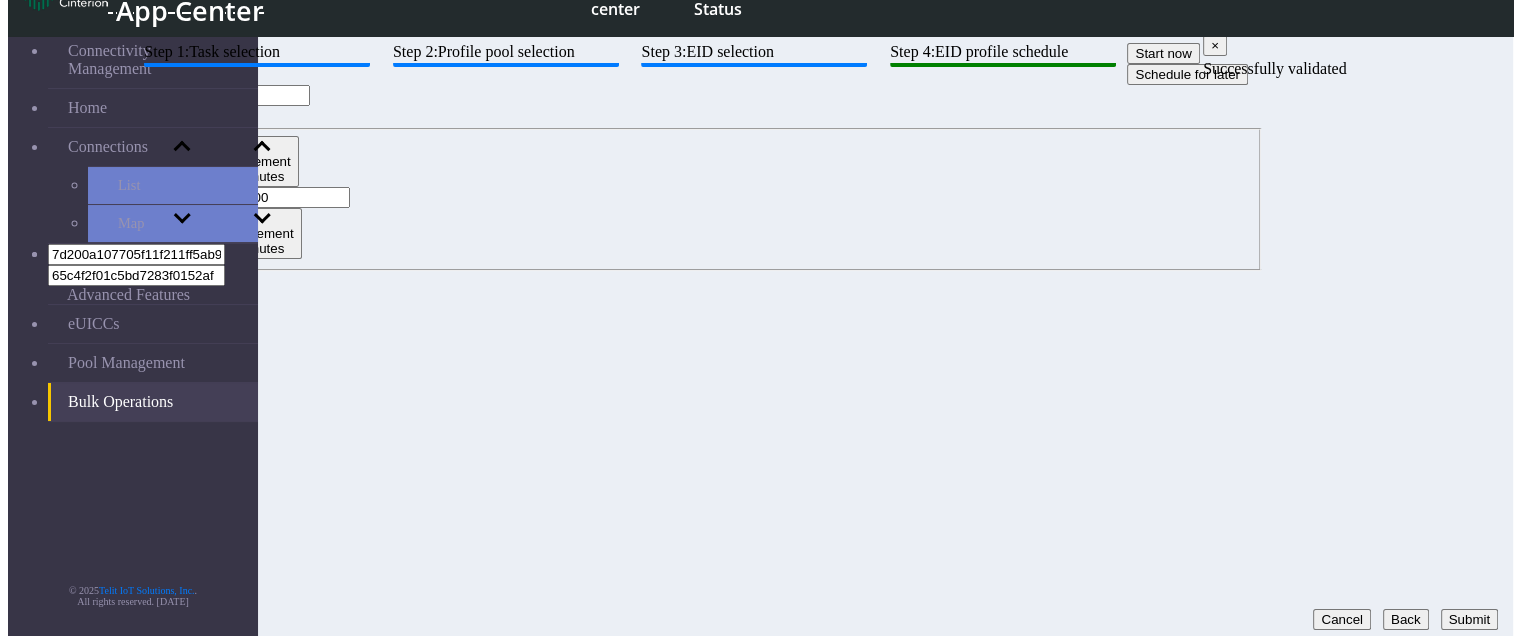 click on "Submit" at bounding box center (1469, 619) 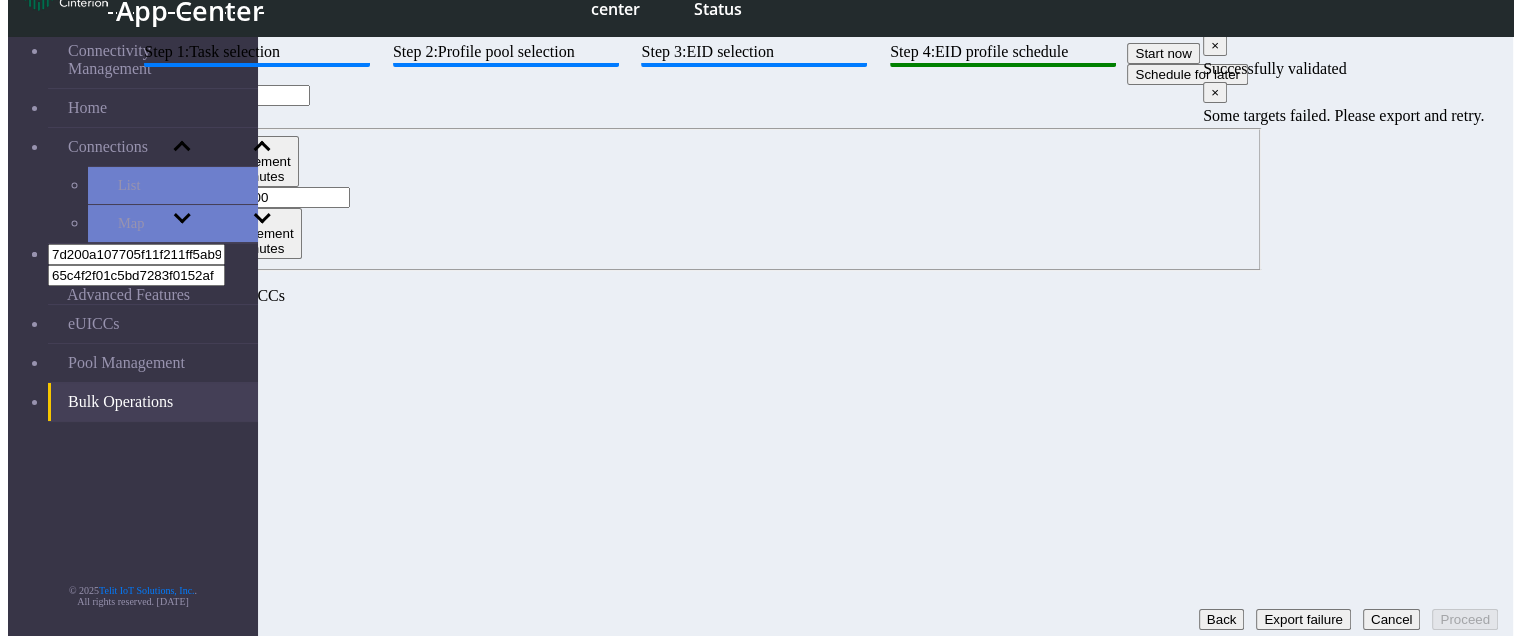 click on "Back" 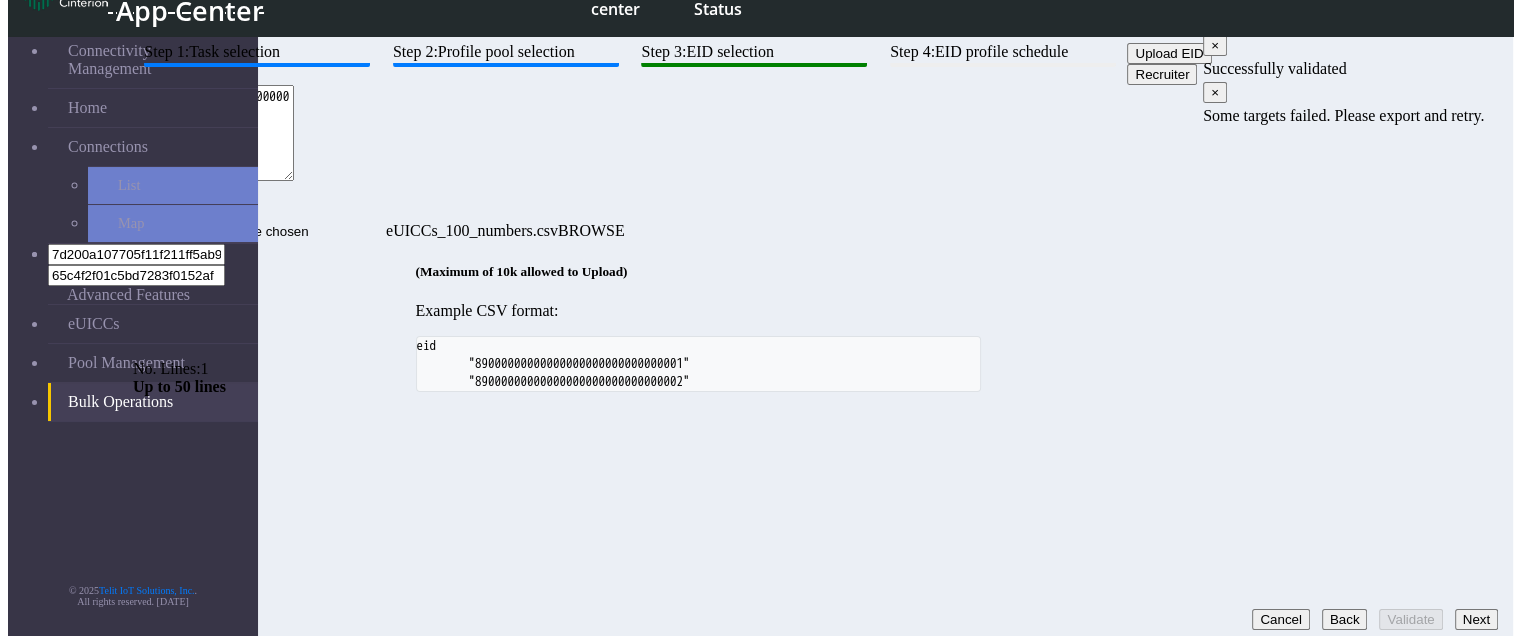 click on "Step 1:  Task selection  Step 2:  Profile pool selection  Step 3:  EID selection  Step 4:  EID profile schedule  Upload EID   Recruiter  89033024103401150100000000000004  No. Lines:  1   Up to 50 lines   eUICCs_100_numbers.csv  (Maximum of 10k allowed to Upload) Example CSV format:         eid
"89000000000000000000000000000001"
"89000000000000000000000000000002"
Cancel   Back   Validate   Next" 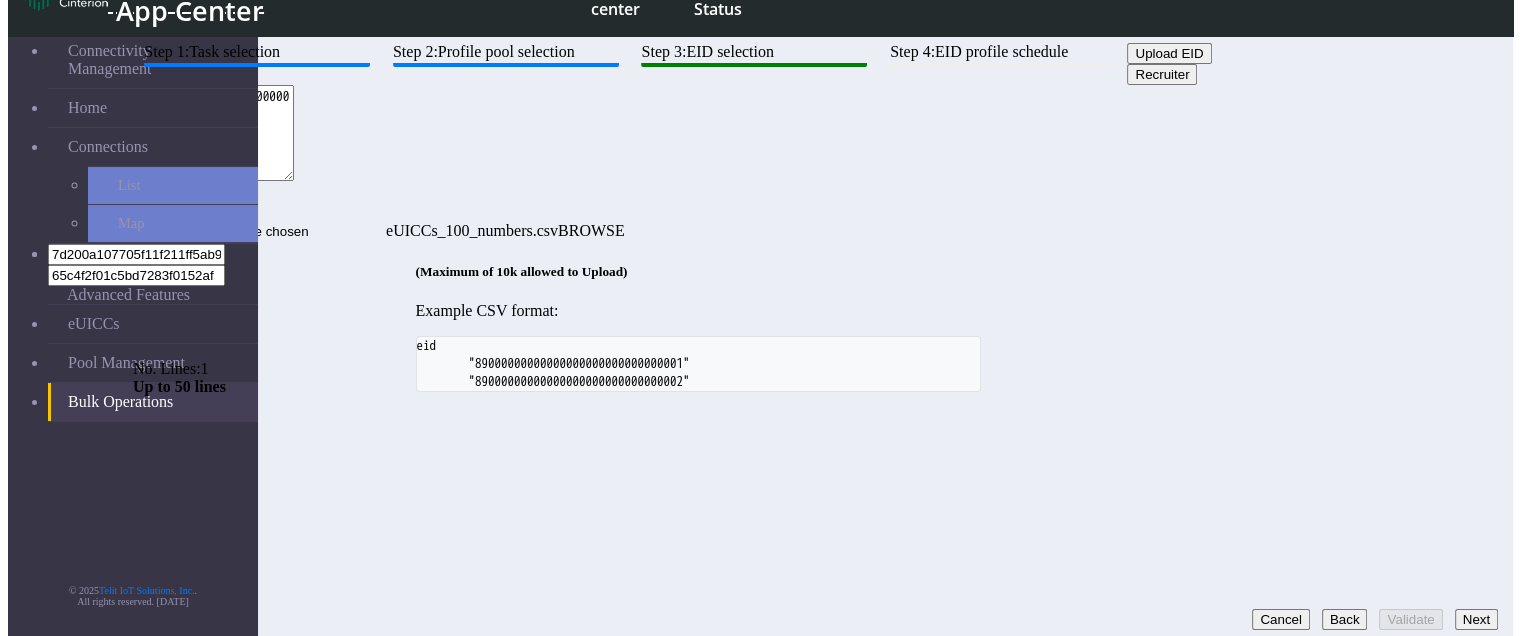 click on "Step 1:  Task selection  Step 2:  Profile pool selection  Step 3:  EID selection  Step 4:  EID profile schedule  Upload EID   Recruiter  89033024103401150100000000000004  No. Lines:  1   Up to 50 lines   eUICCs_100_numbers.csv  (Maximum of 10k allowed to Upload) Example CSV format:         eid
"89000000000000000000000000000001"
"89000000000000000000000000000002"
Cancel   Back   Validate   Next" 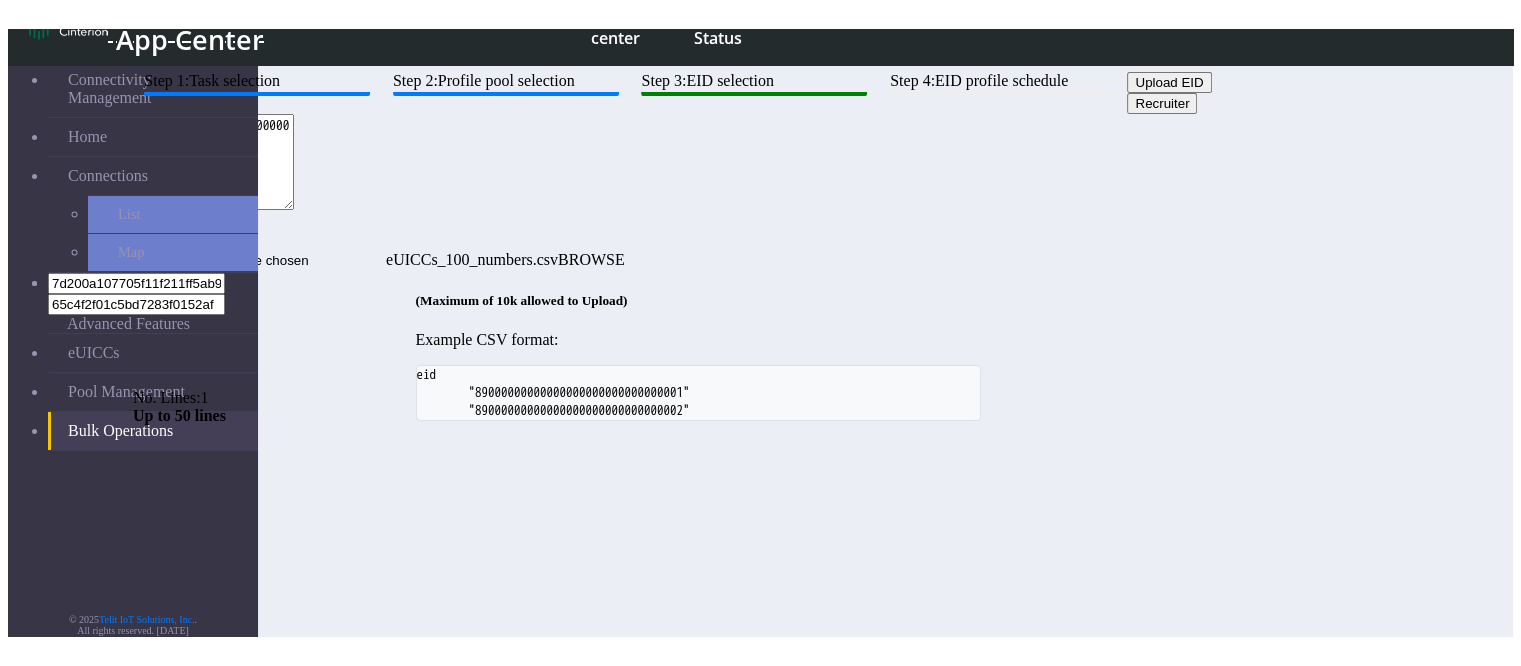 scroll, scrollTop: 19, scrollLeft: 0, axis: vertical 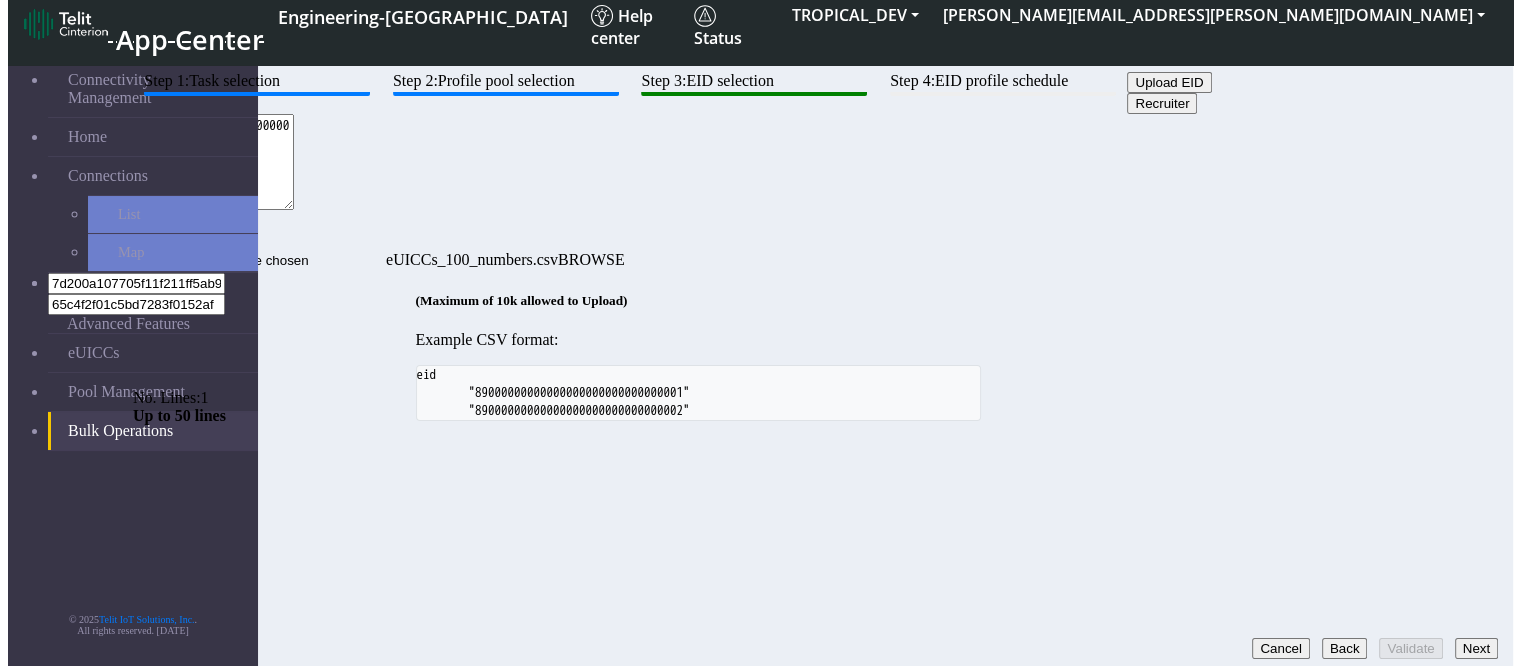 click on "89033024103401150100000000000004" at bounding box center (213, 162) 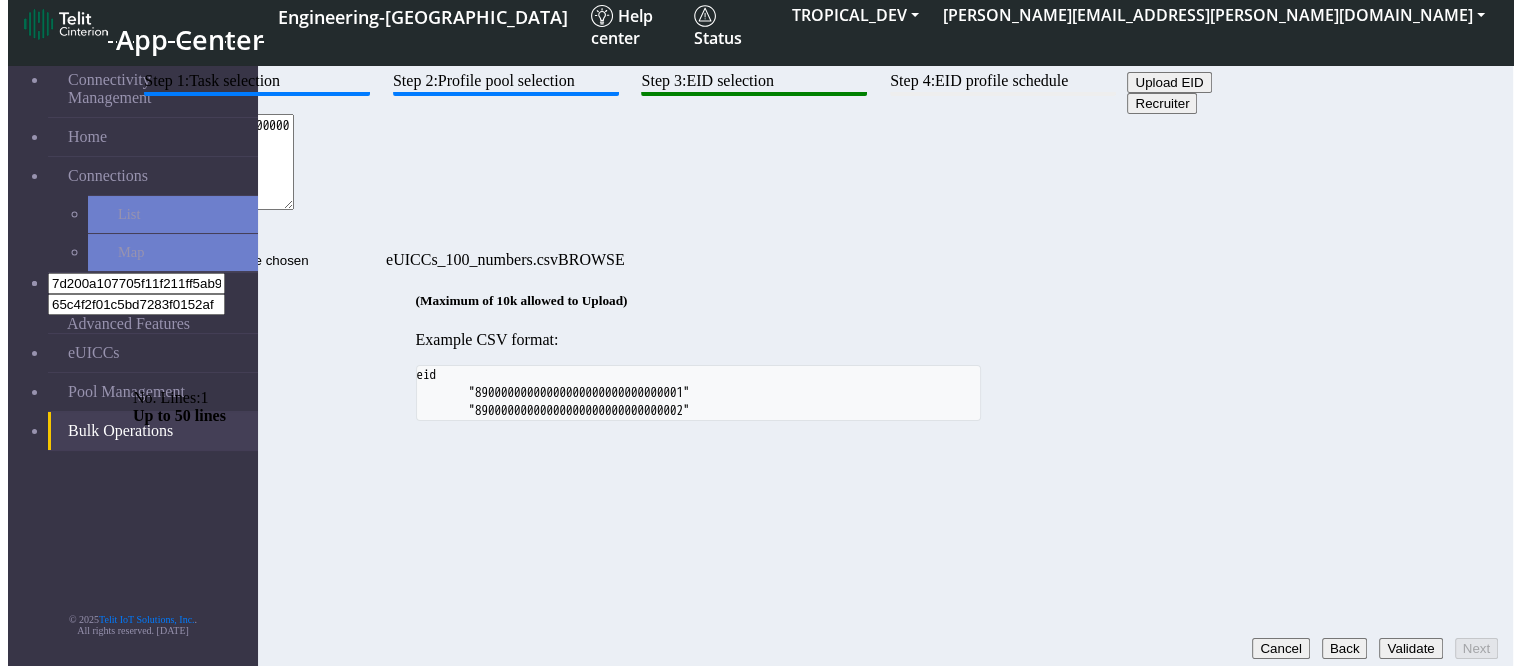 paste on "6" 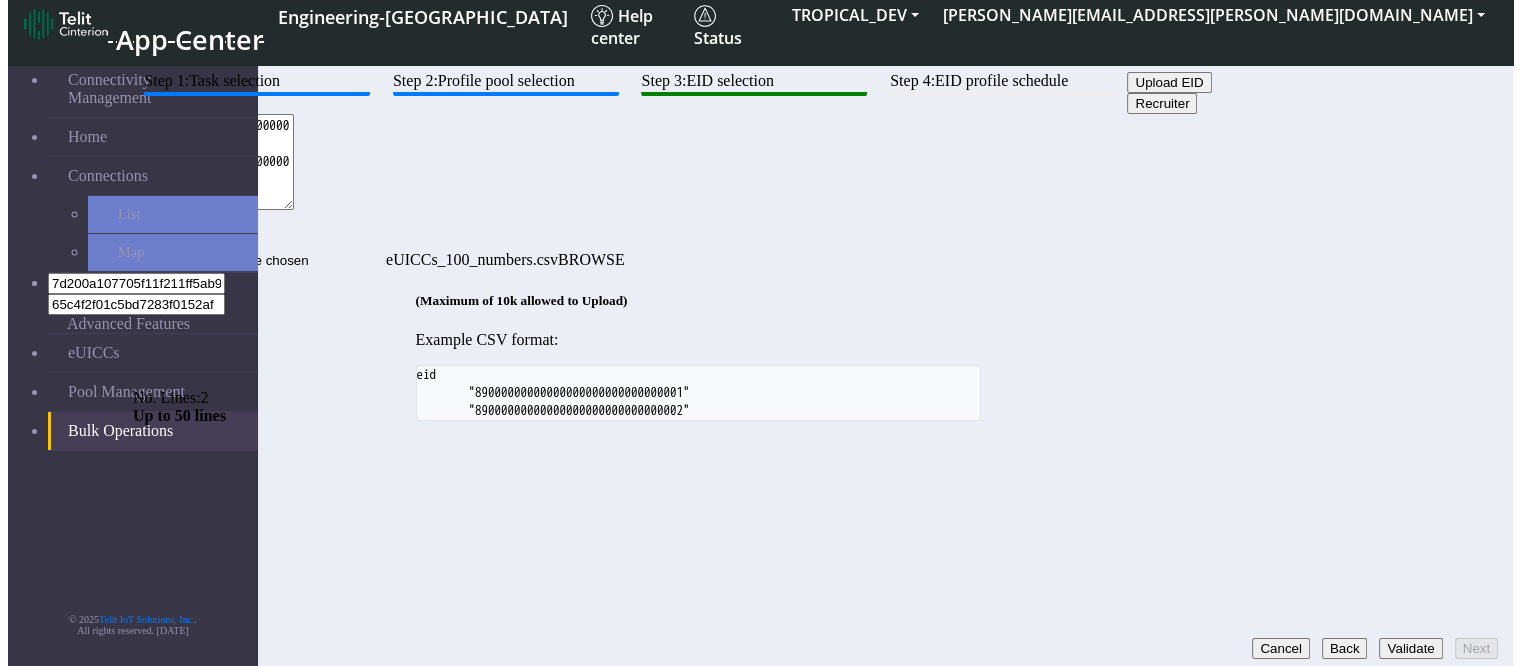 click on "Validate" at bounding box center (1410, 648) 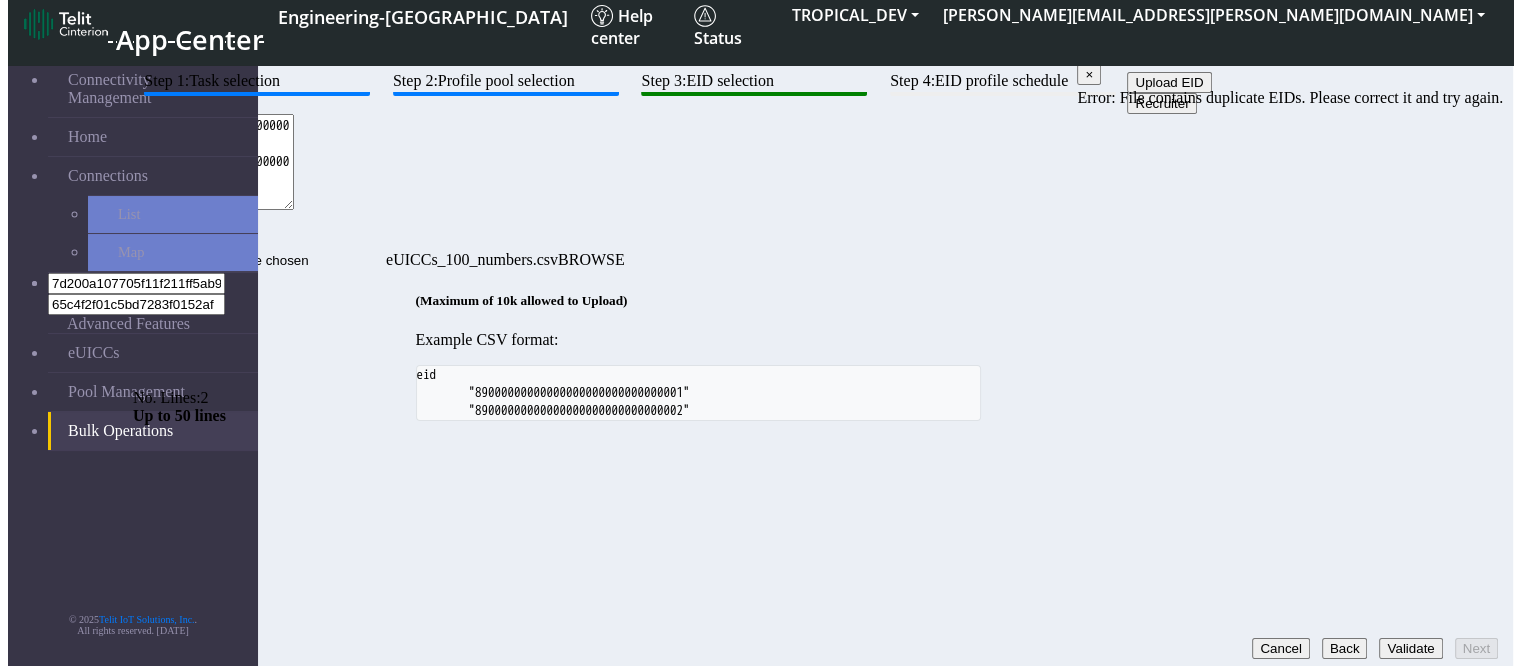 drag, startPoint x: 943, startPoint y: 277, endPoint x: 931, endPoint y: 238, distance: 40.804413 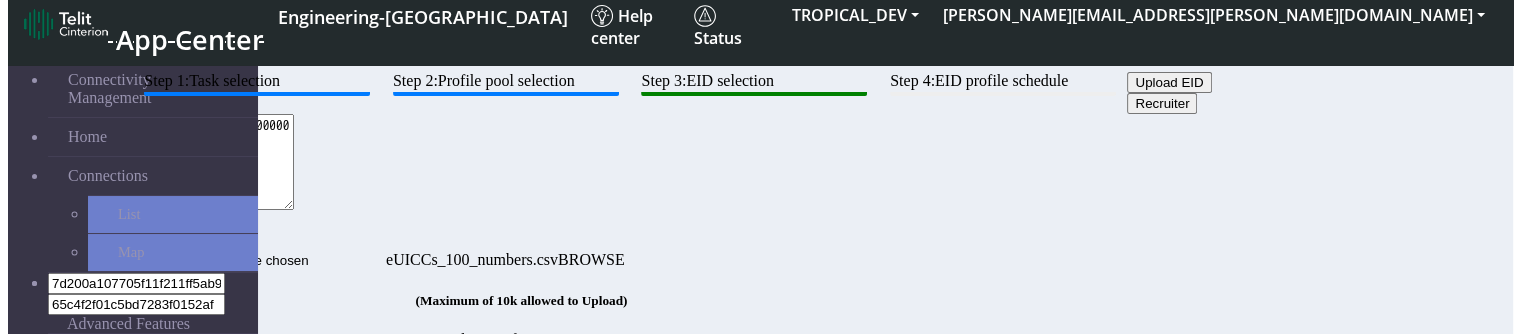 click on "89033024103401150100000000000006" at bounding box center (213, 162) 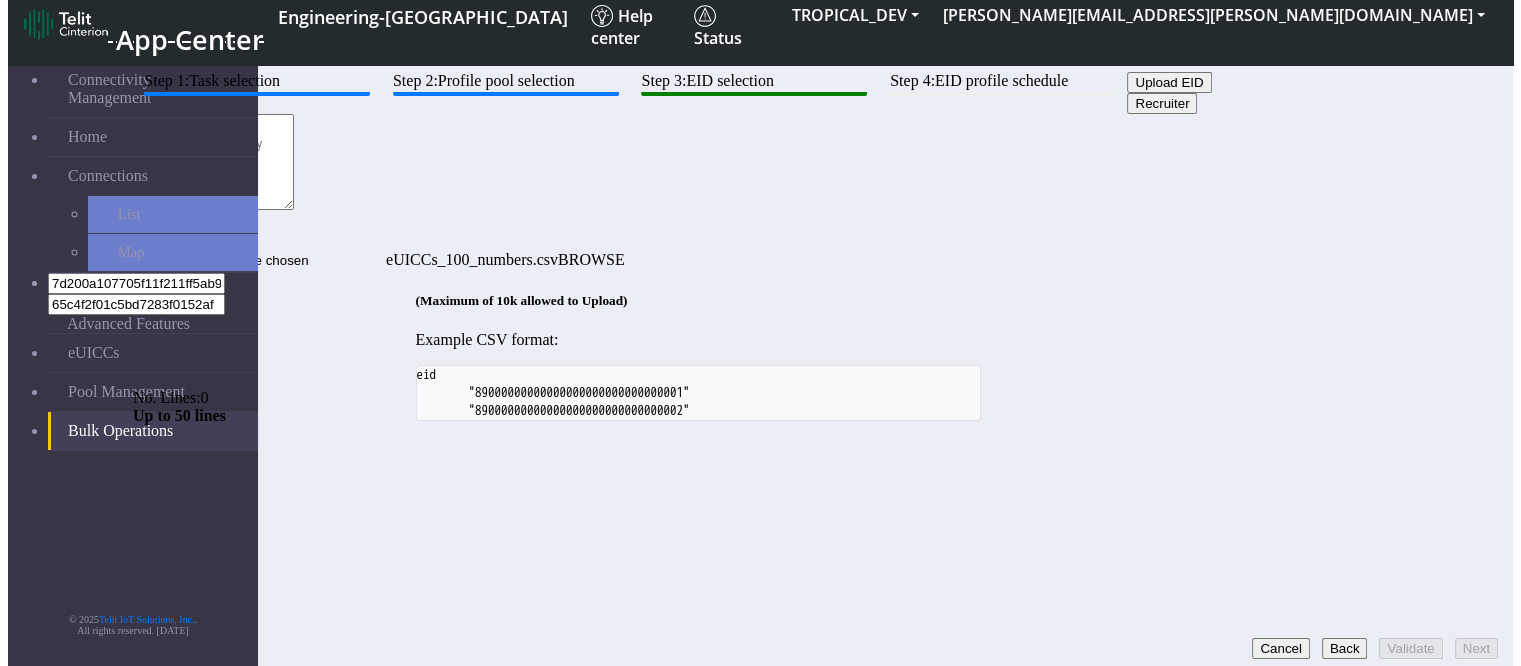 type 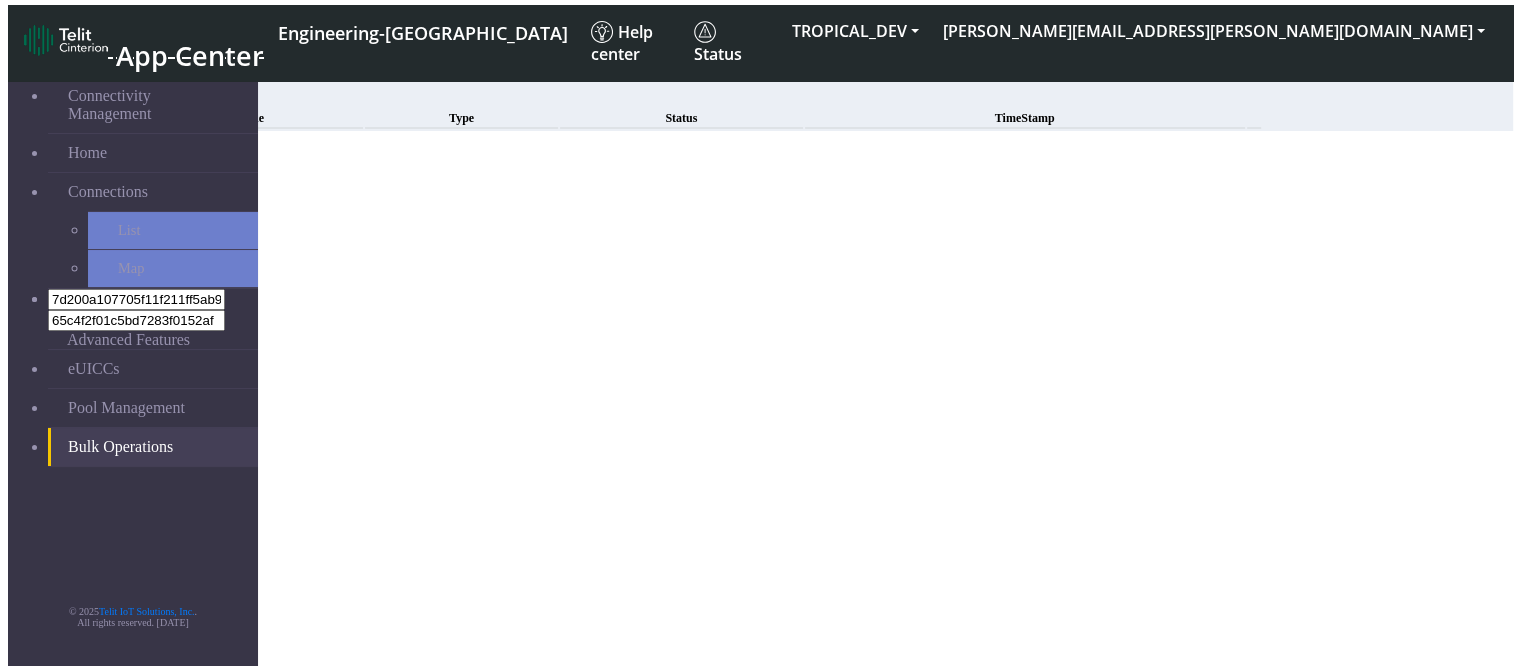 scroll, scrollTop: 19, scrollLeft: 0, axis: vertical 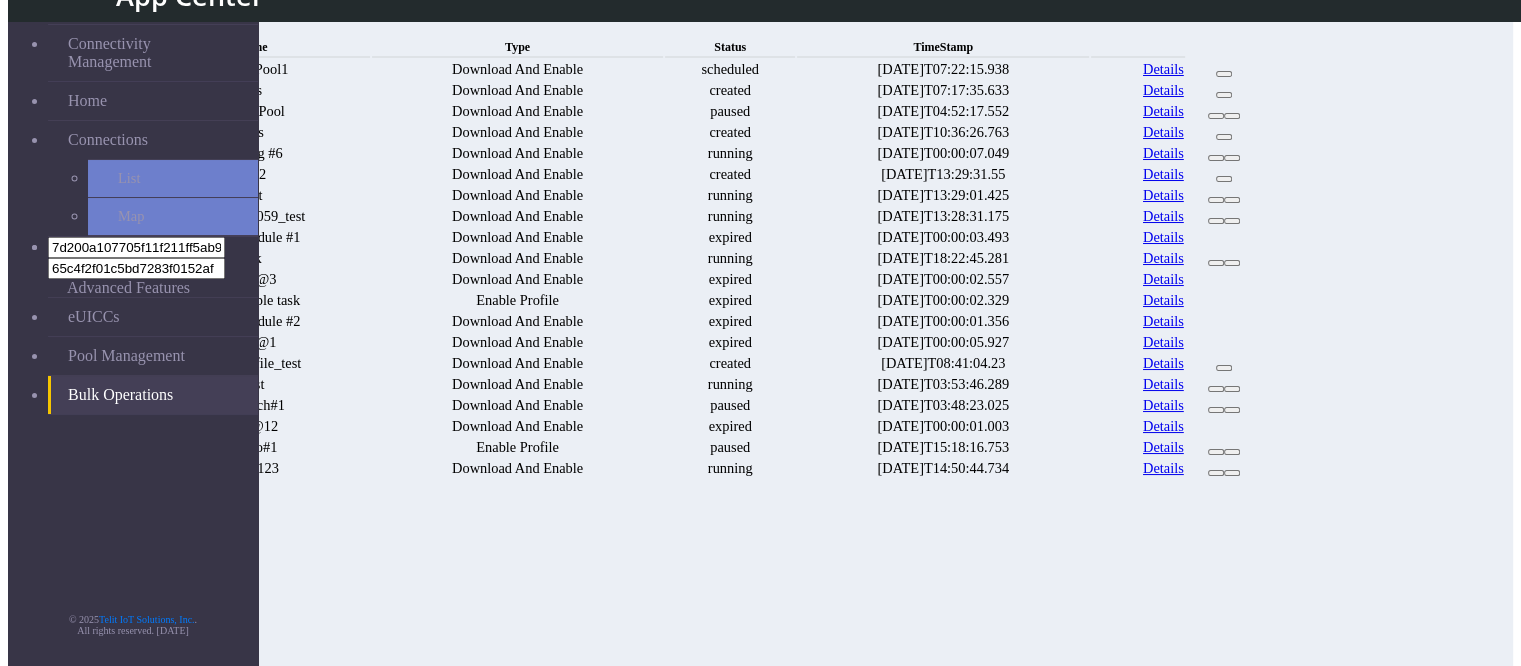 click on "New" 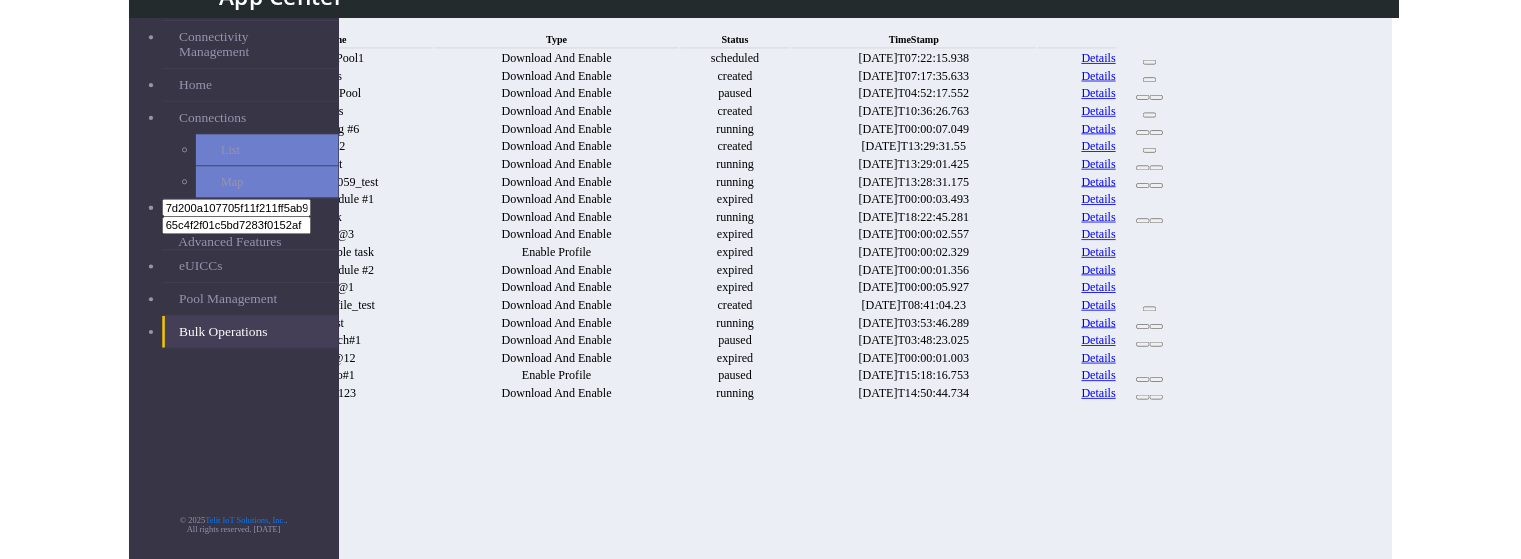 scroll, scrollTop: 0, scrollLeft: 0, axis: both 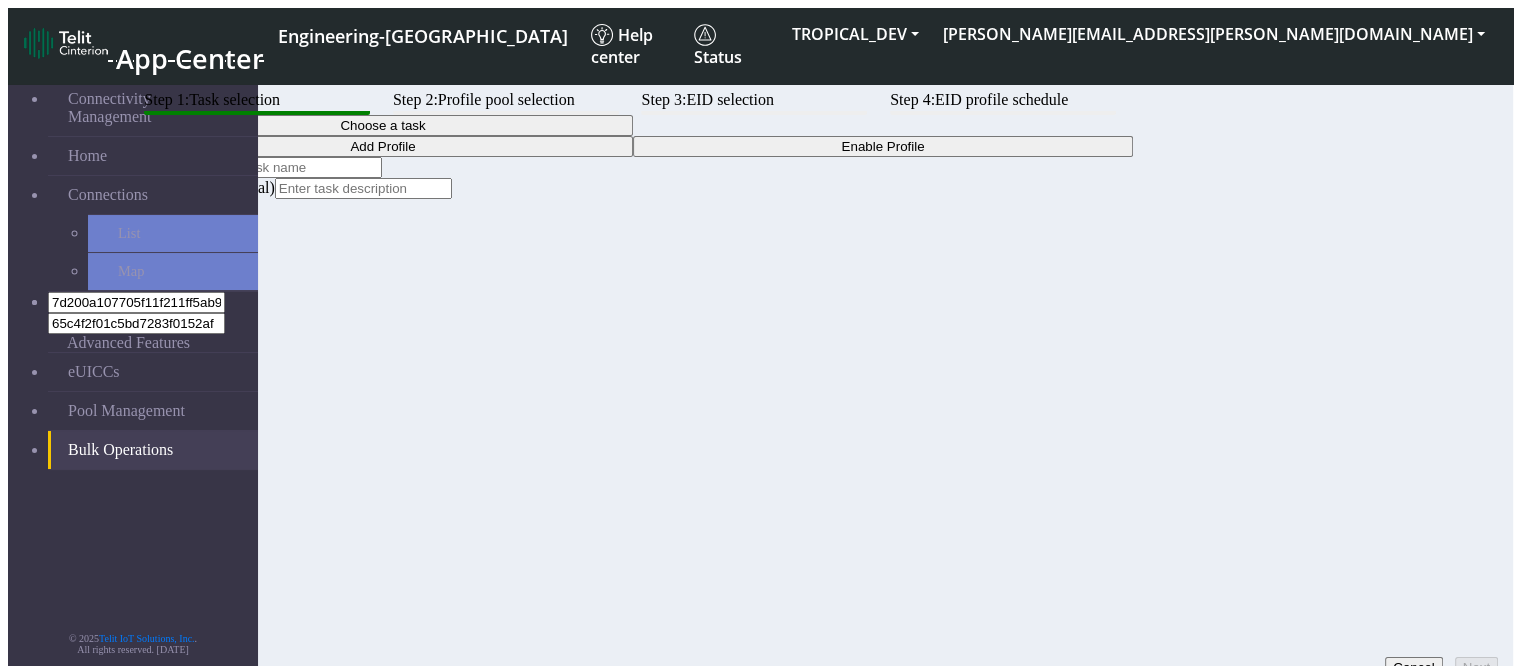 click on "Choose a task" at bounding box center (383, 125) 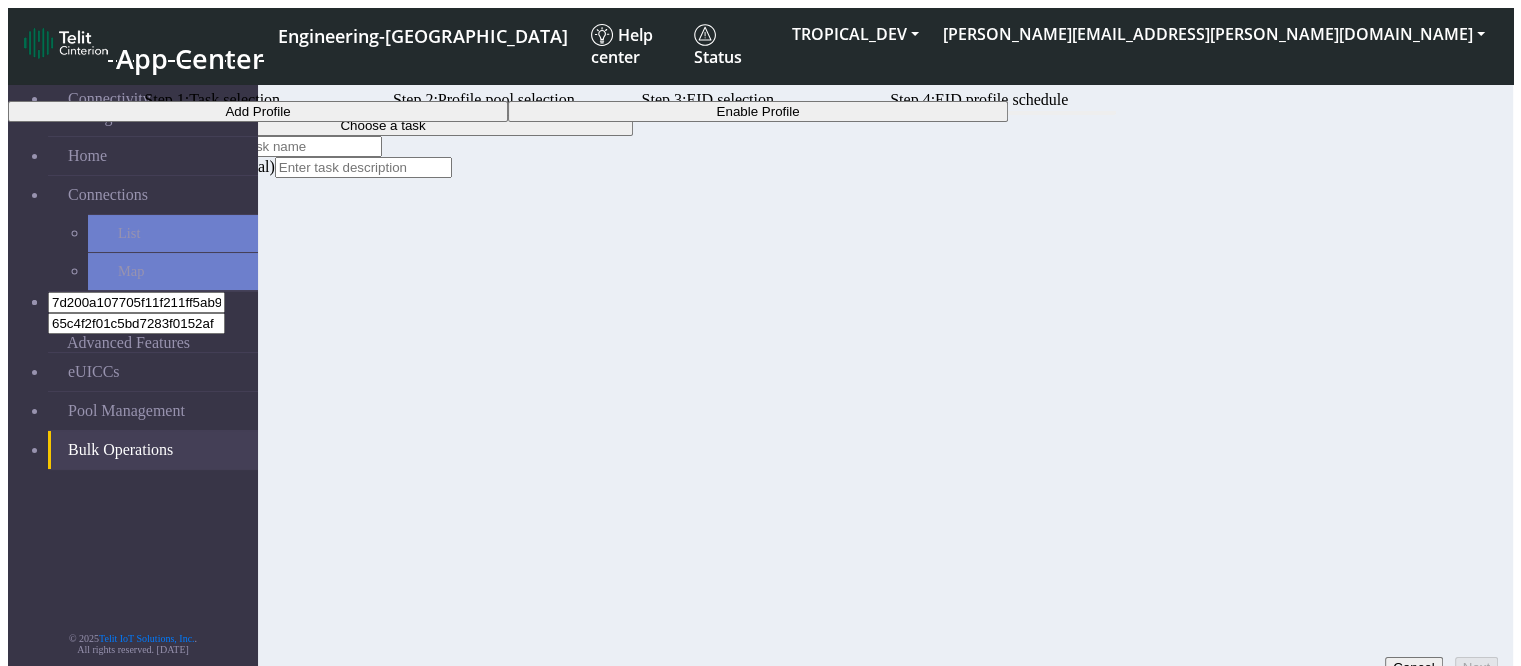 click on "Add Profile" at bounding box center (258, 111) 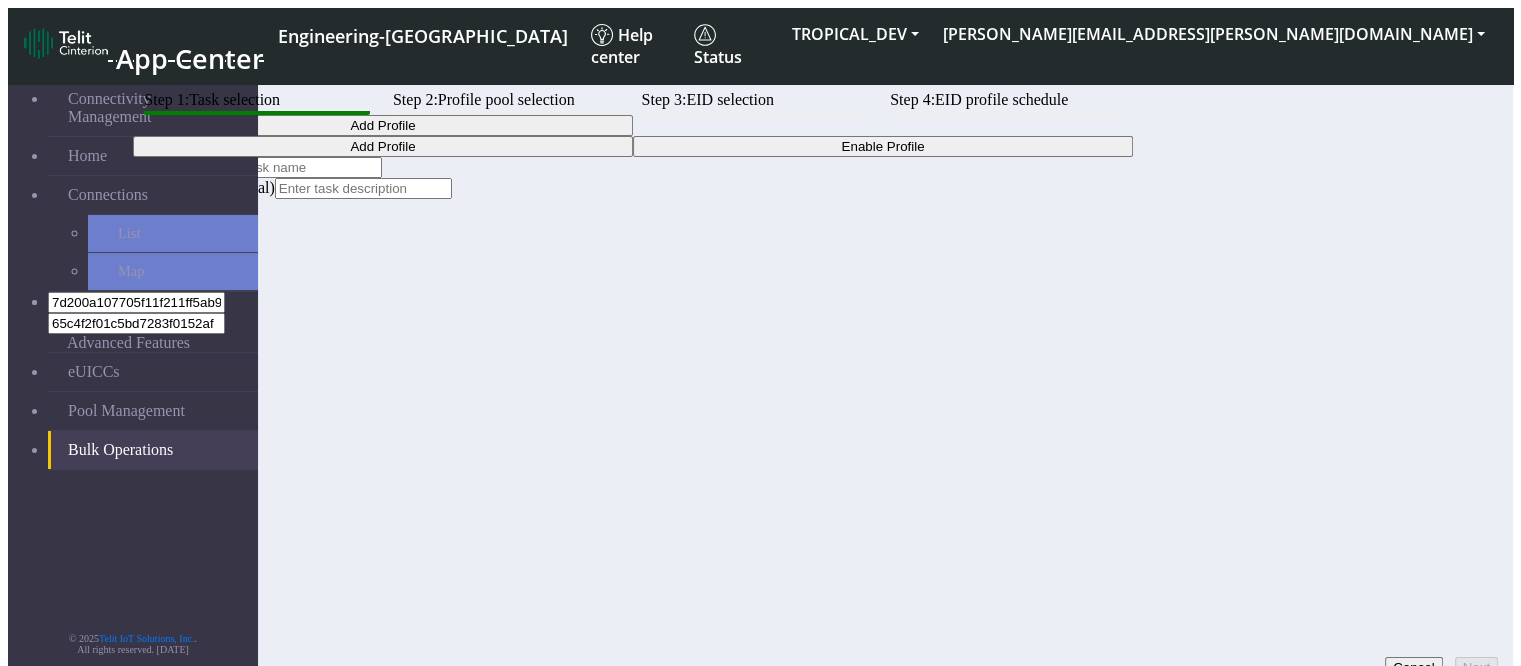 click 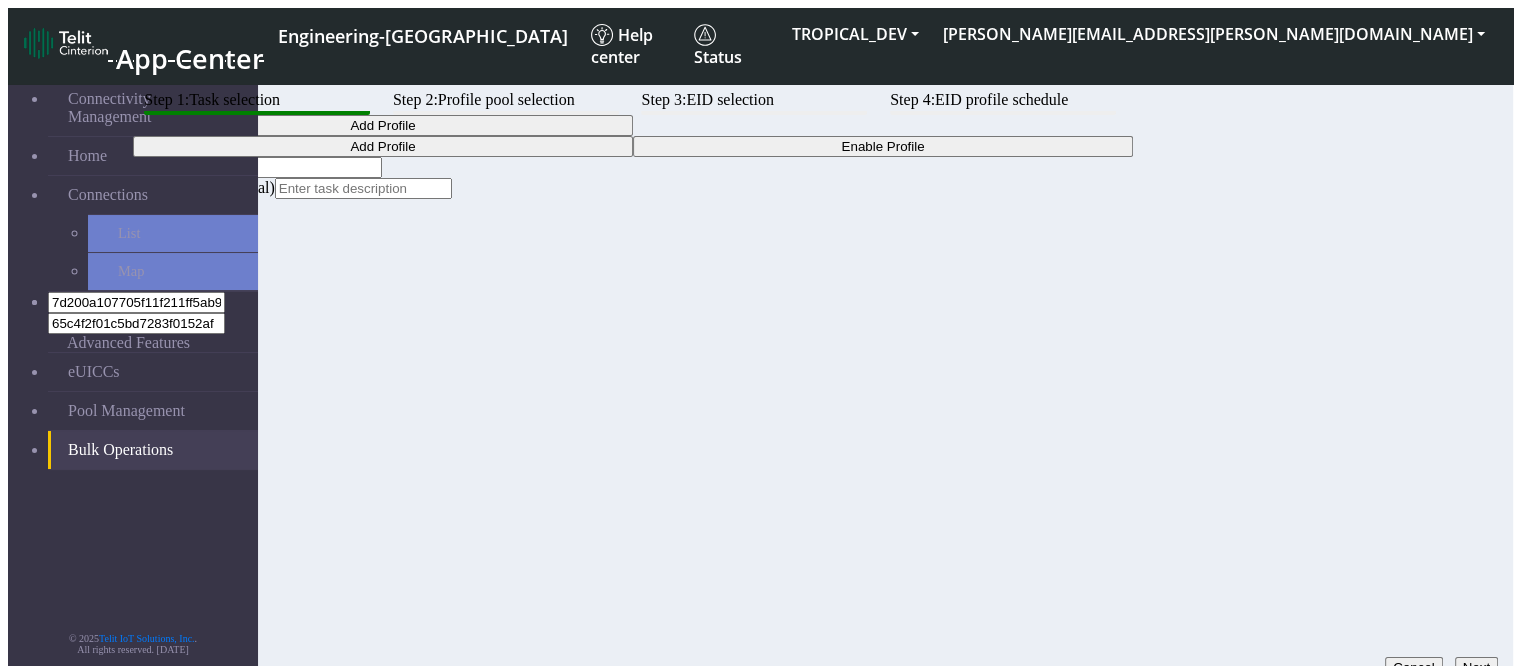 type on "sftgasz" 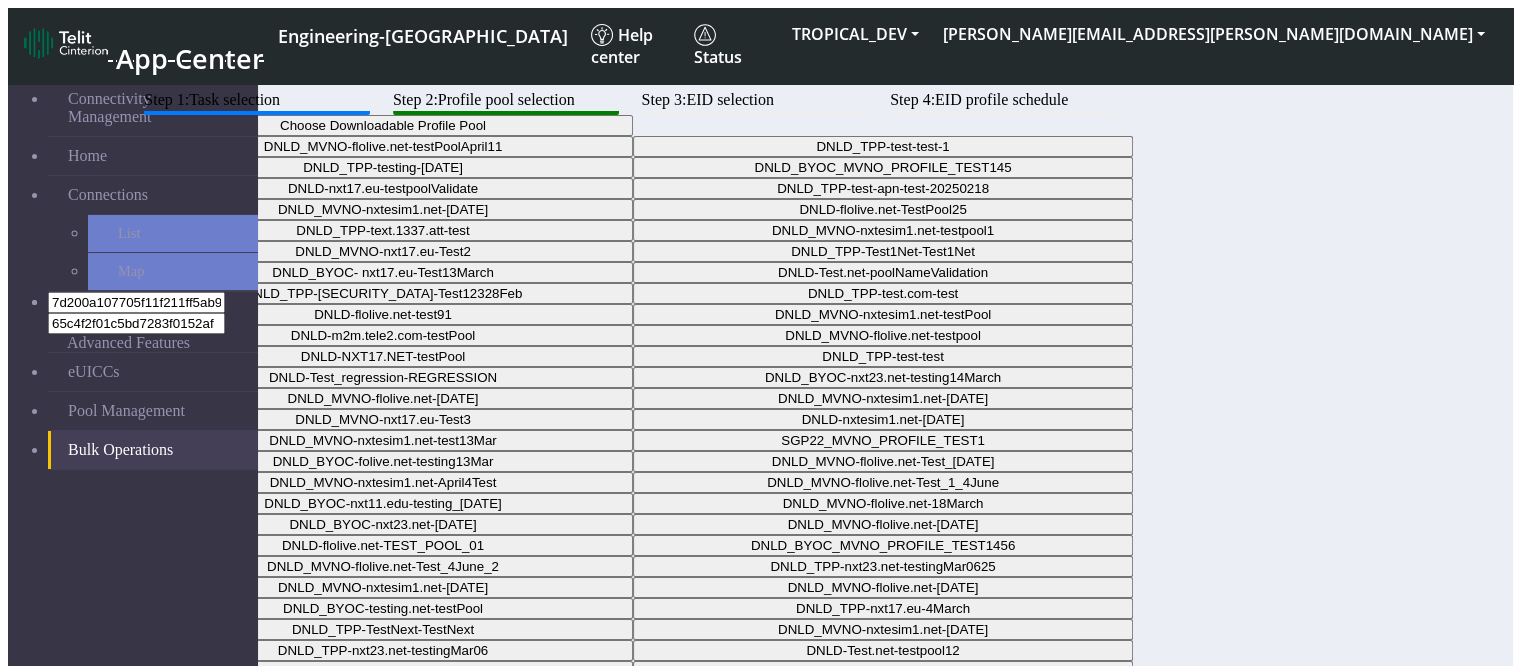 click on "Choose Downloadable Profile Pool" at bounding box center [383, 125] 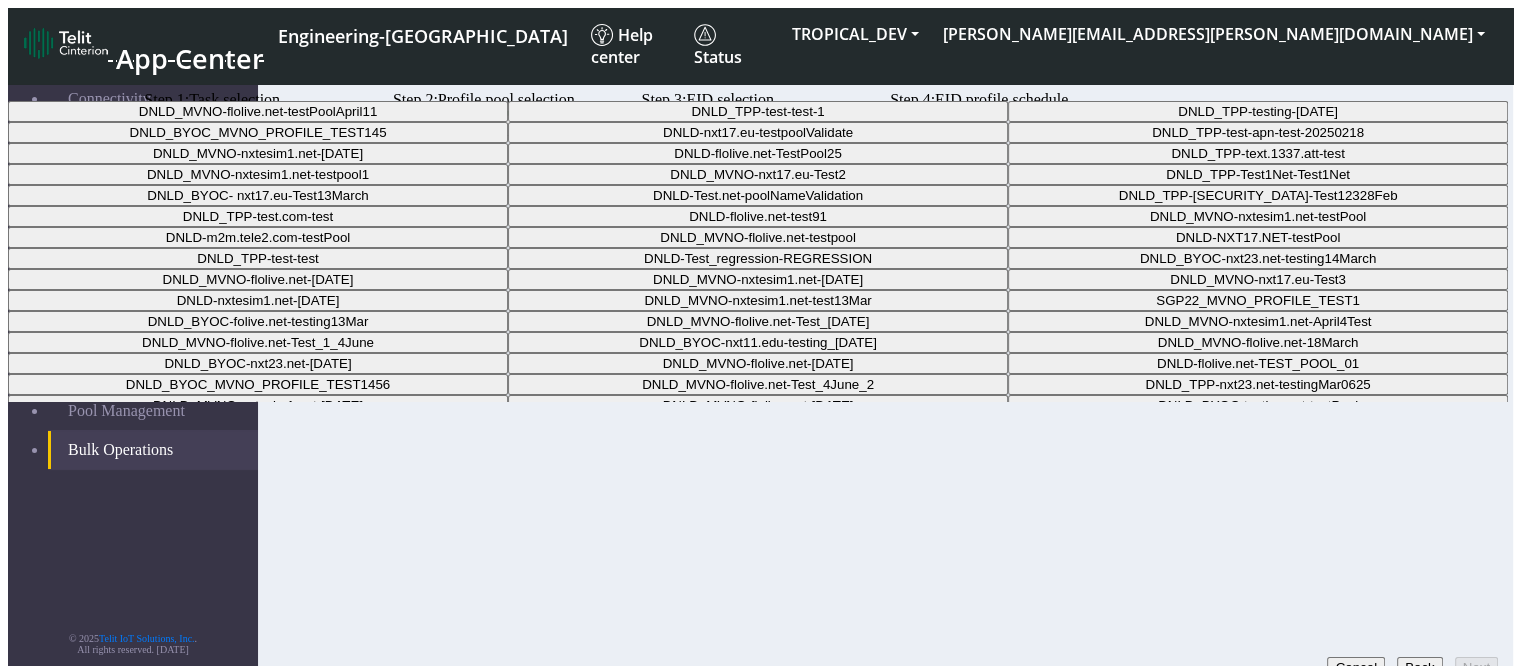 click on "DNLD_TPP-testing-Mar05" at bounding box center [1258, 111] 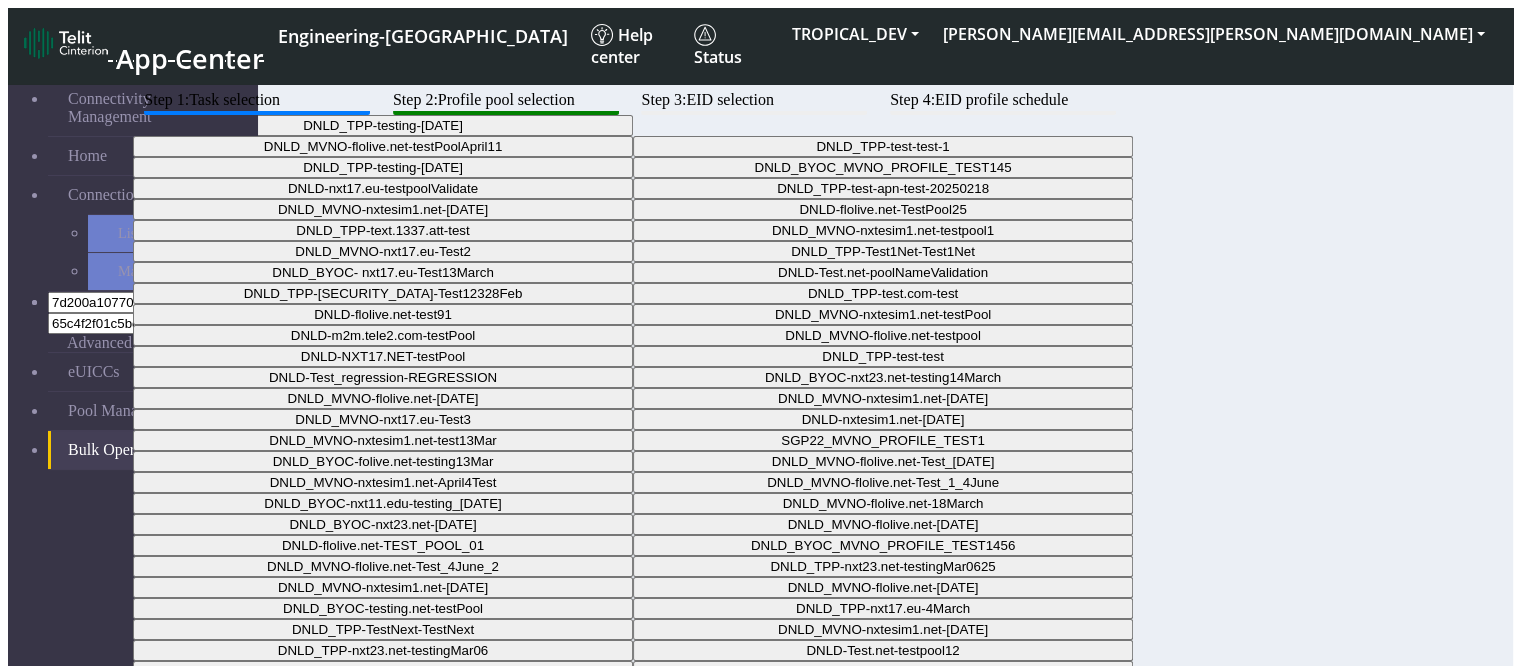 click on "Next" at bounding box center [1476, 719] 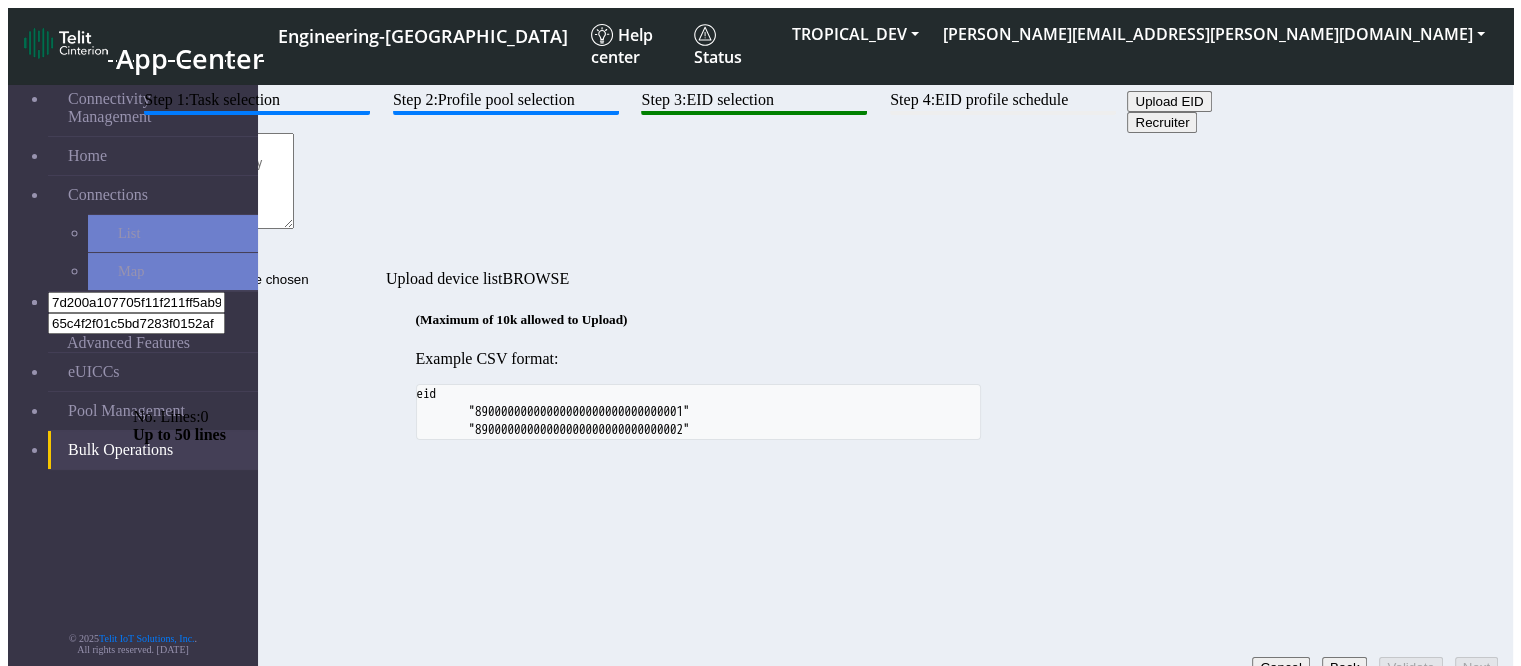 click on "Upload EID   Recruiter" at bounding box center (698, 112) 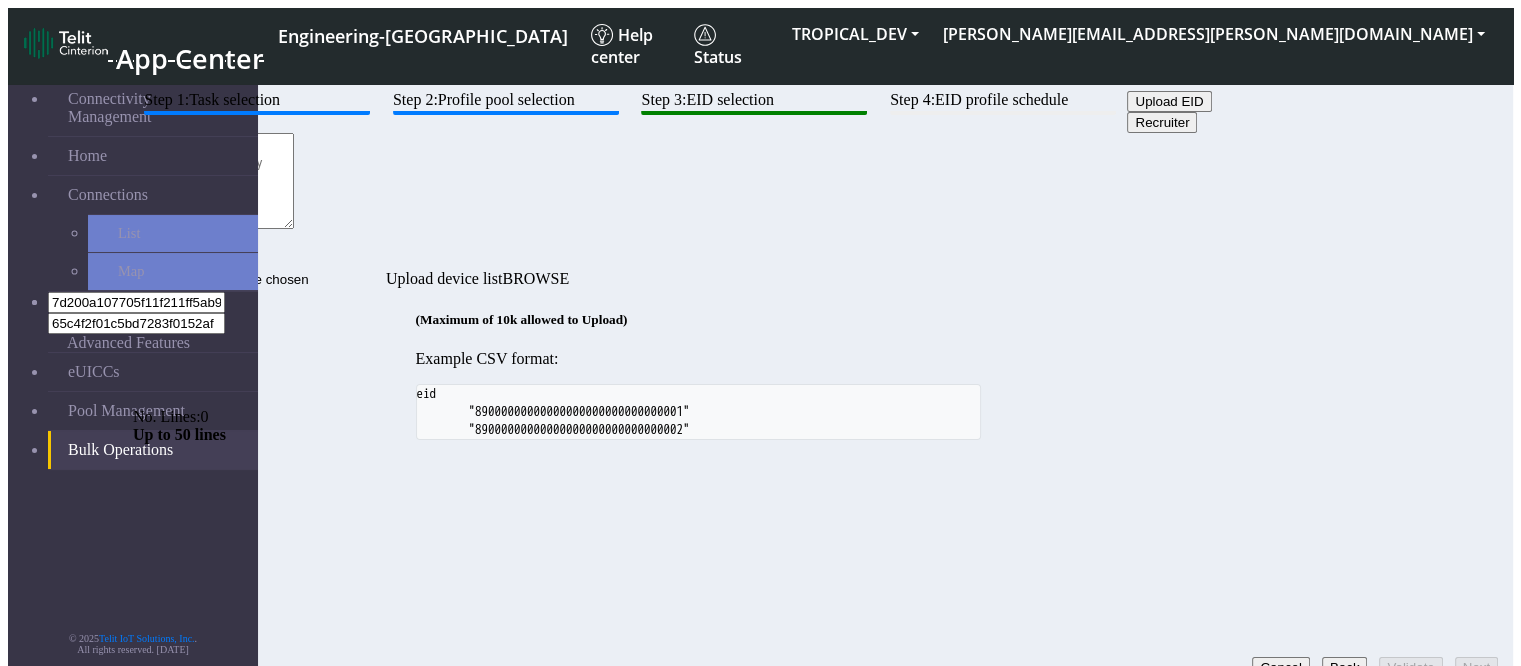 click at bounding box center [213, 181] 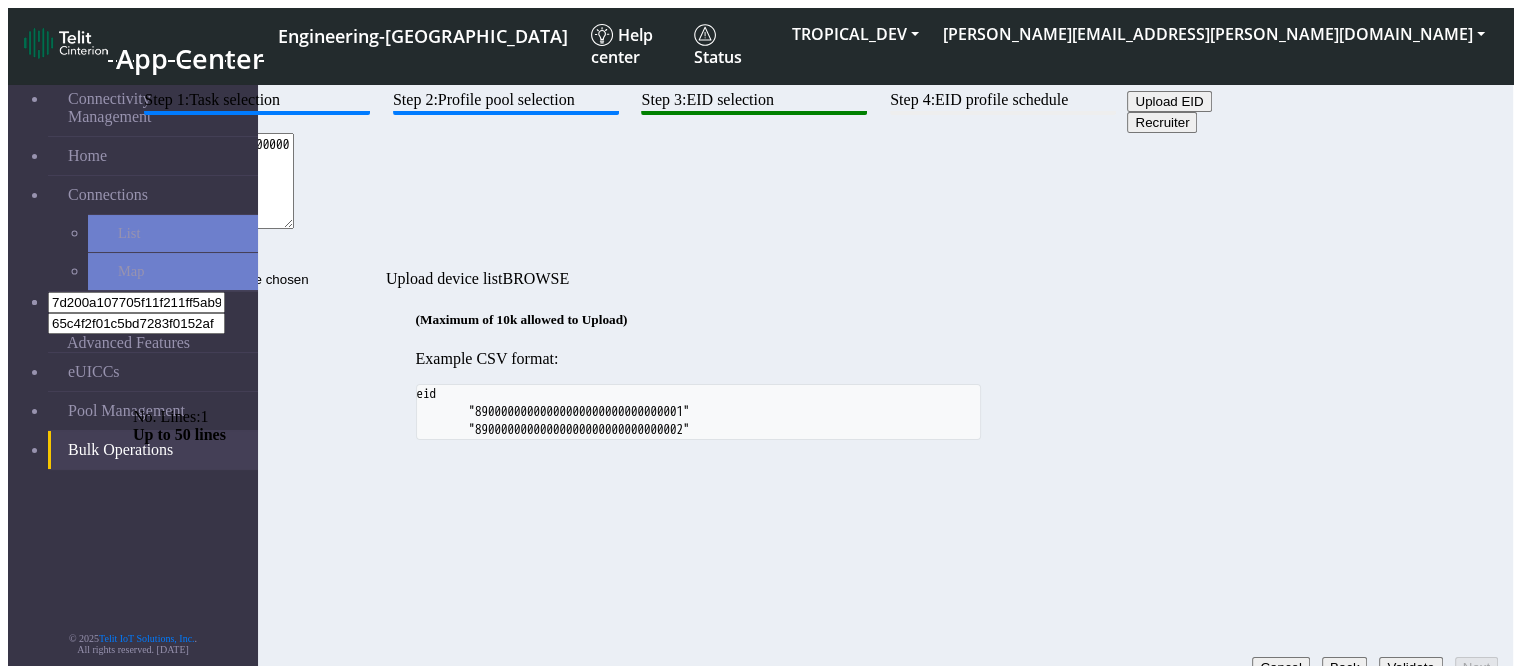 type on "89033024103401150100000000000006" 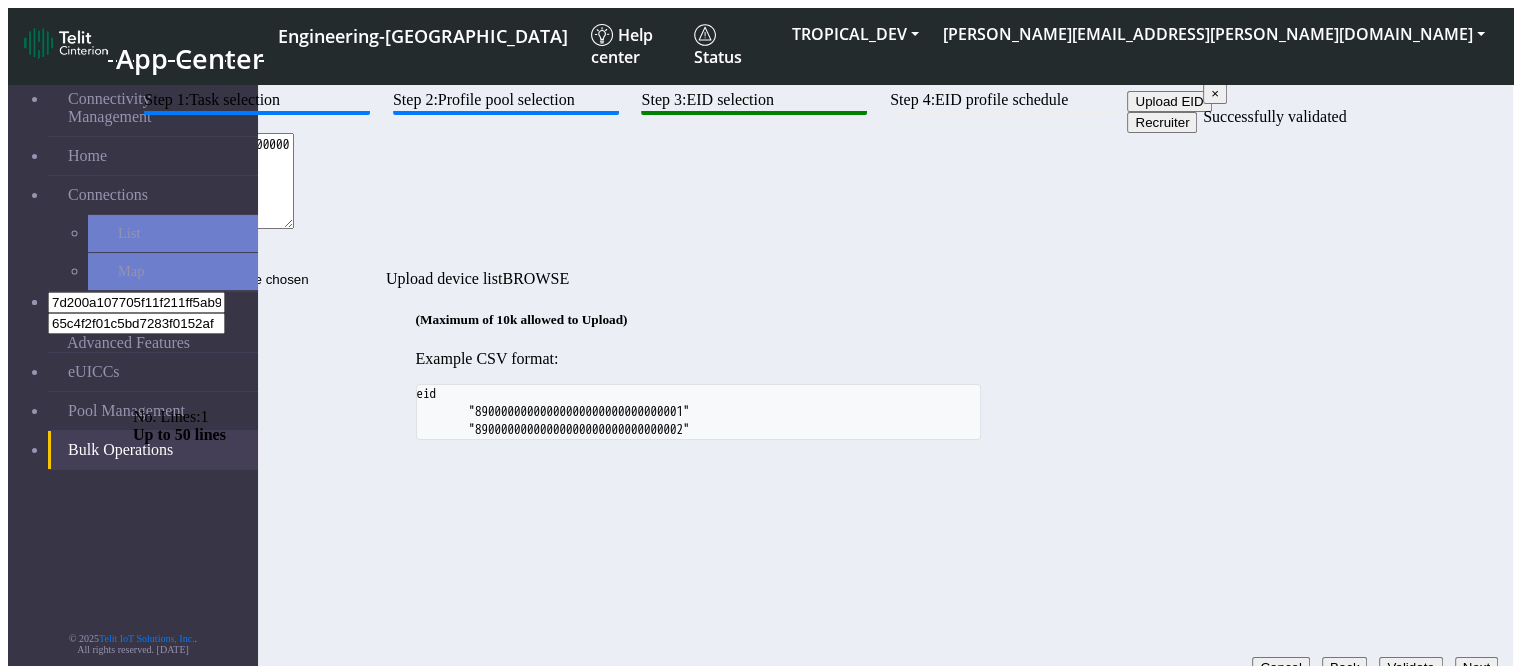 click on "Next" at bounding box center (1476, 667) 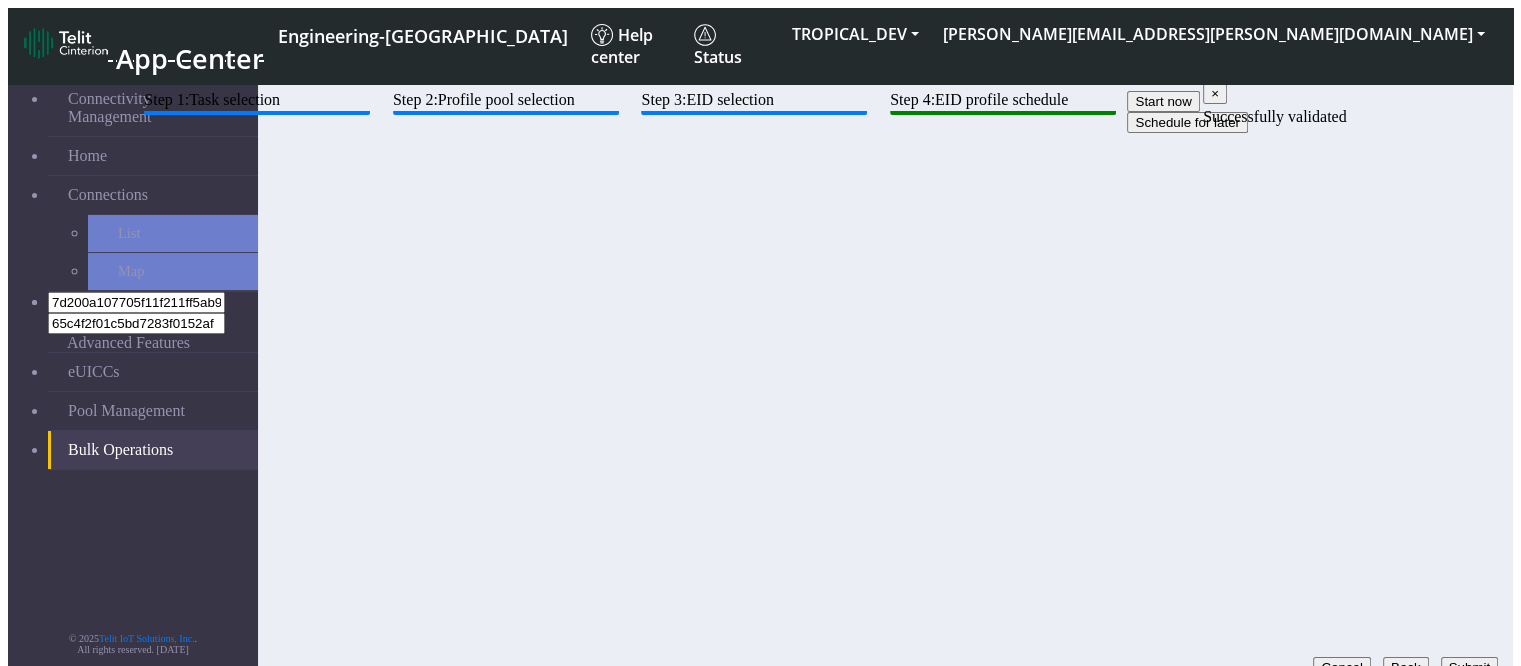 click on "Schedule for later" 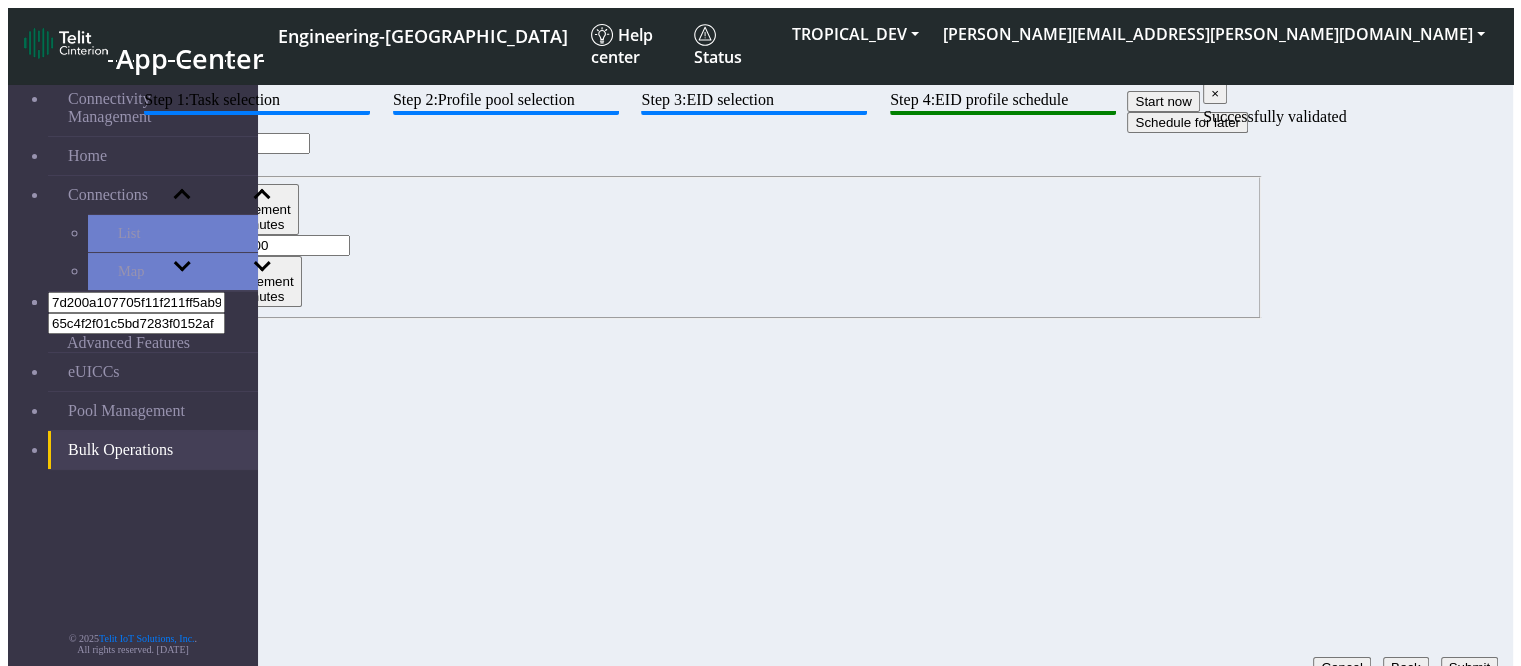 click 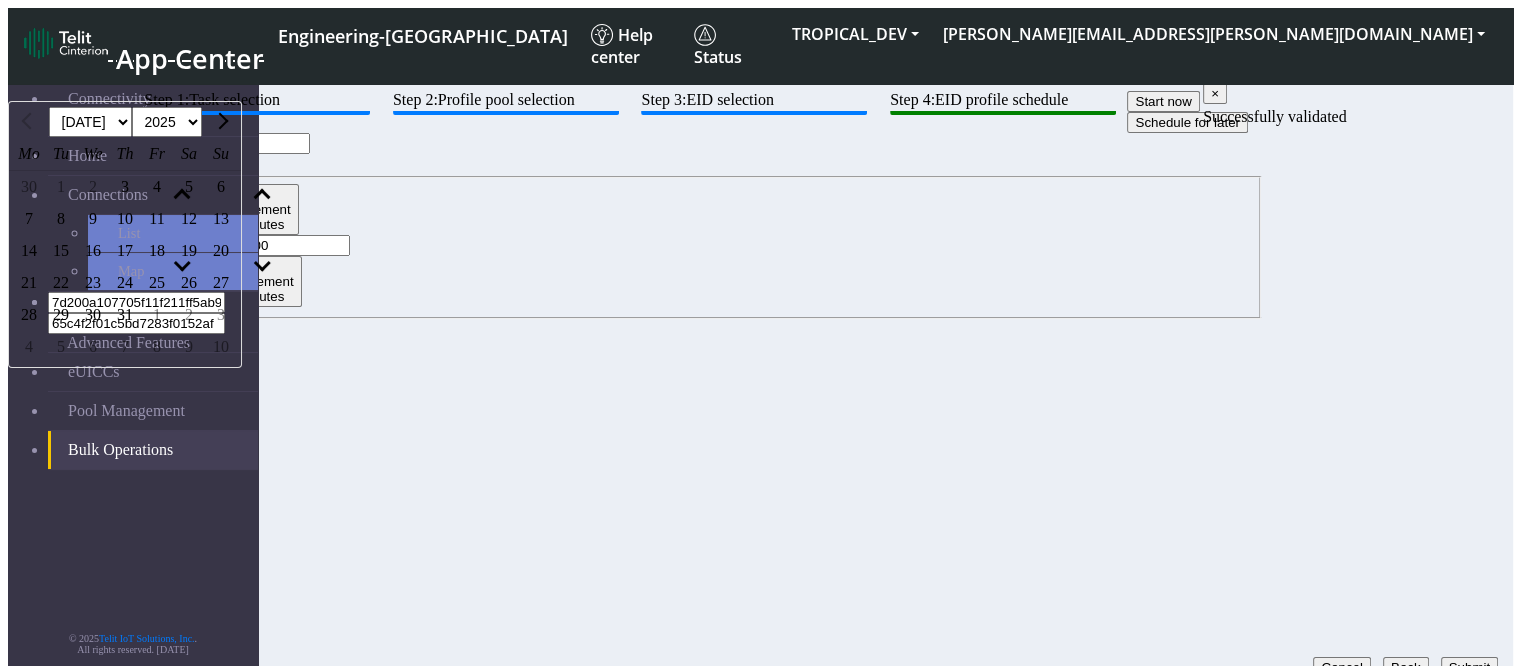 click on "16" 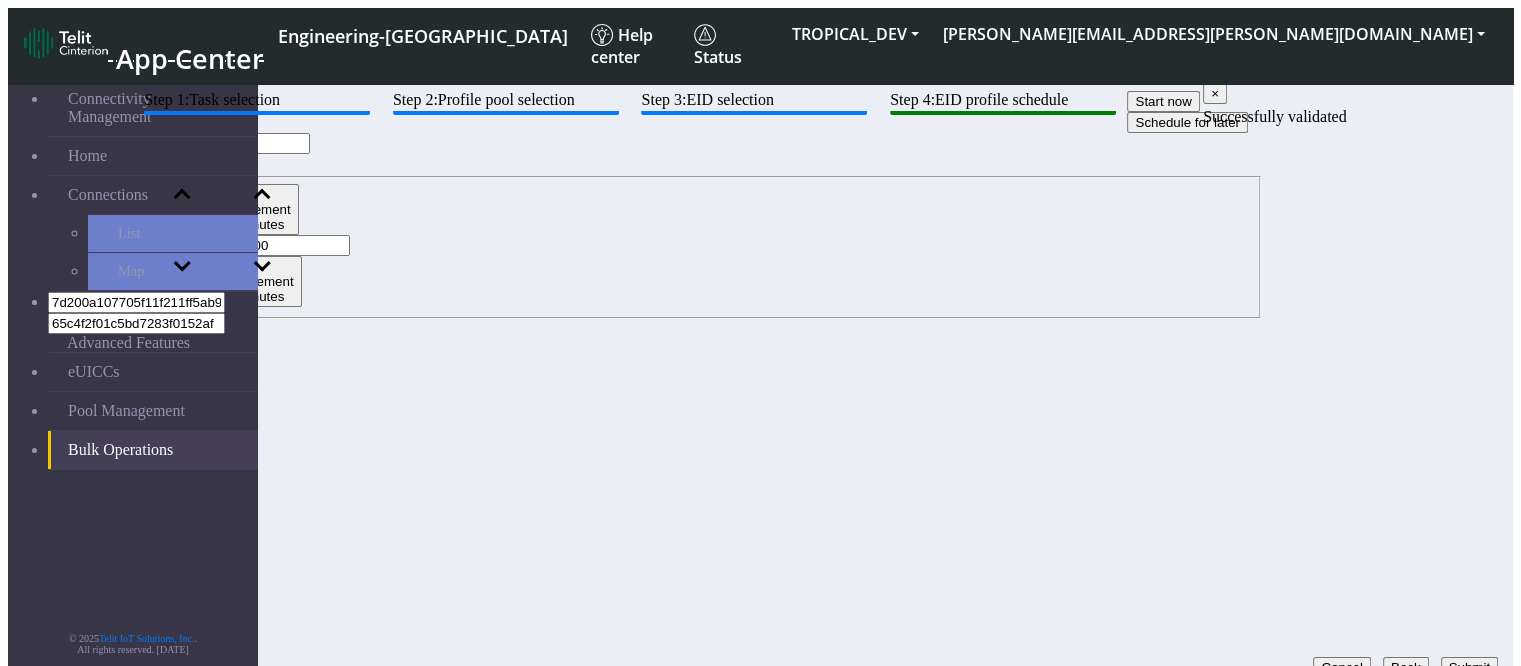 click on "Increment hours" 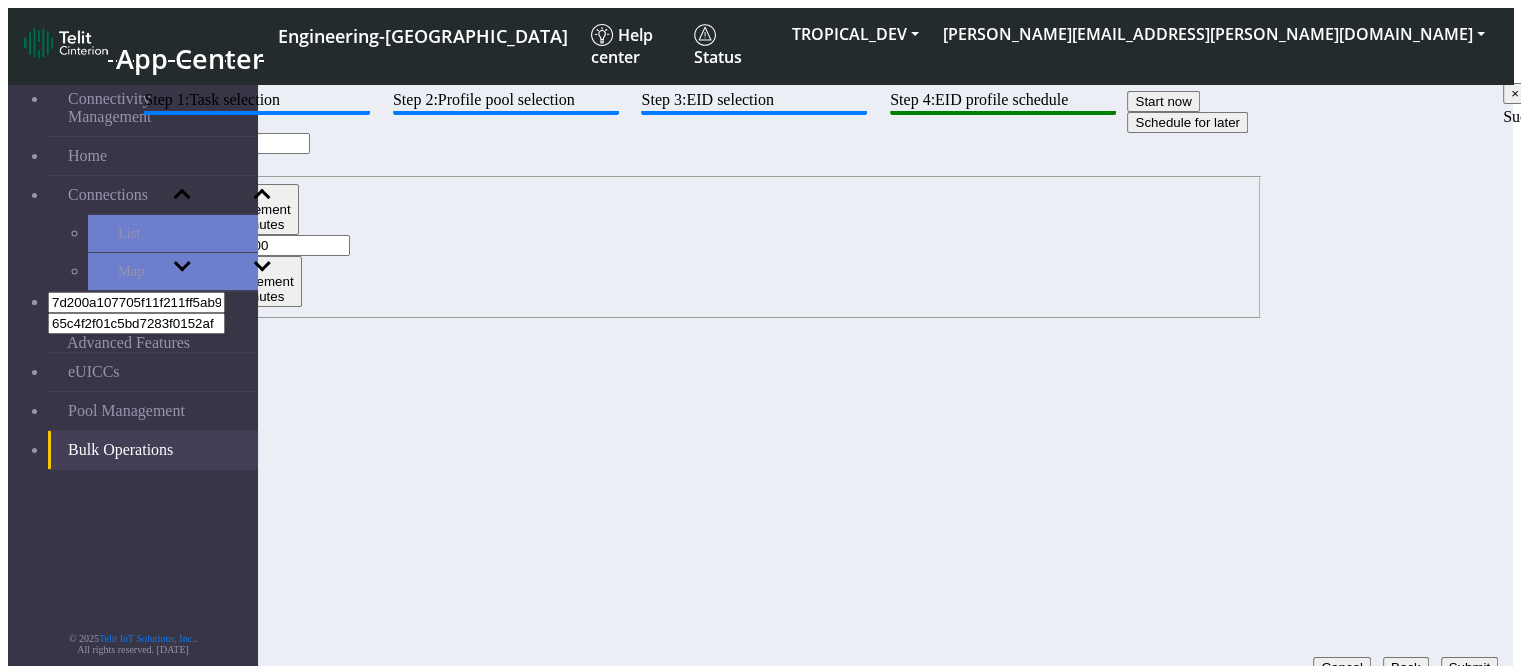 click on "Increment hours" 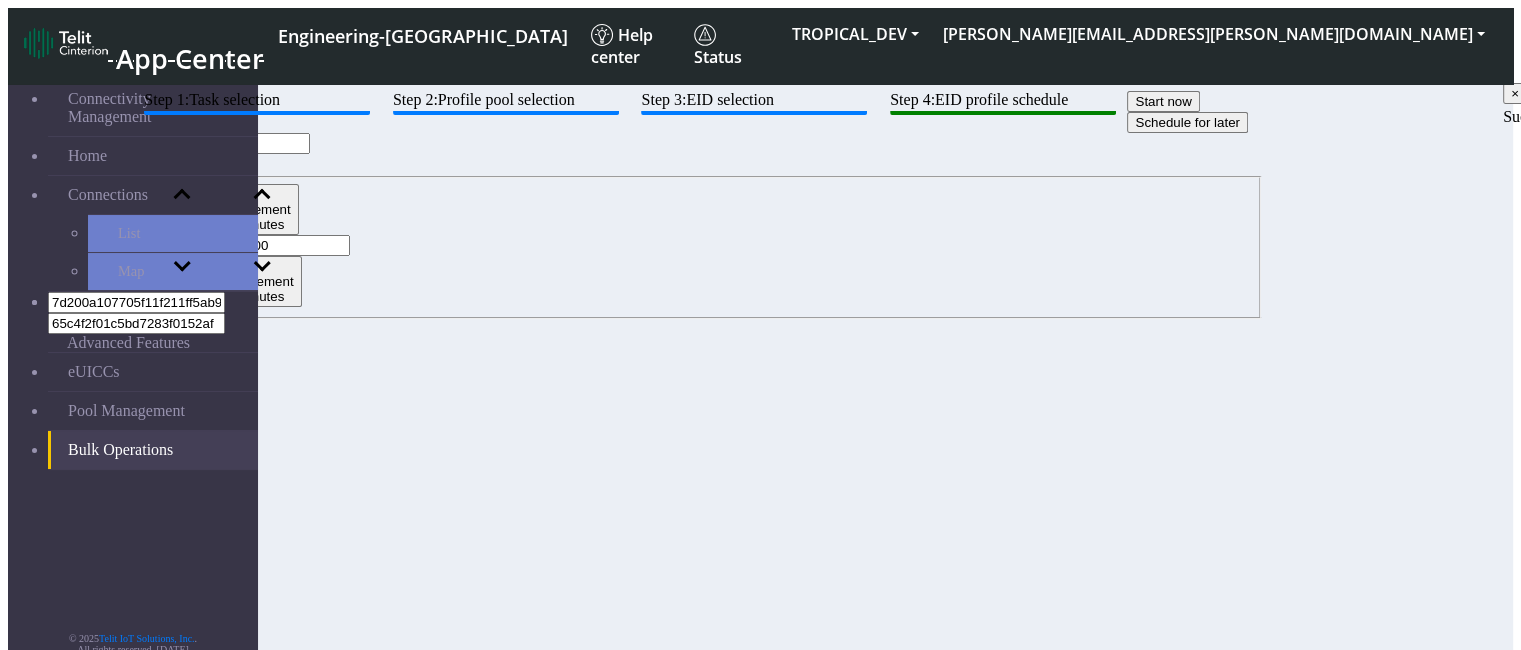 click on "Increment hours" 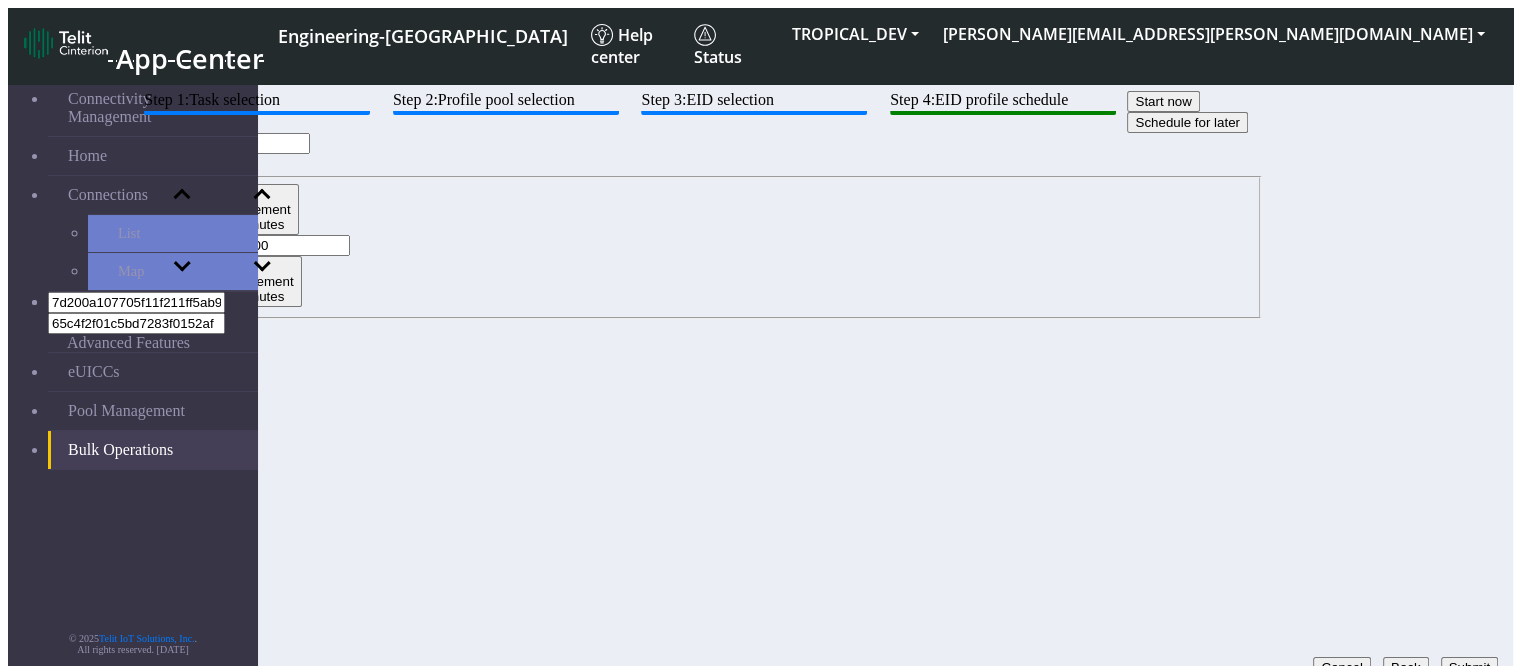 click on "Increment hours" 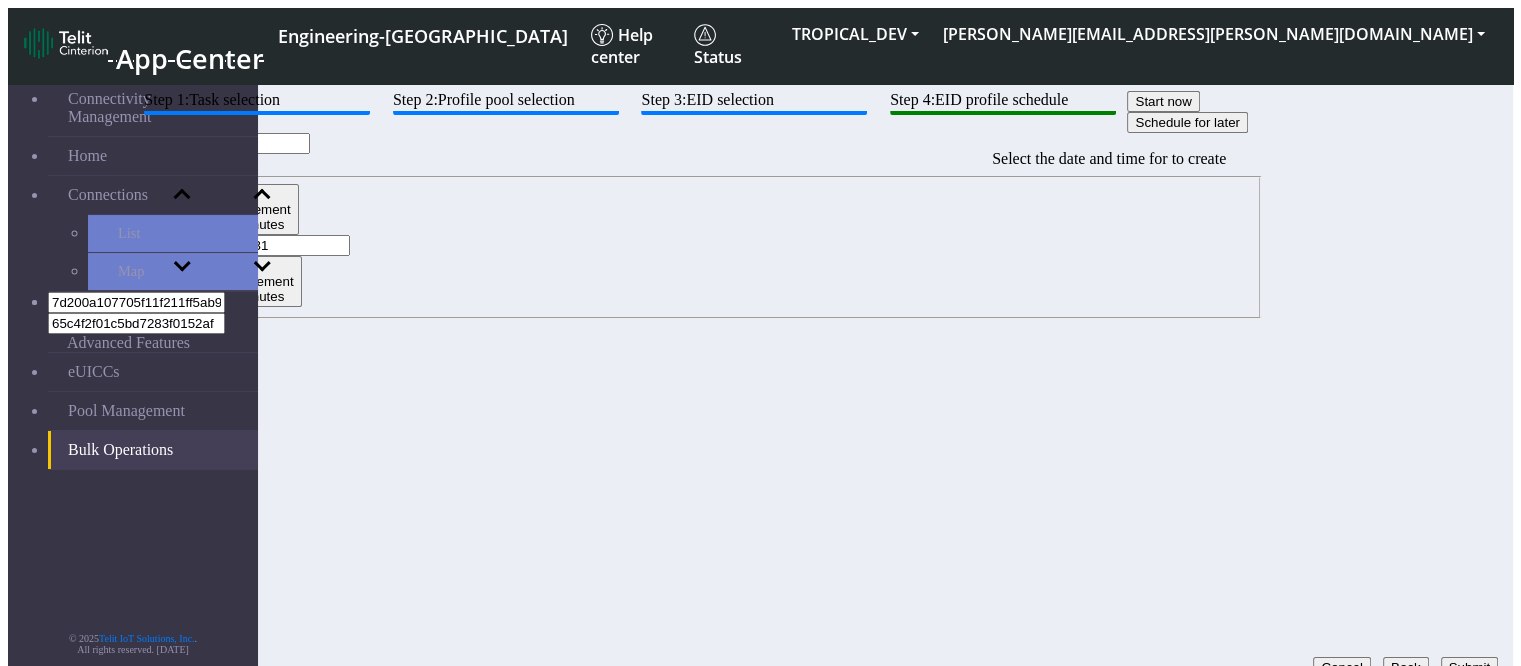 type on "31" 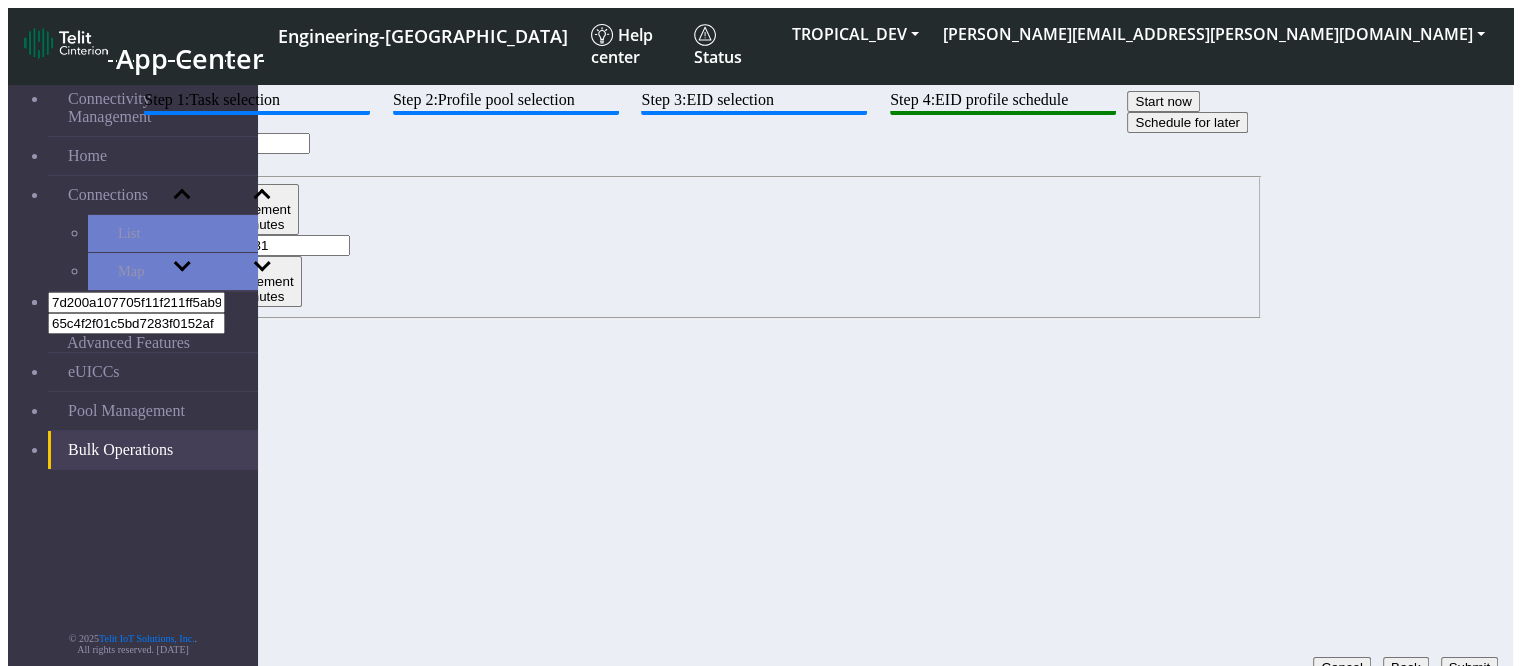 click on "Step 1:  Task selection  Step 2:  Profile pool selection  Step 3:  EID selection  Step 4:  EID profile schedule  Start now   Schedule for later  2025-07-16 Increment hours 05 Decrement hours : Increment minutes 31 Decrement minutes  Cancel   Back   Submit" 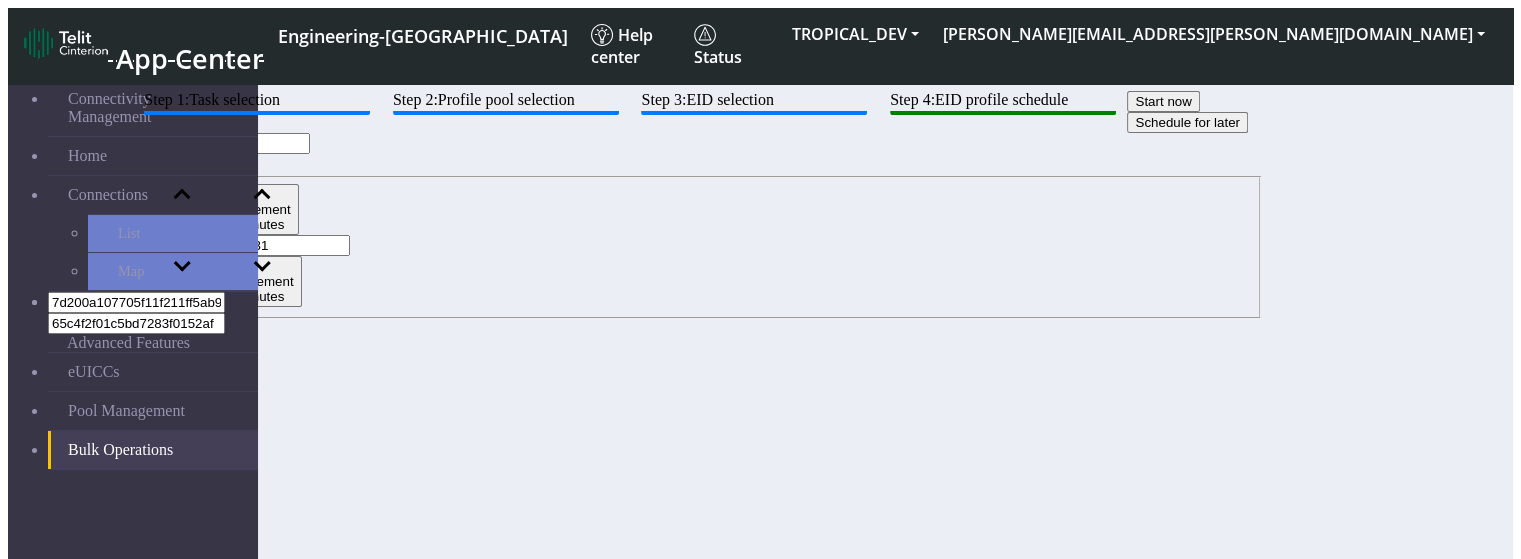 scroll, scrollTop: 71, scrollLeft: 0, axis: vertical 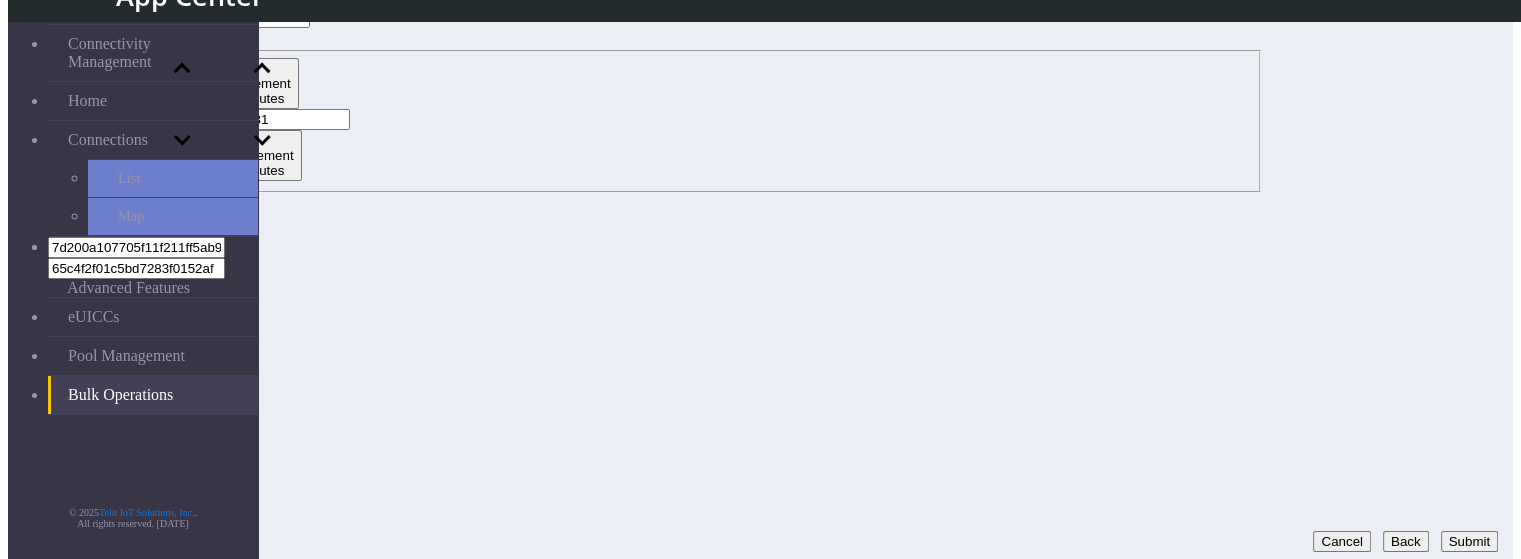 click on "Submit" at bounding box center [1469, 541] 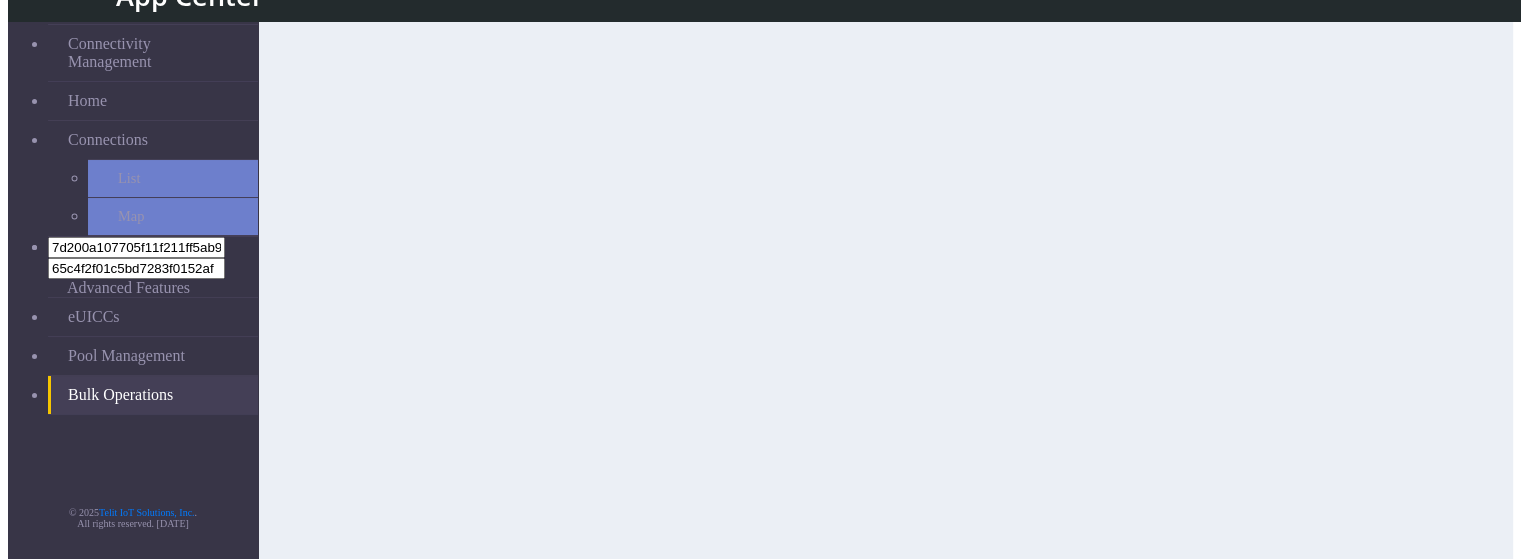 scroll, scrollTop: 0, scrollLeft: 0, axis: both 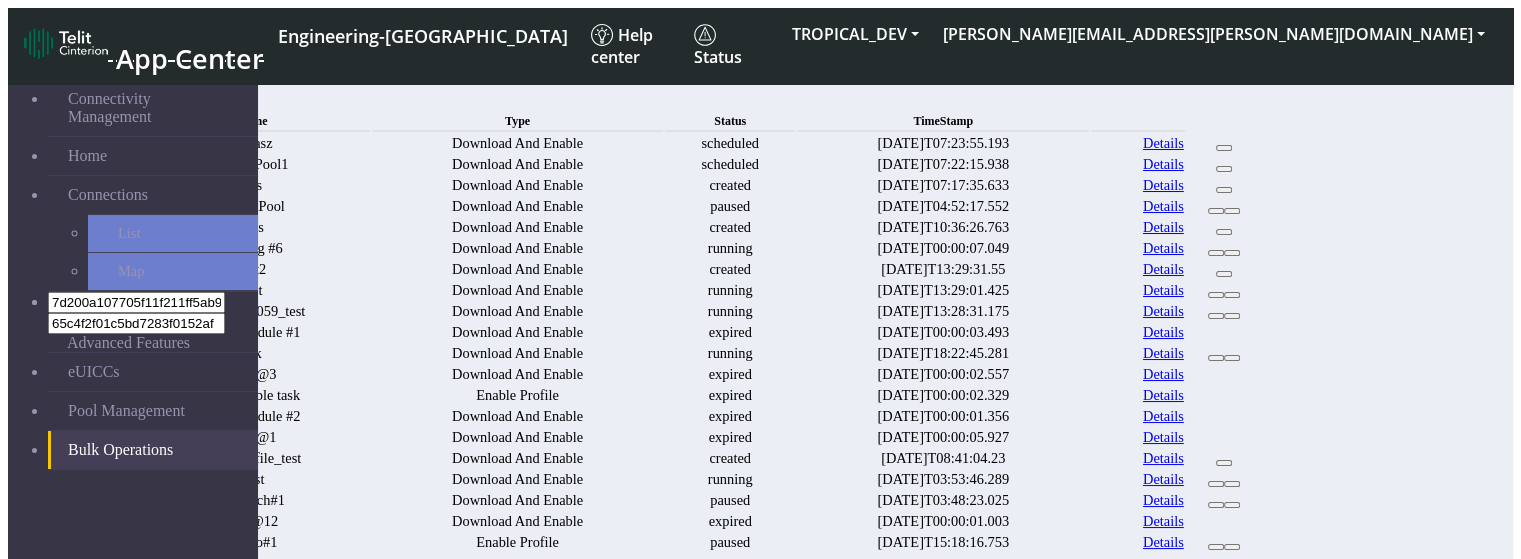 click at bounding box center [1224, 143] 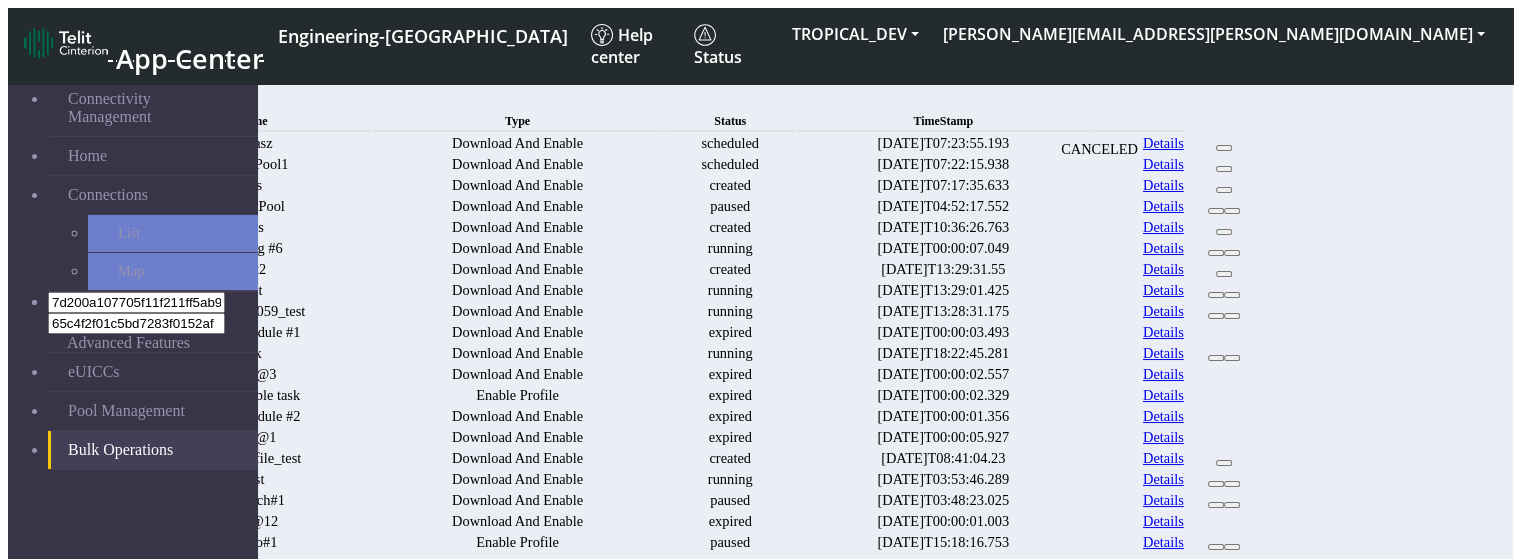 click at bounding box center (1224, 148) 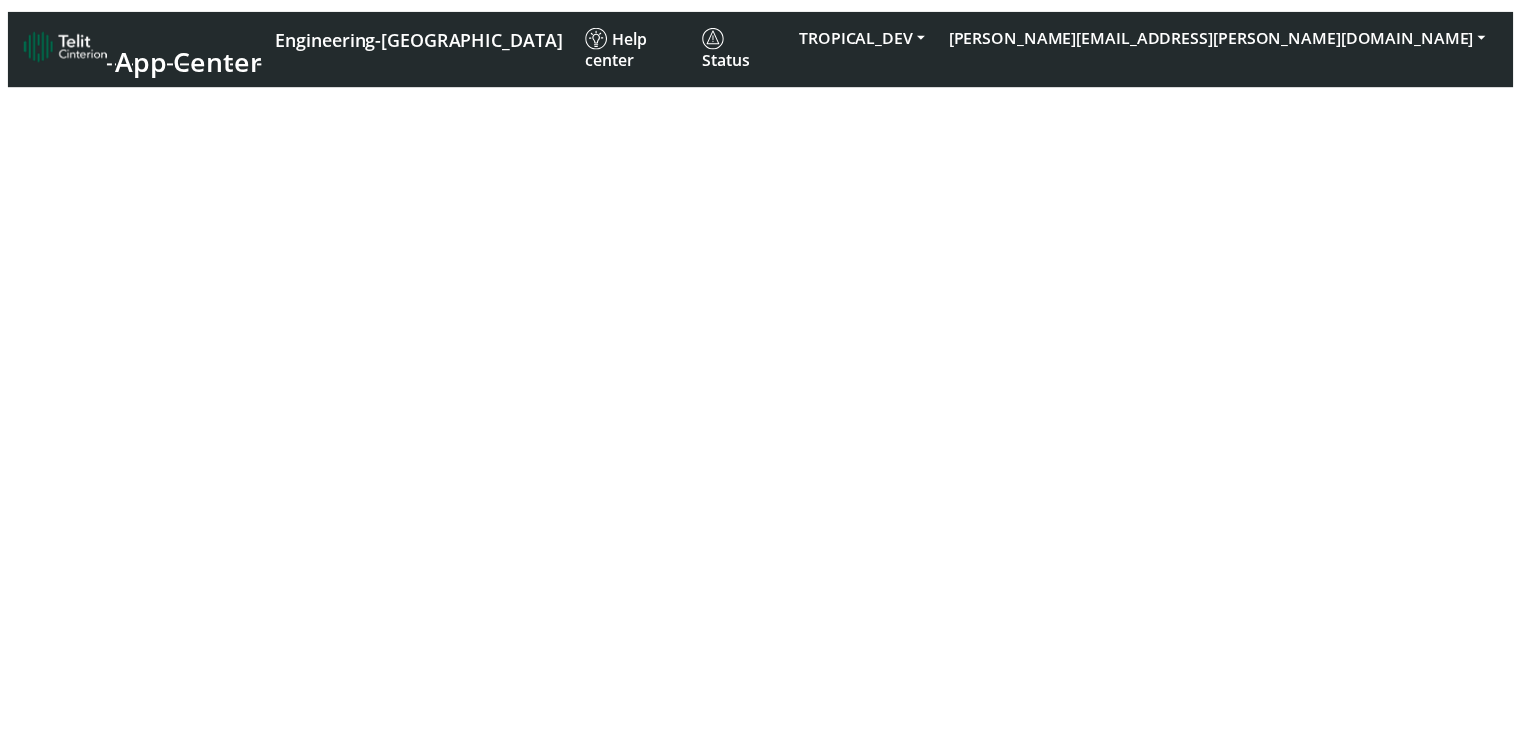 scroll, scrollTop: 0, scrollLeft: 0, axis: both 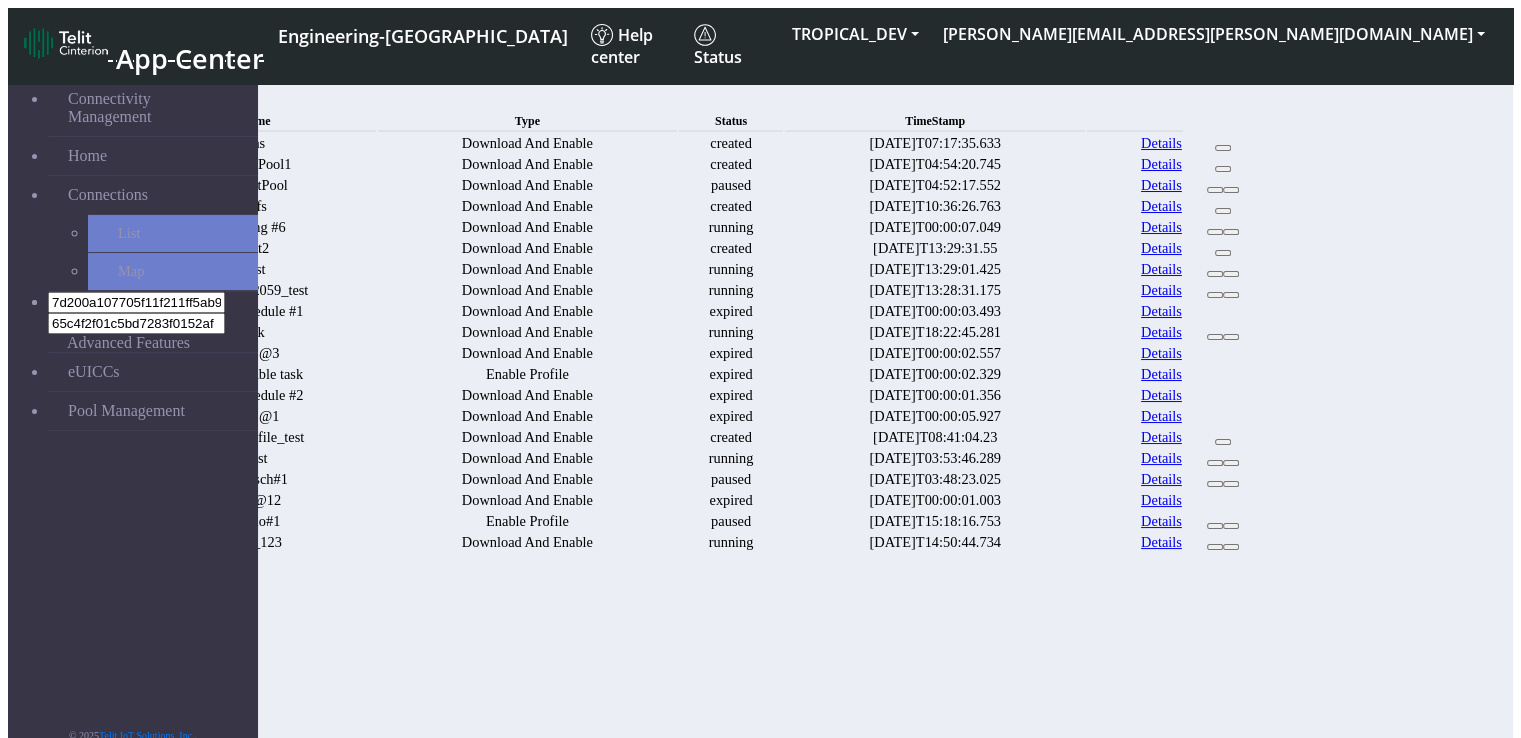 click on "Details" at bounding box center (1161, 164) 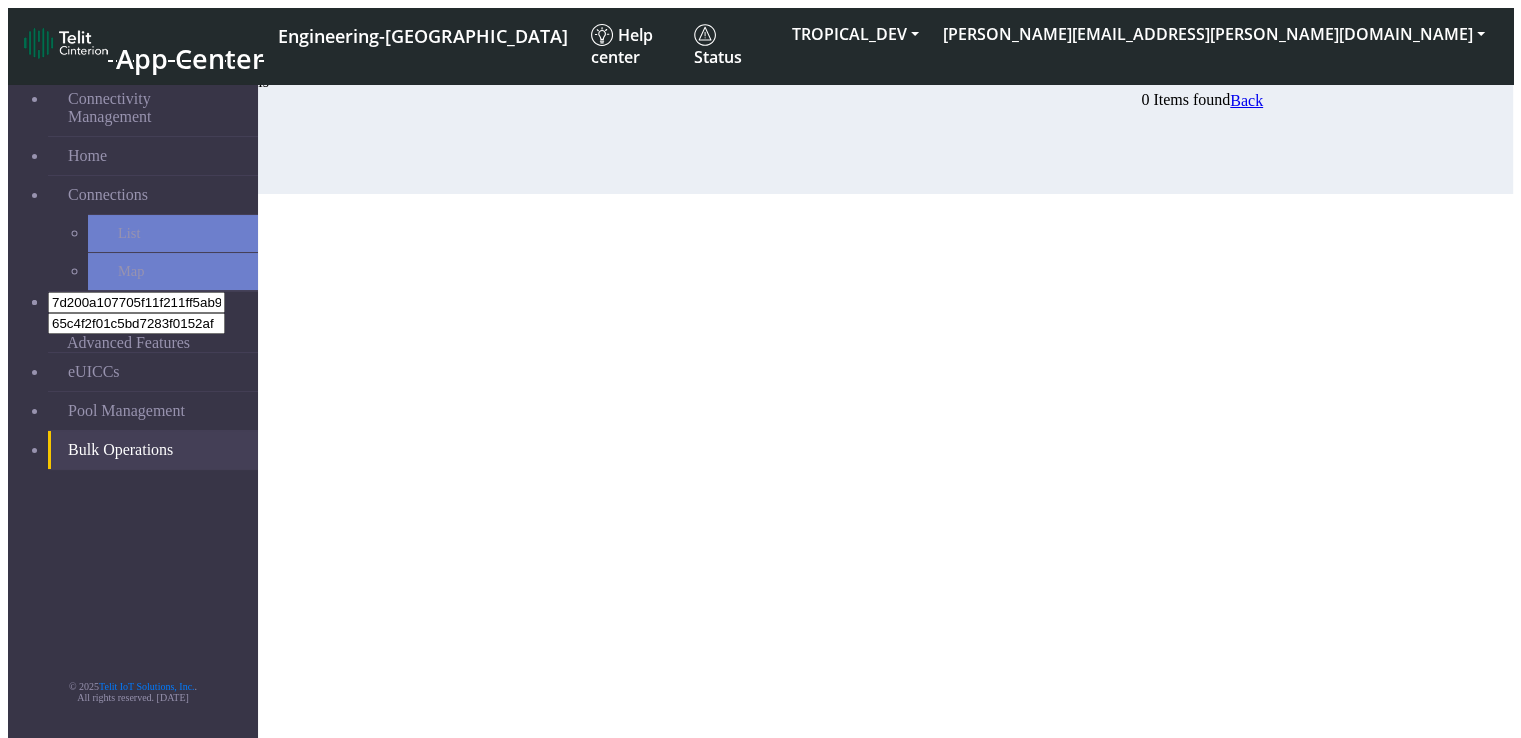click on "Back" 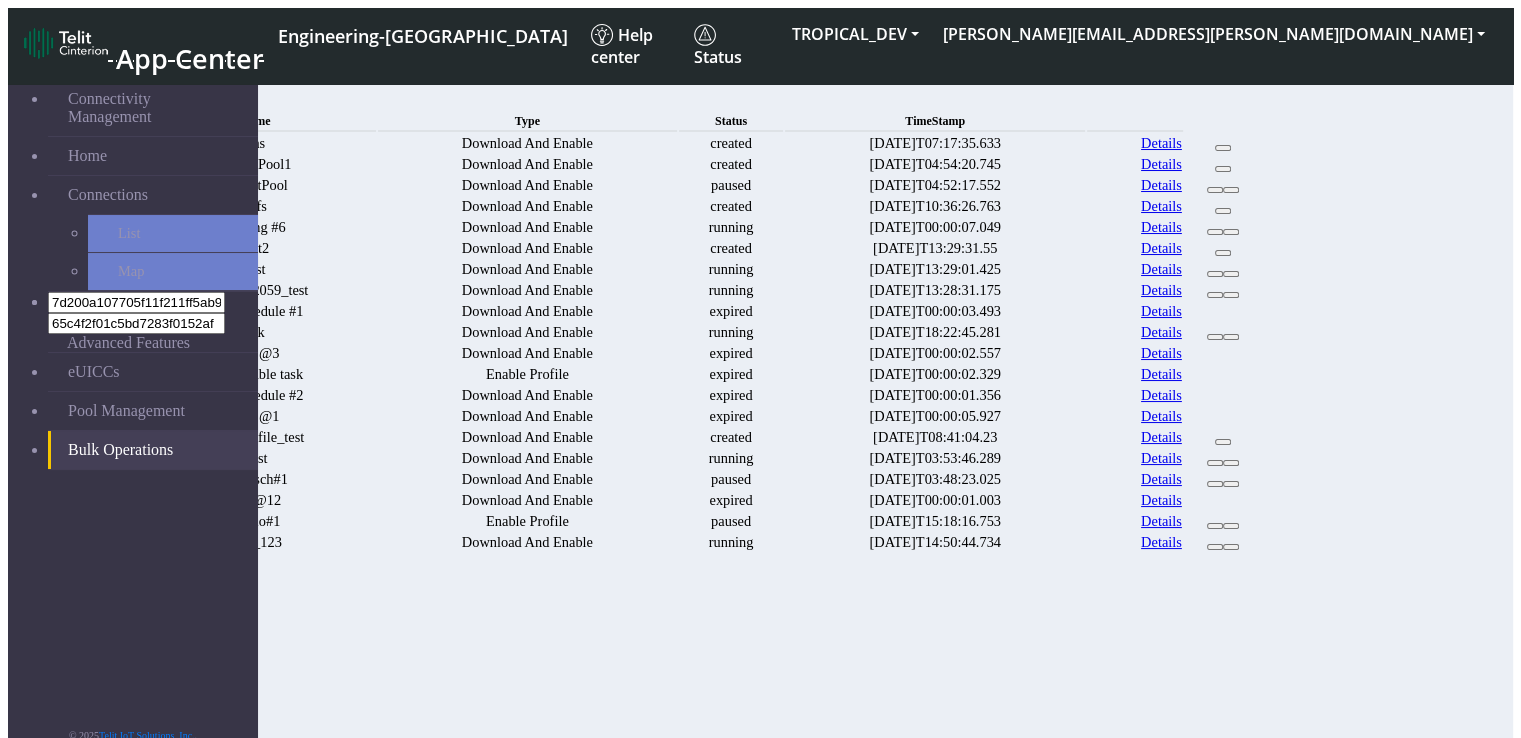 click on "Details" at bounding box center [1161, 185] 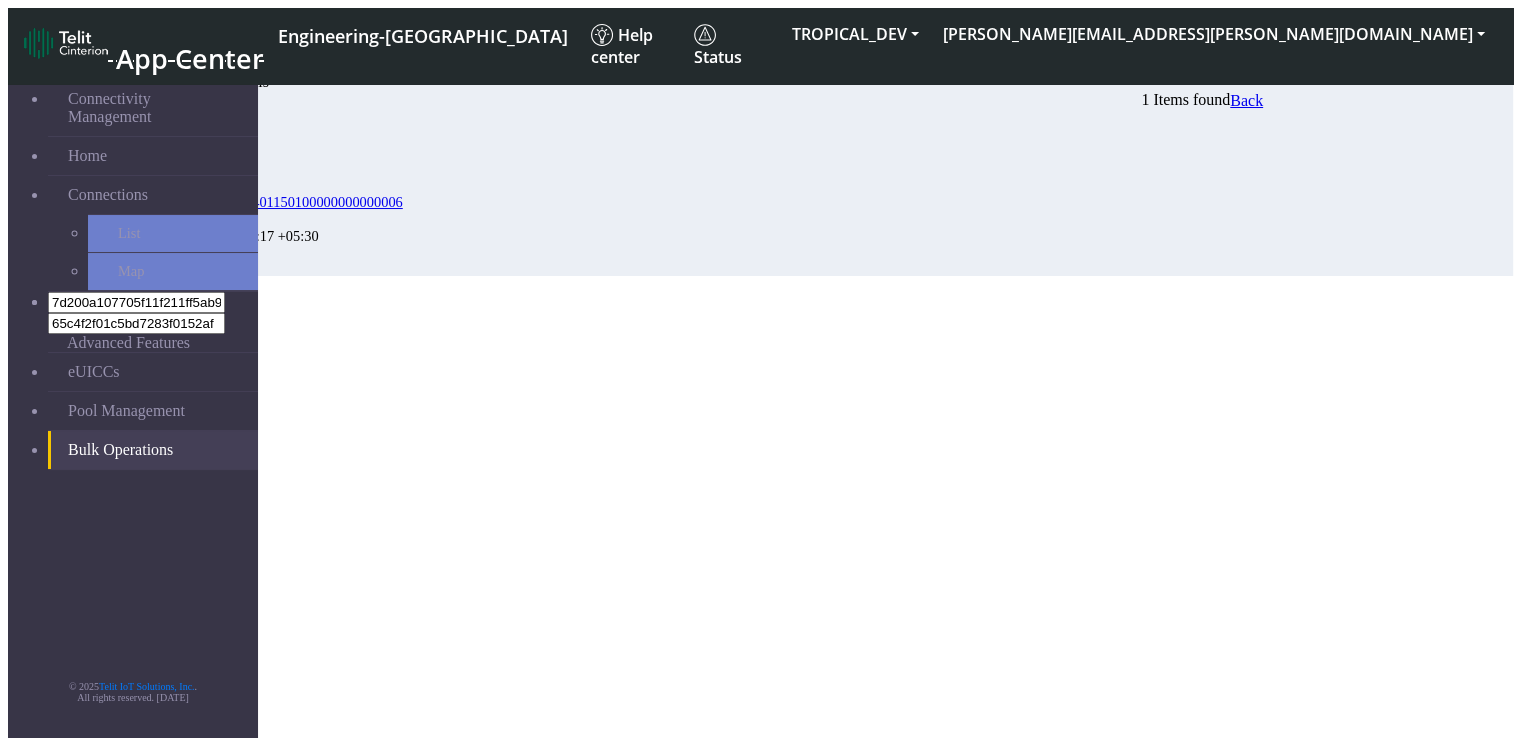 drag, startPoint x: 469, startPoint y: 197, endPoint x: 292, endPoint y: 197, distance: 177 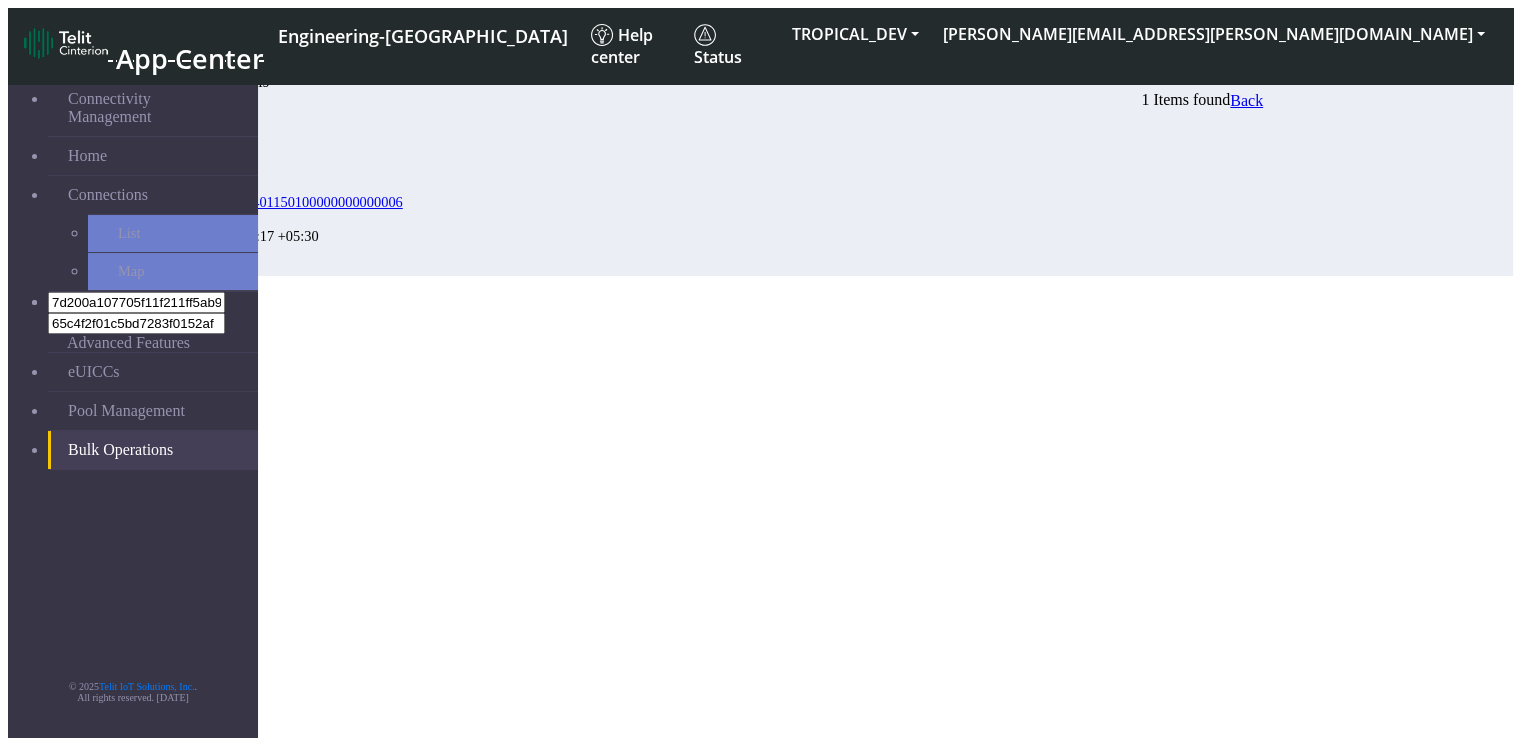 click on "89033024103401150100000000000006" at bounding box center [264, 202] 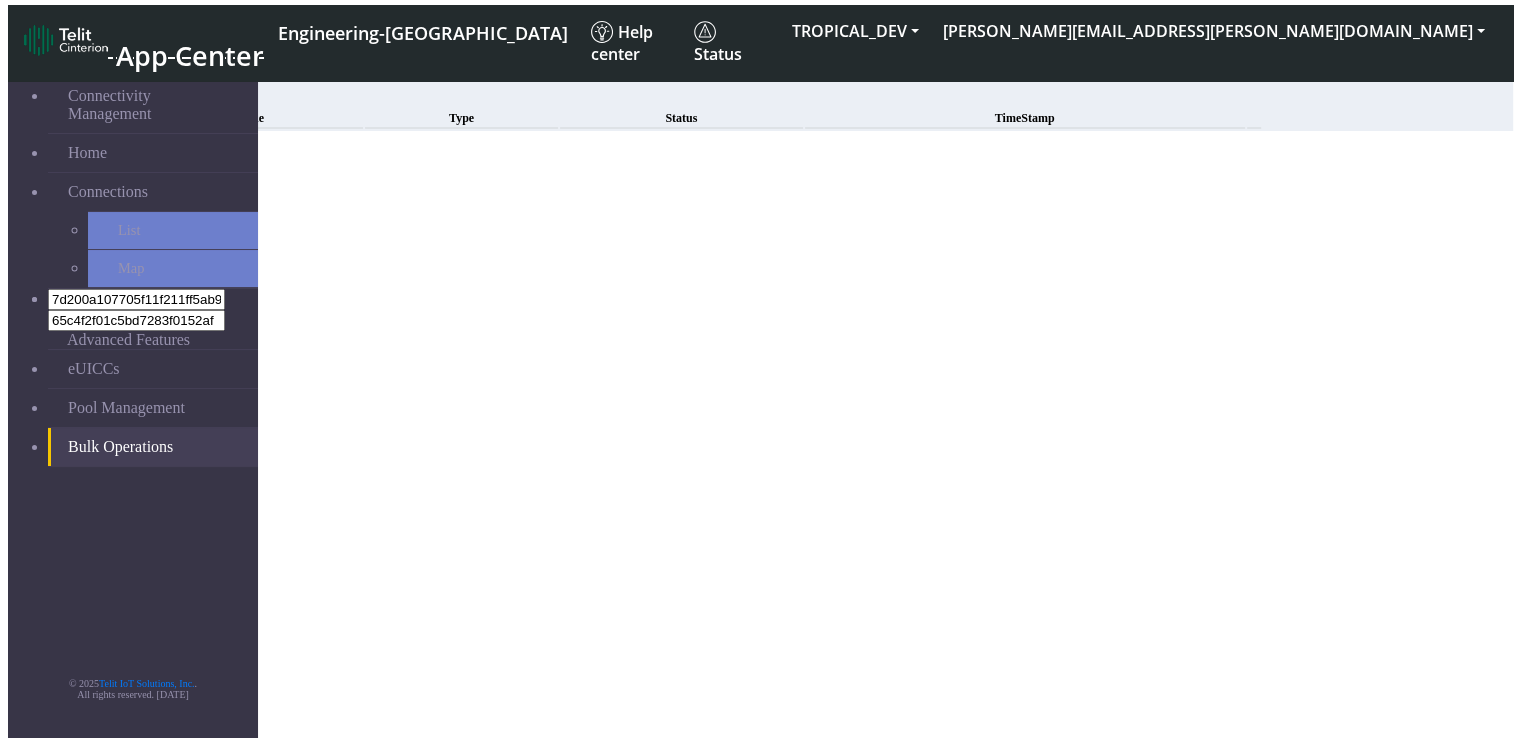 scroll, scrollTop: 7, scrollLeft: 0, axis: vertical 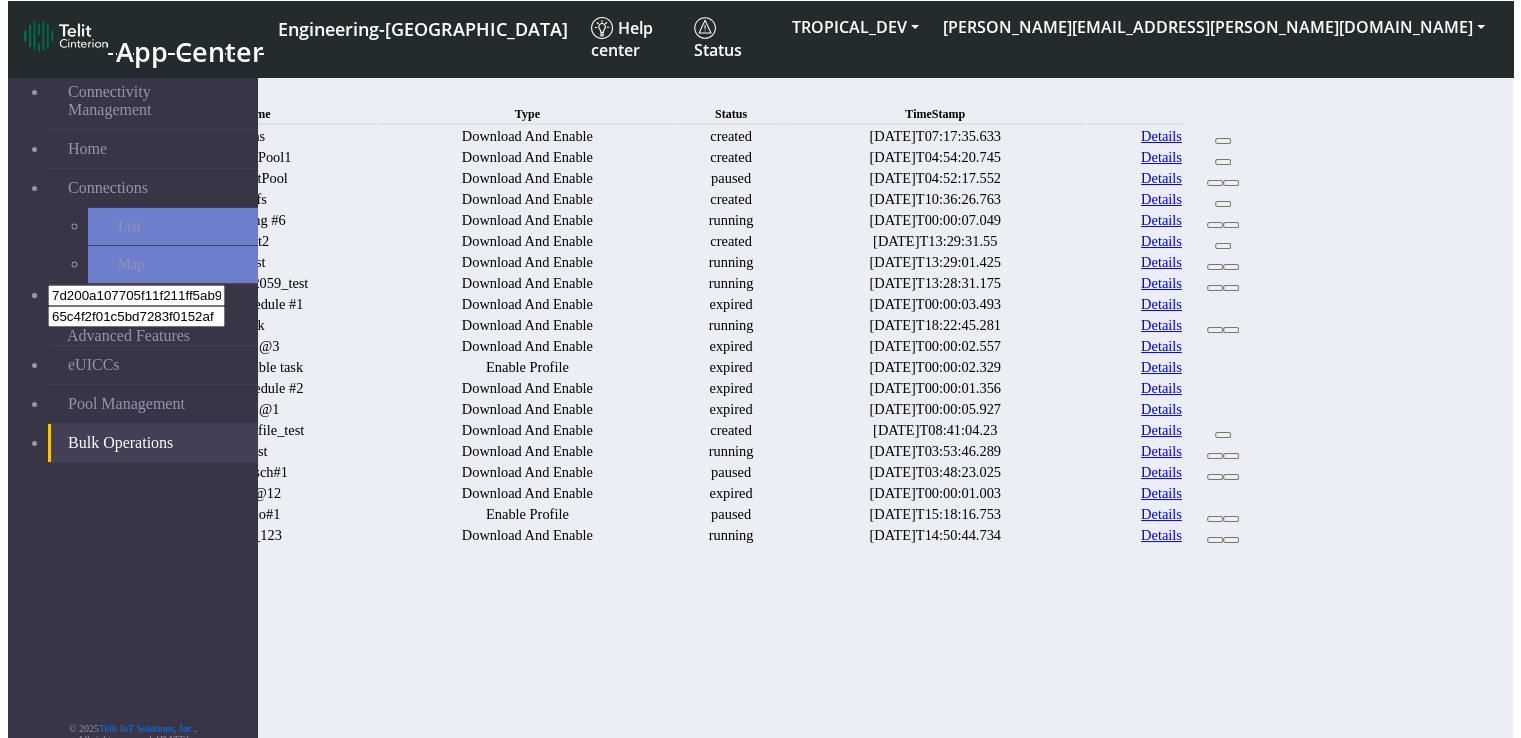 click on "Details" at bounding box center (1161, 220) 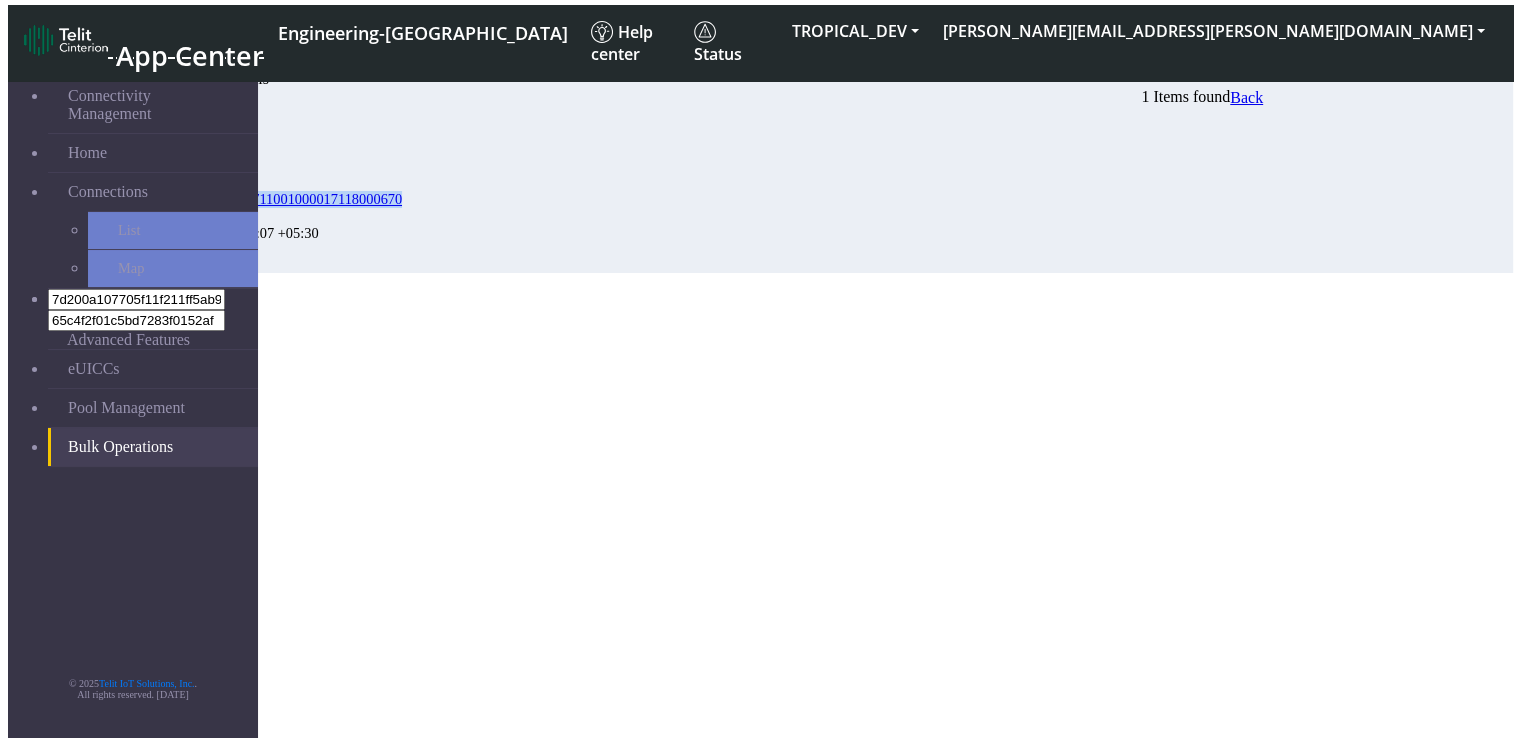 drag, startPoint x: 616, startPoint y: 197, endPoint x: 290, endPoint y: 203, distance: 326.0552 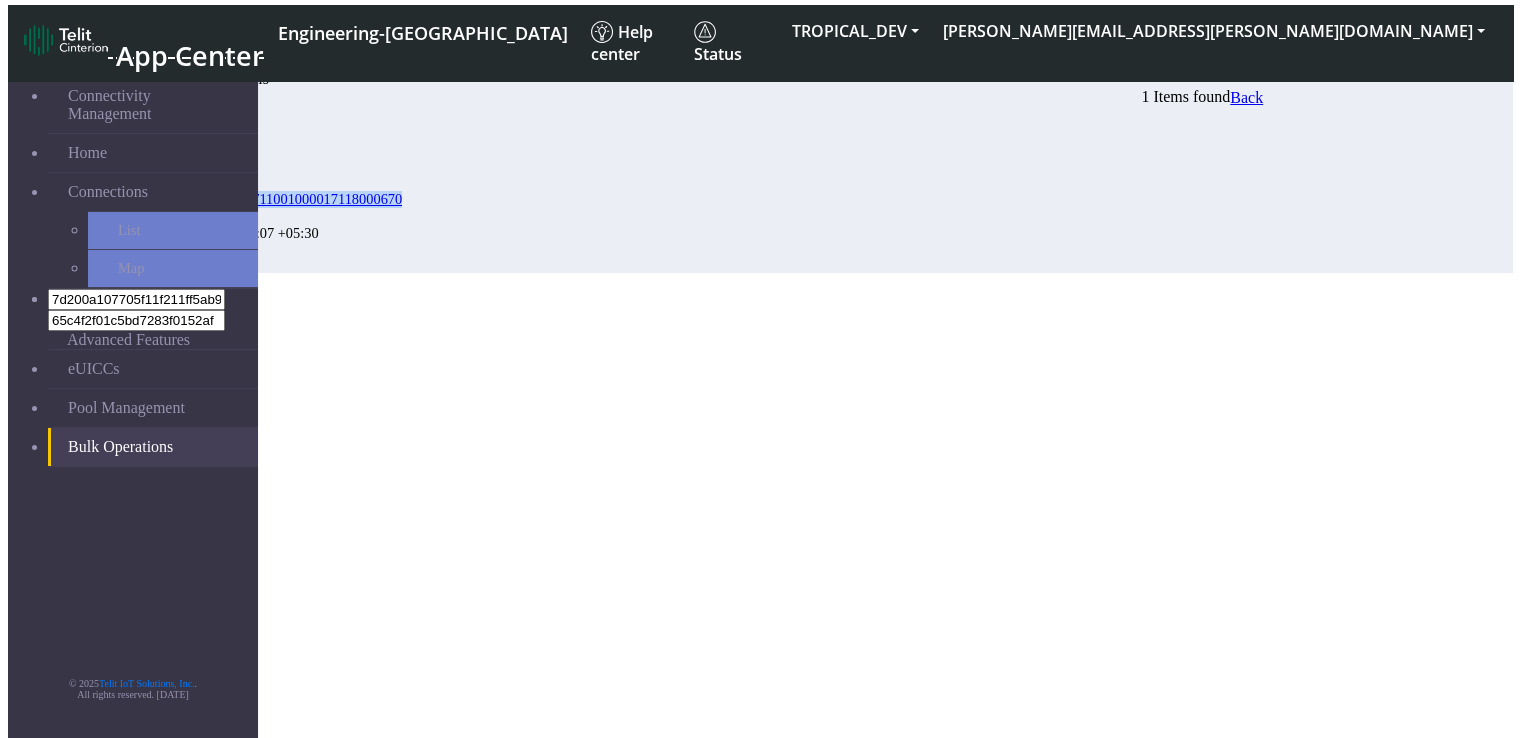 click on "00100008935711001000017118000670   ready   2025-07-01 00:00:07 +05:30" at bounding box center [718, 224] 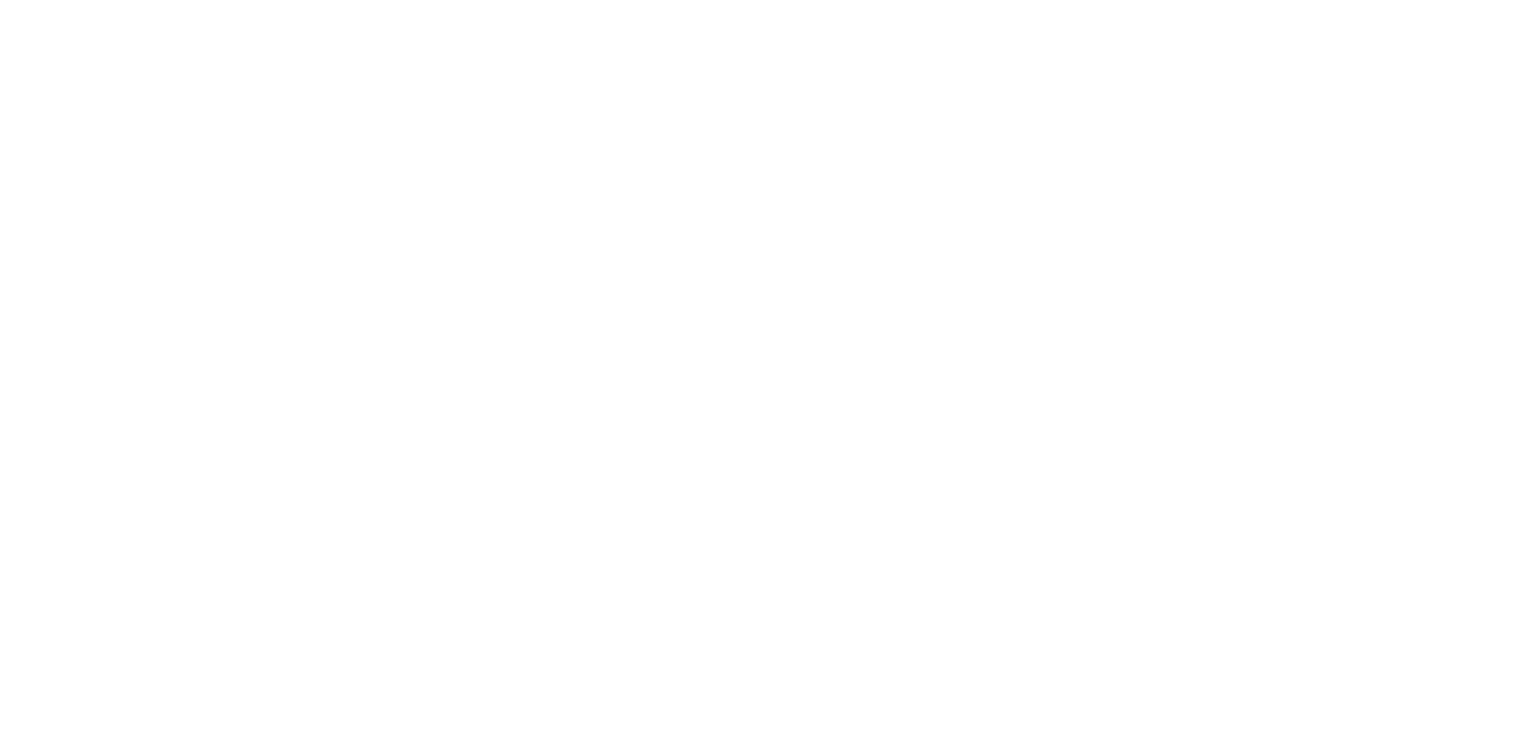 scroll, scrollTop: 0, scrollLeft: 0, axis: both 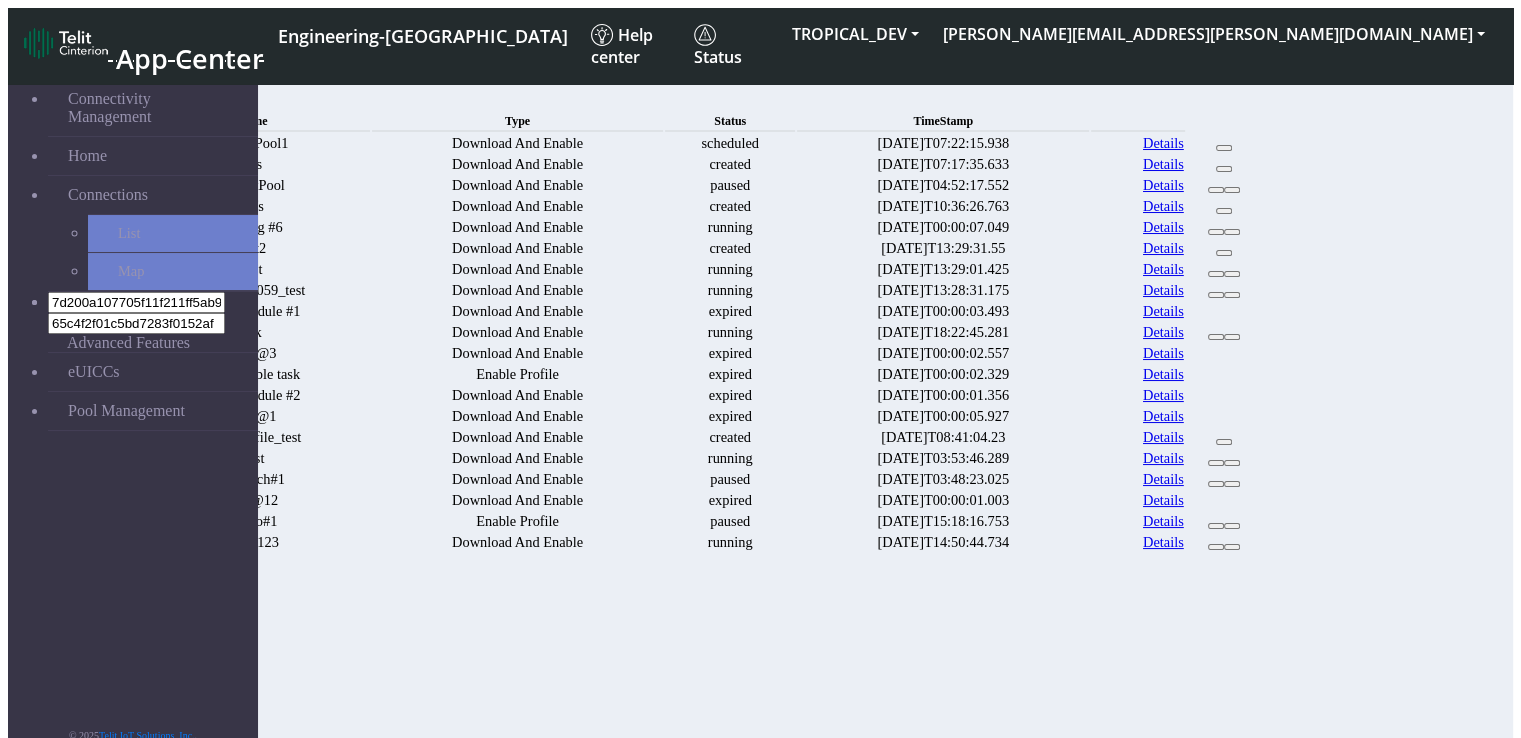 click on "Details" at bounding box center (1163, 143) 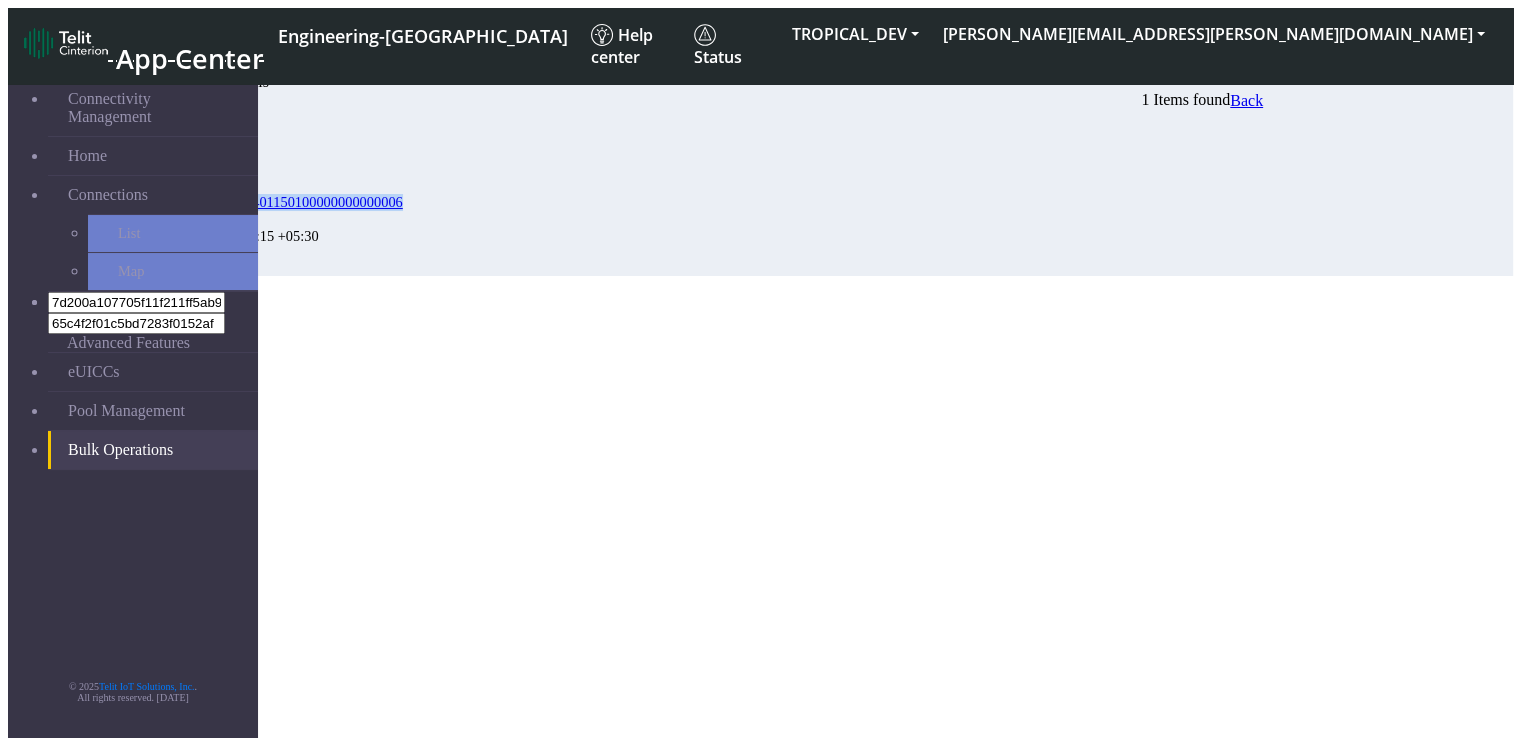 drag, startPoint x: 592, startPoint y: 197, endPoint x: 292, endPoint y: 204, distance: 300.08167 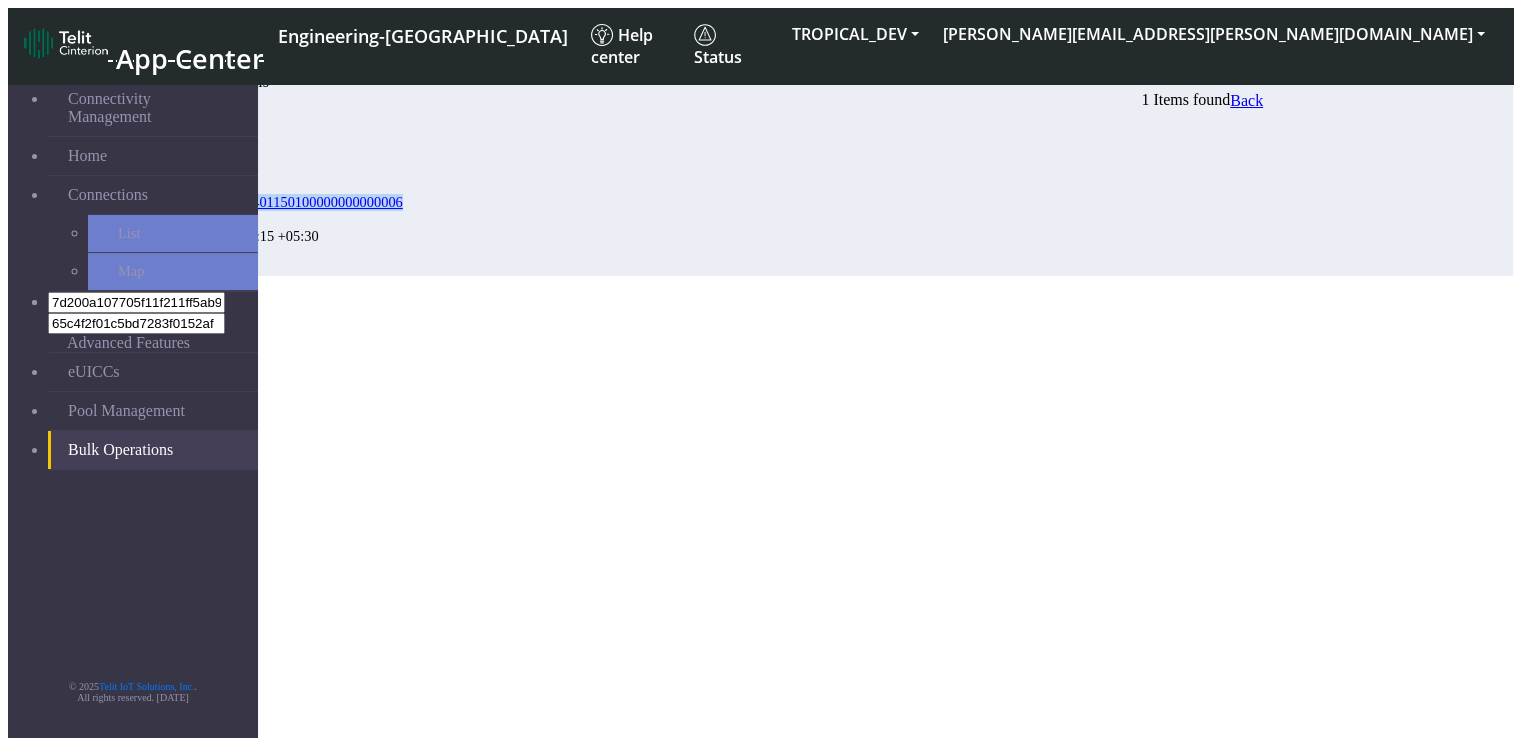 click on "89033024103401150100000000000006   scheduled   [DATE] 07:22:15 +05:30" at bounding box center (718, 227) 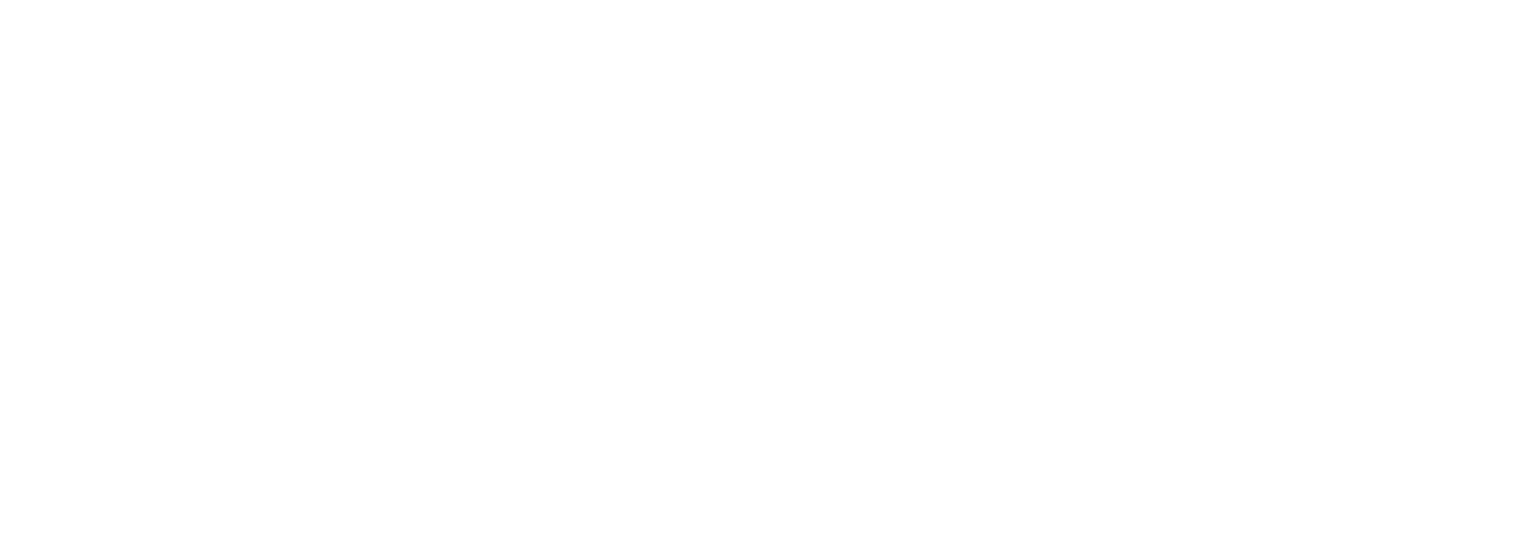 scroll, scrollTop: 0, scrollLeft: 0, axis: both 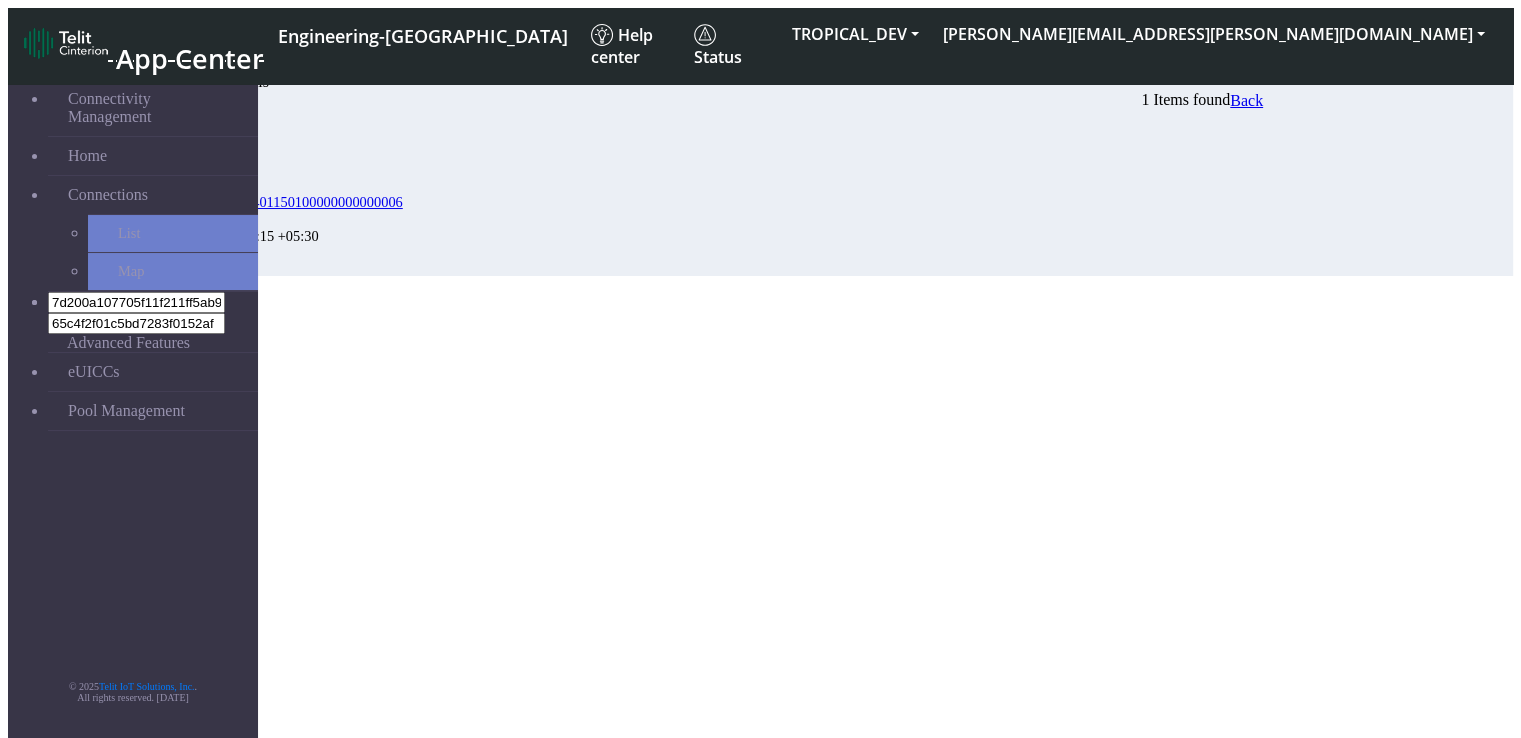 click on "Back" 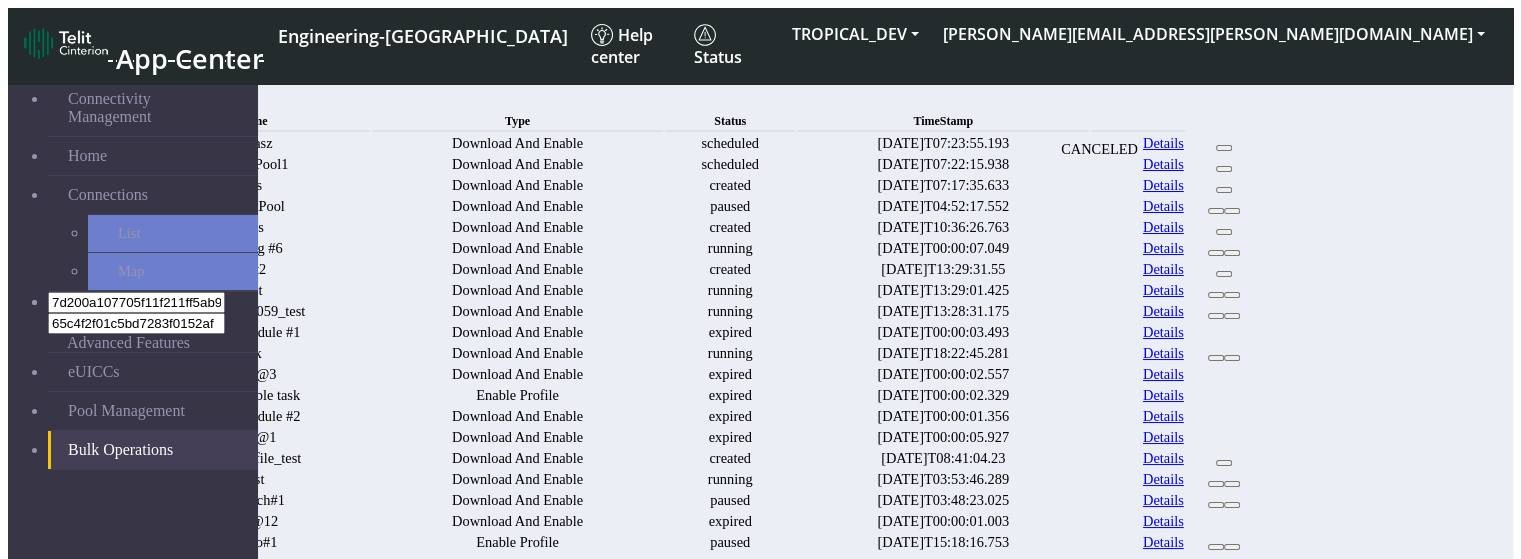 click at bounding box center [1224, 148] 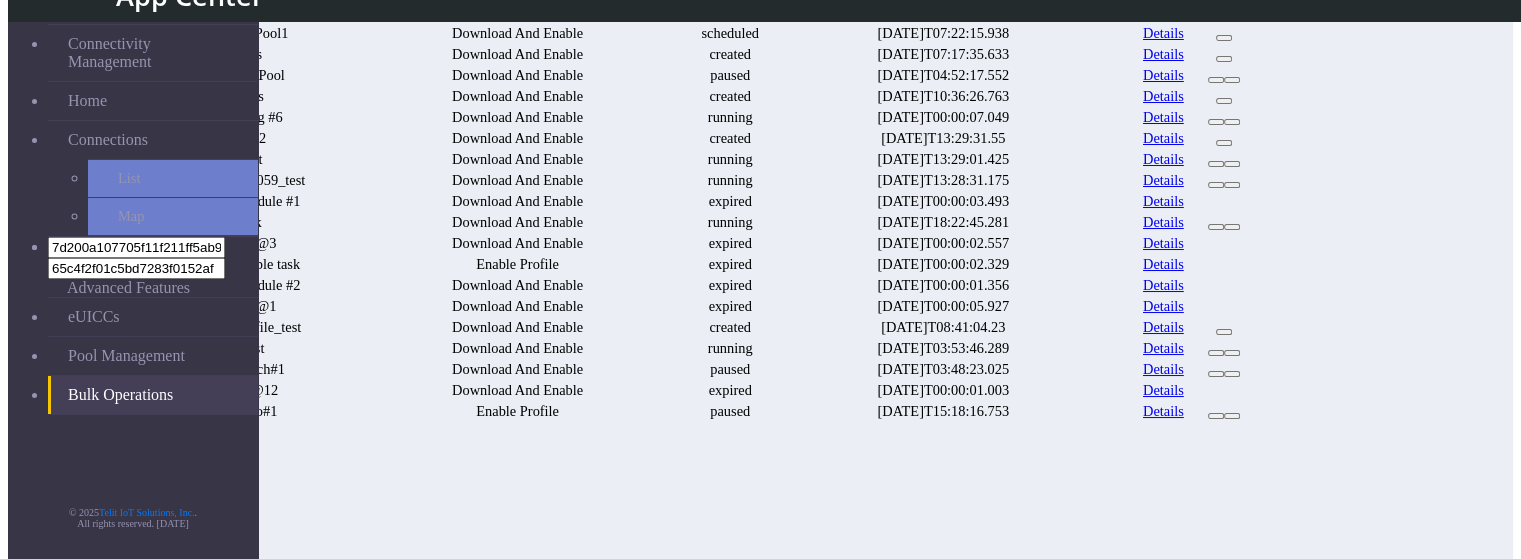scroll, scrollTop: 200, scrollLeft: 0, axis: vertical 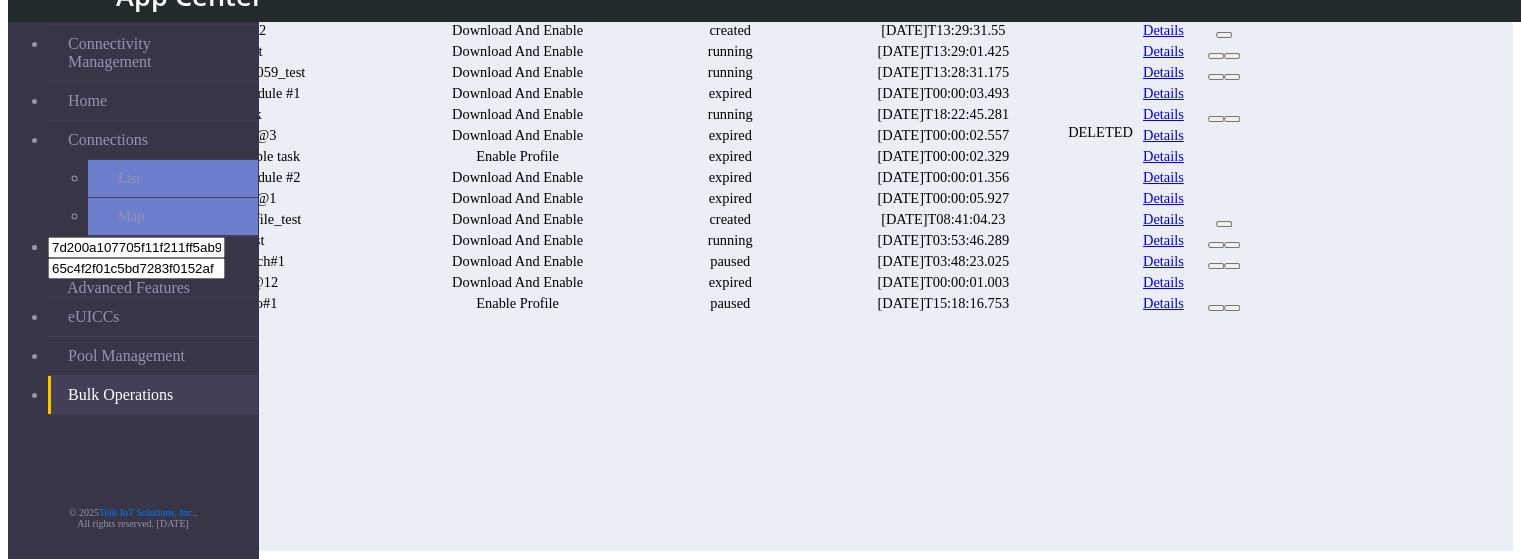 click at bounding box center [1224, -7] 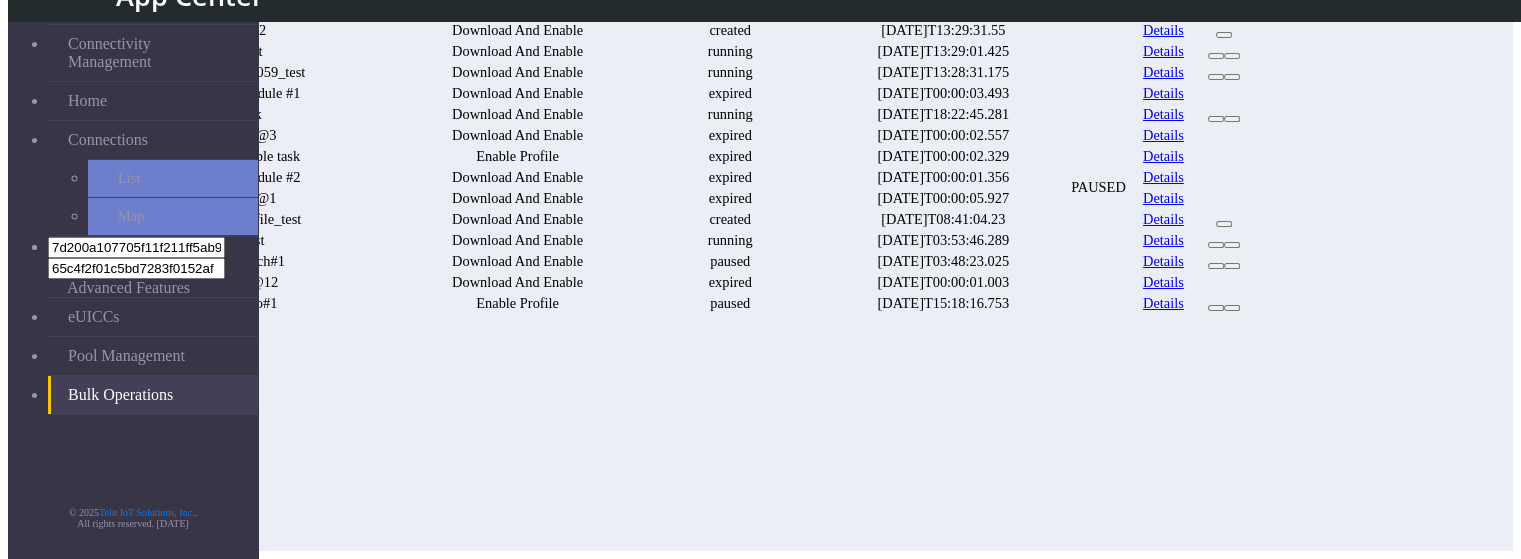 click at bounding box center (1216, 14) 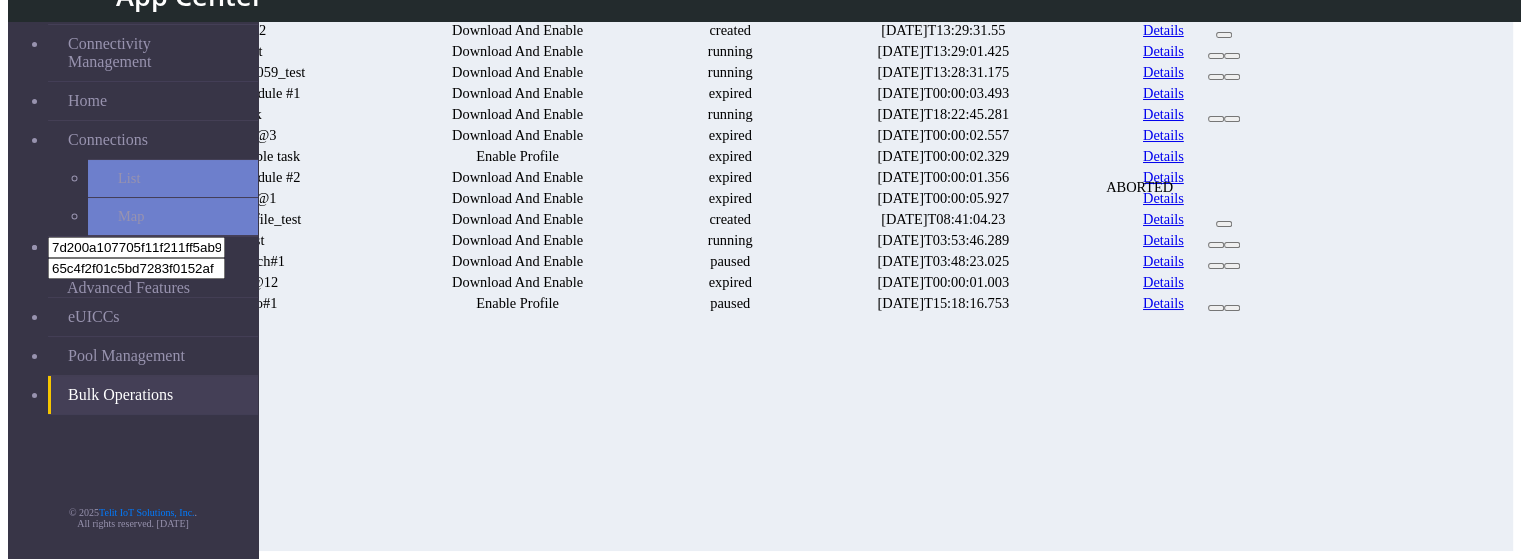 click at bounding box center (1232, 14) 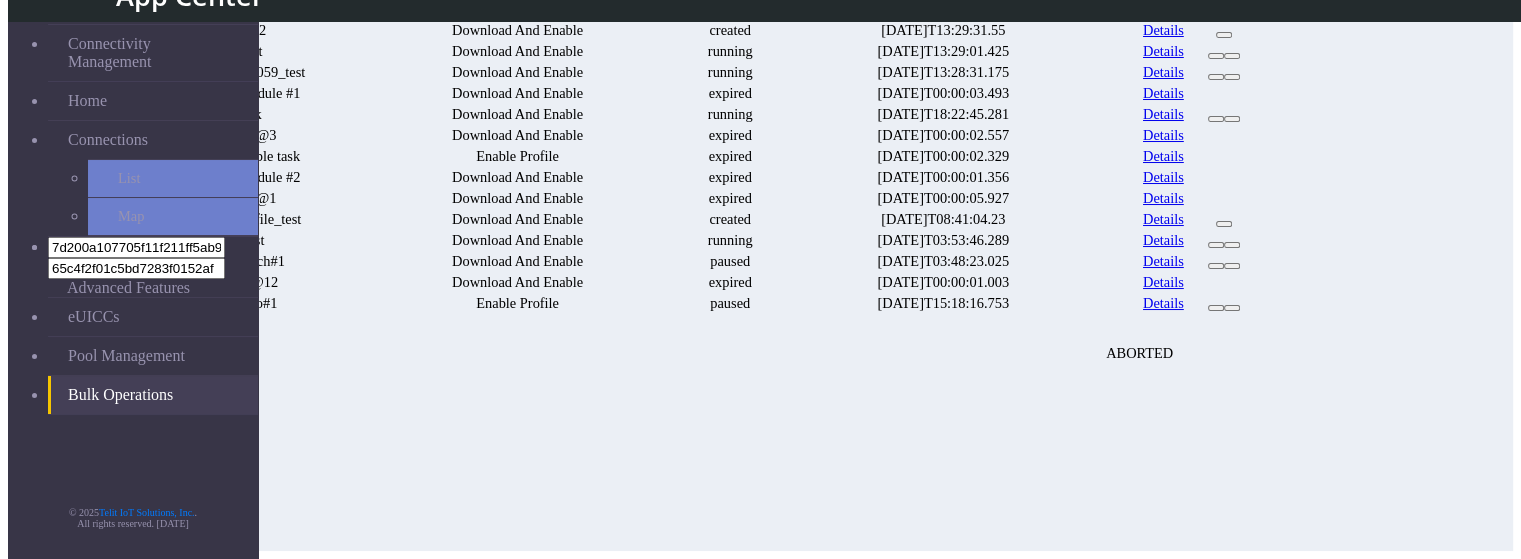 click at bounding box center (1232, 77) 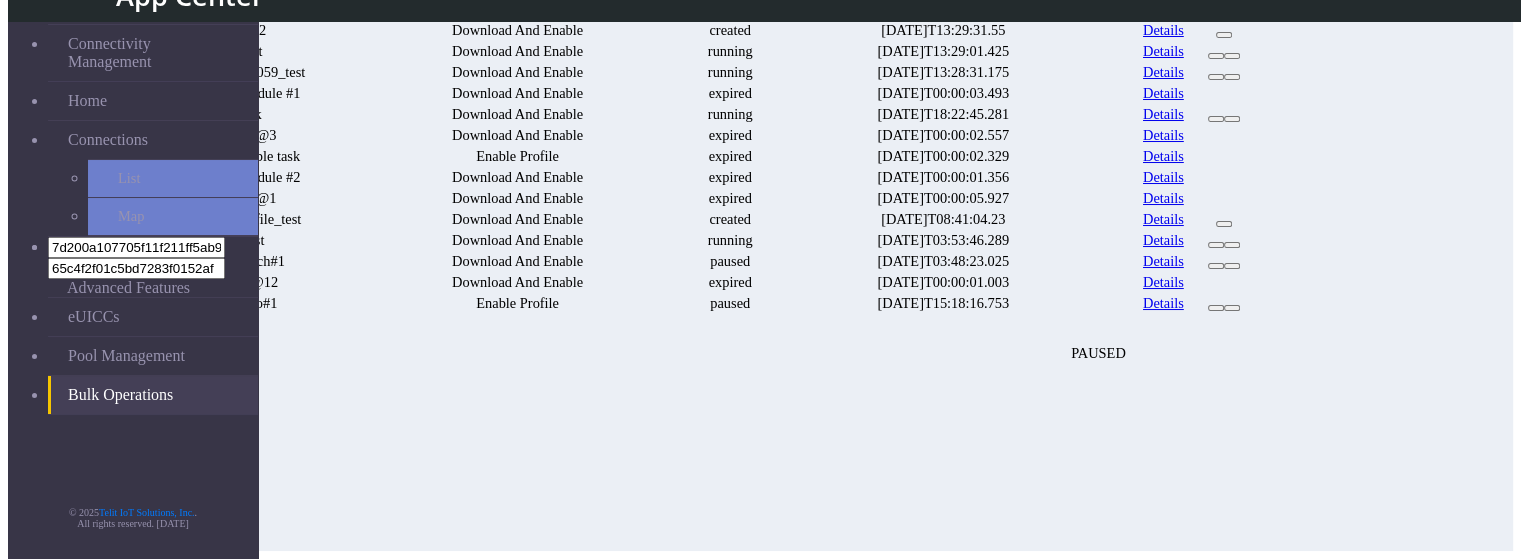 click at bounding box center [1216, 77] 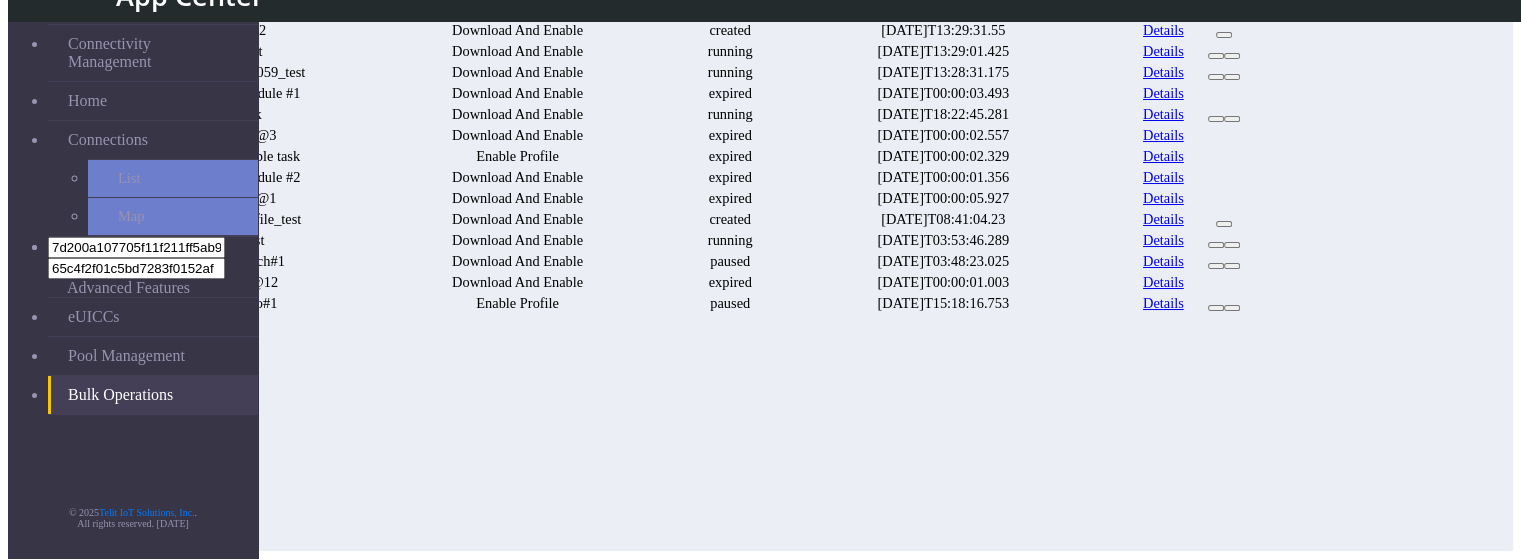 scroll, scrollTop: 0, scrollLeft: 0, axis: both 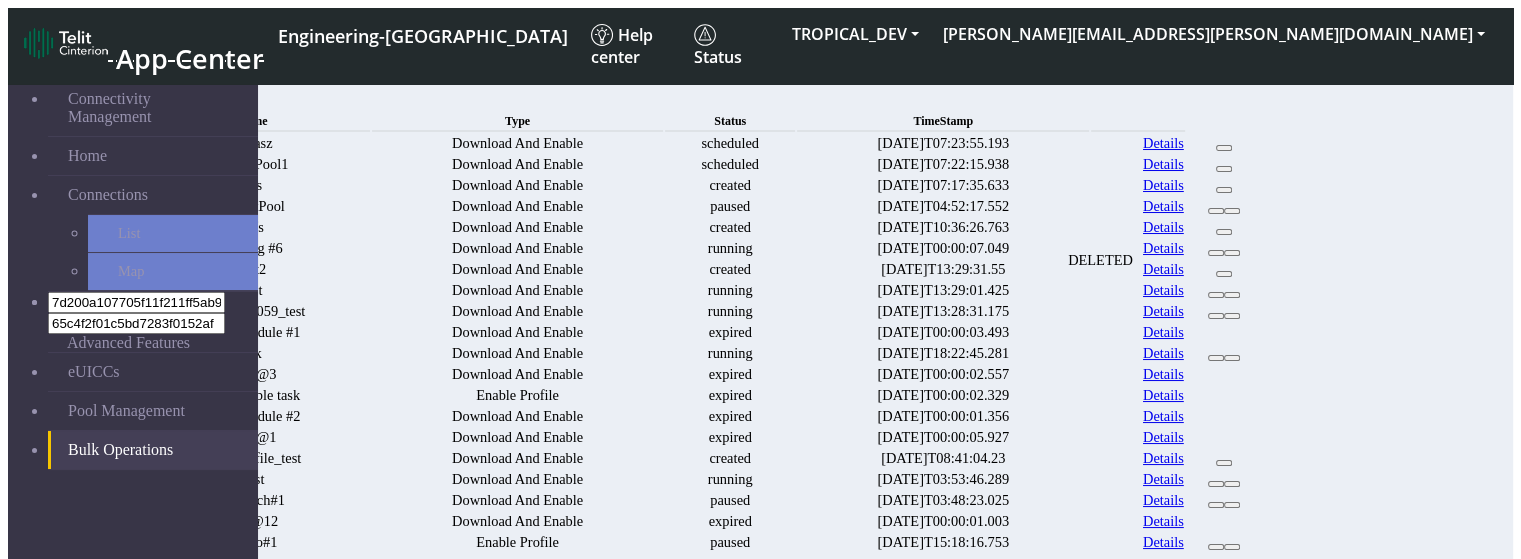click at bounding box center (1224, 190) 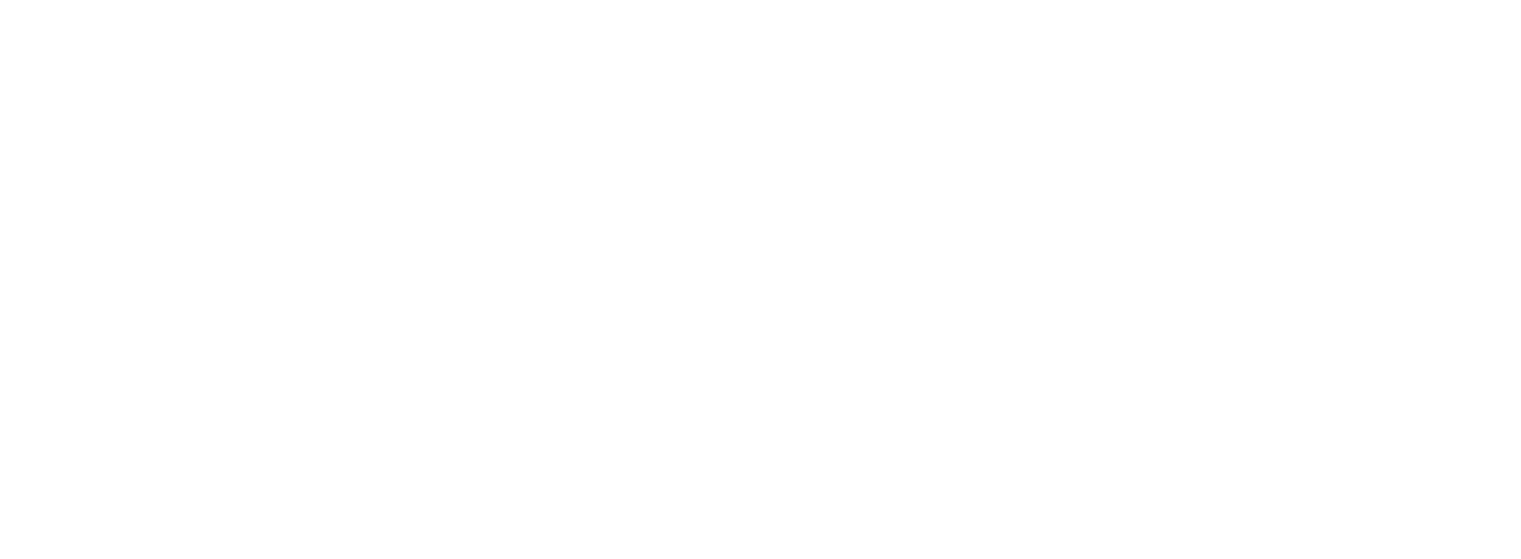 scroll, scrollTop: 0, scrollLeft: 0, axis: both 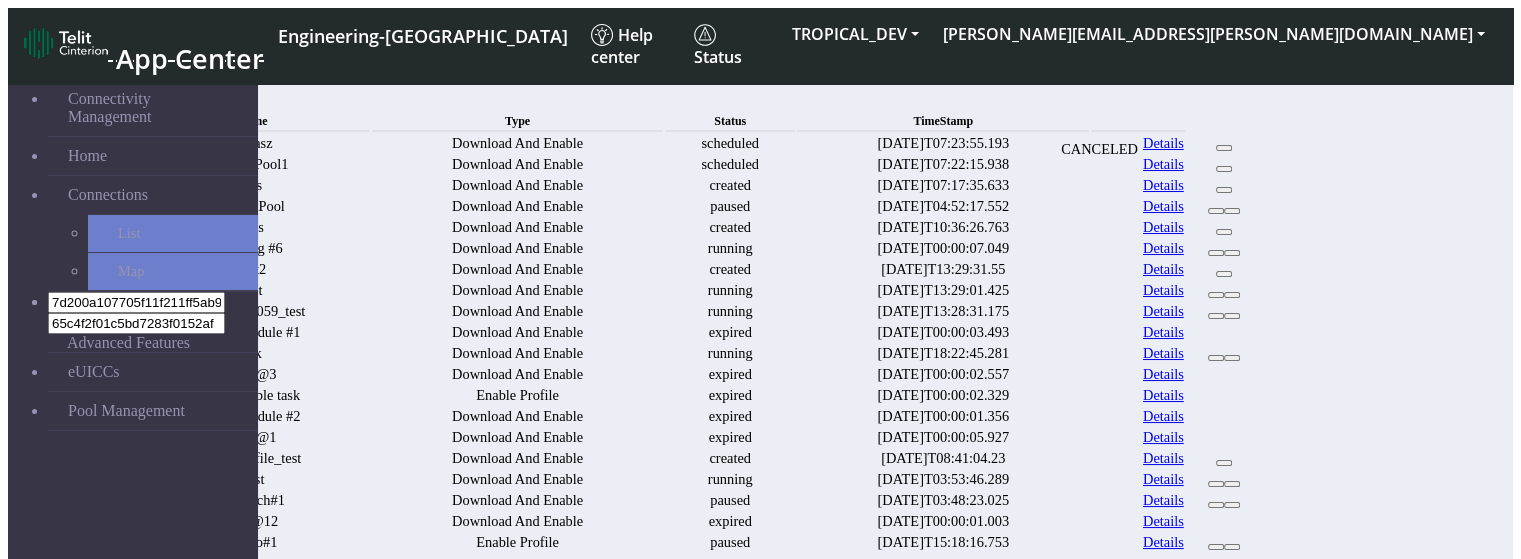 click at bounding box center [1224, 148] 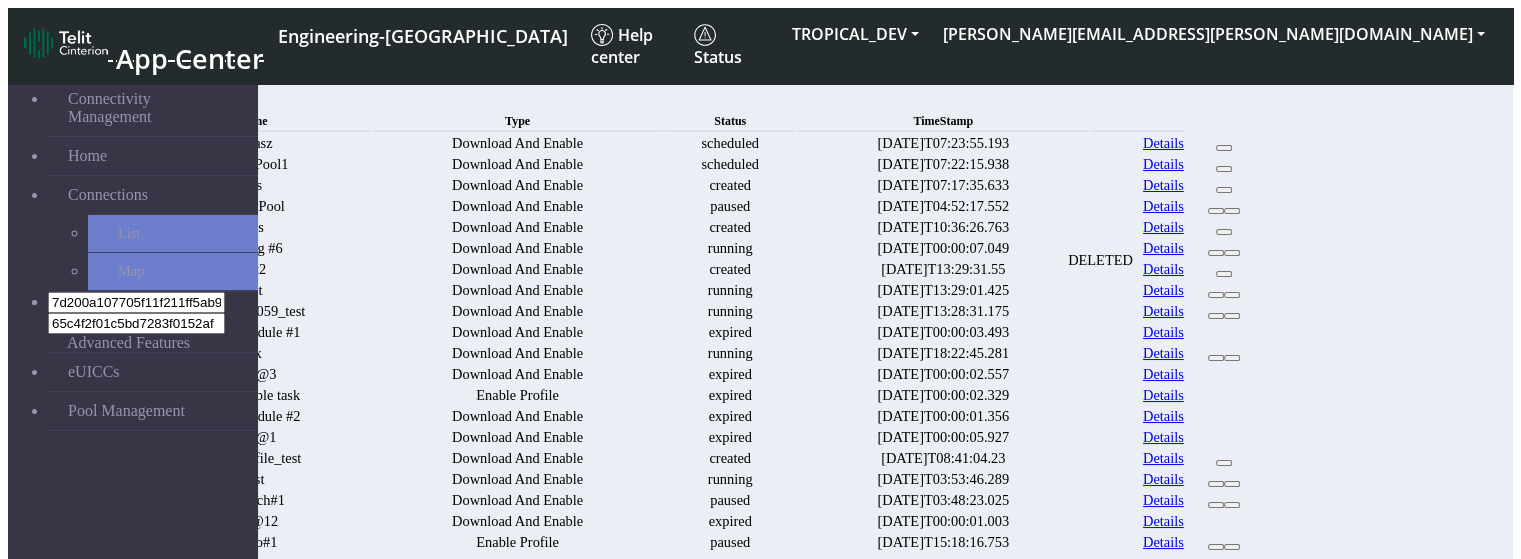click at bounding box center [1224, 190] 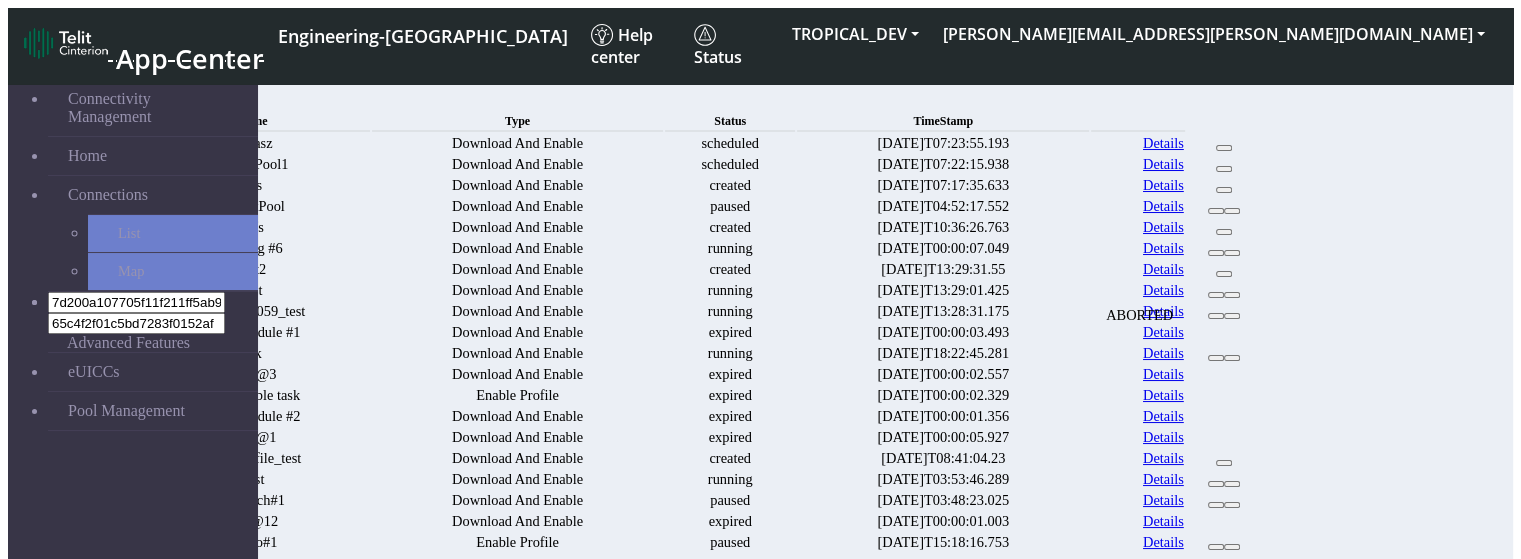 click at bounding box center [1232, 211] 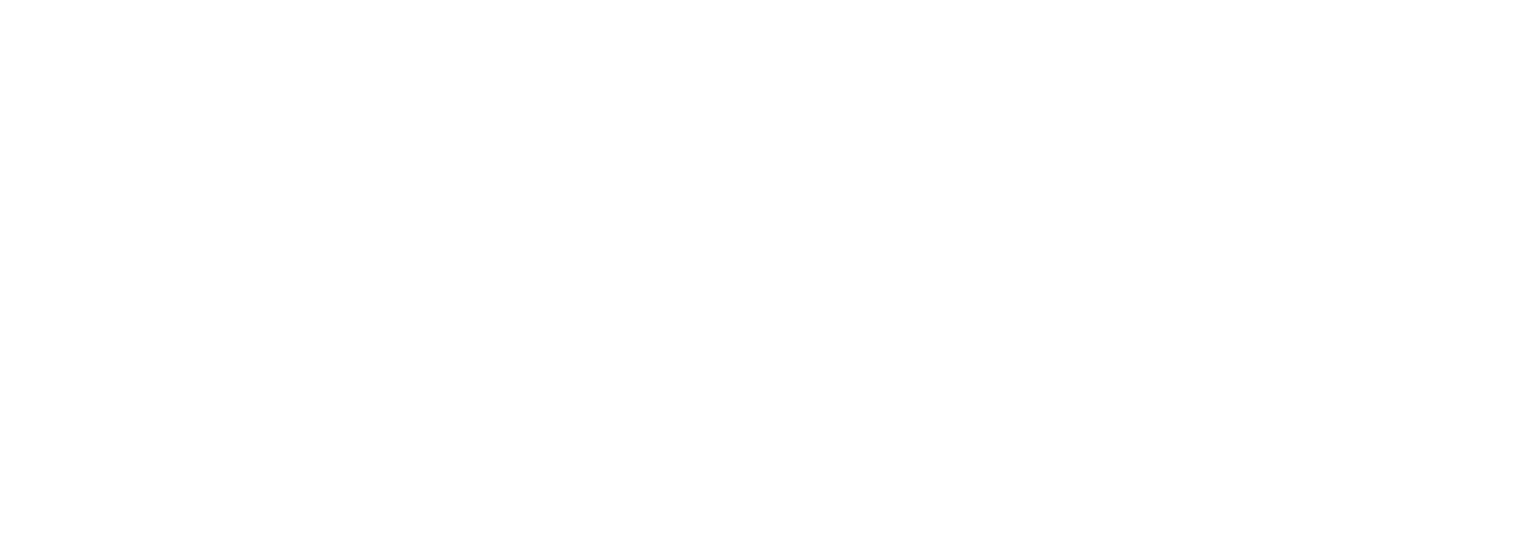 scroll, scrollTop: 0, scrollLeft: 0, axis: both 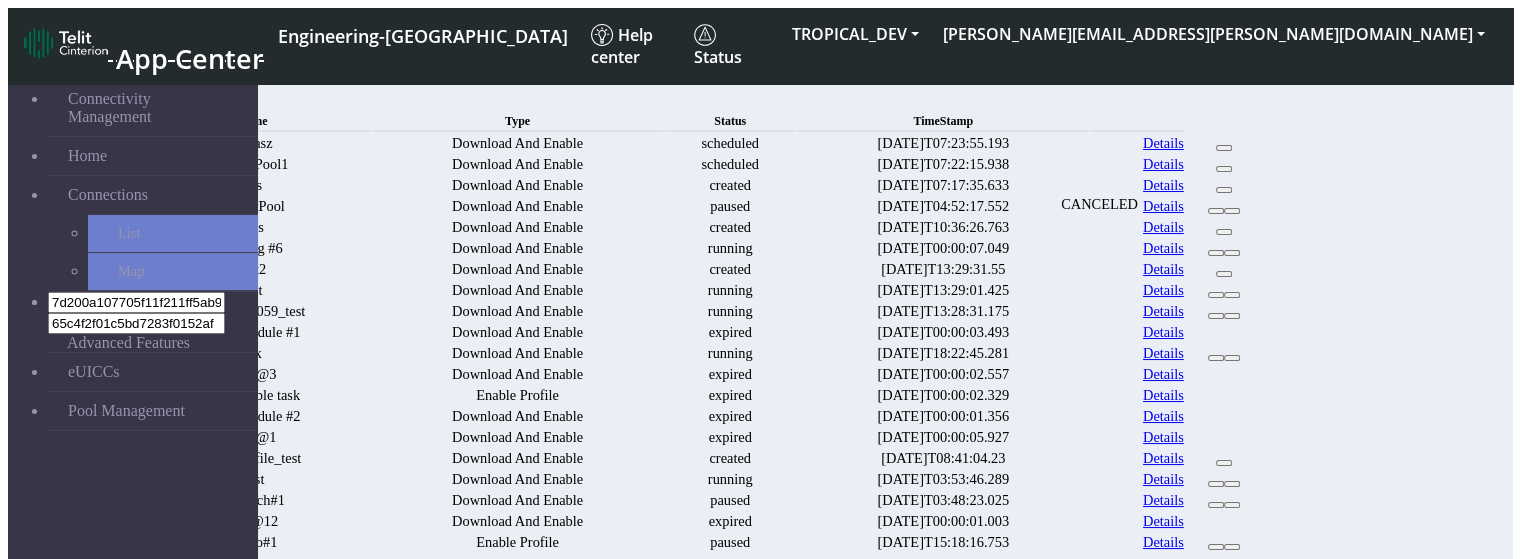 click at bounding box center [1224, 169] 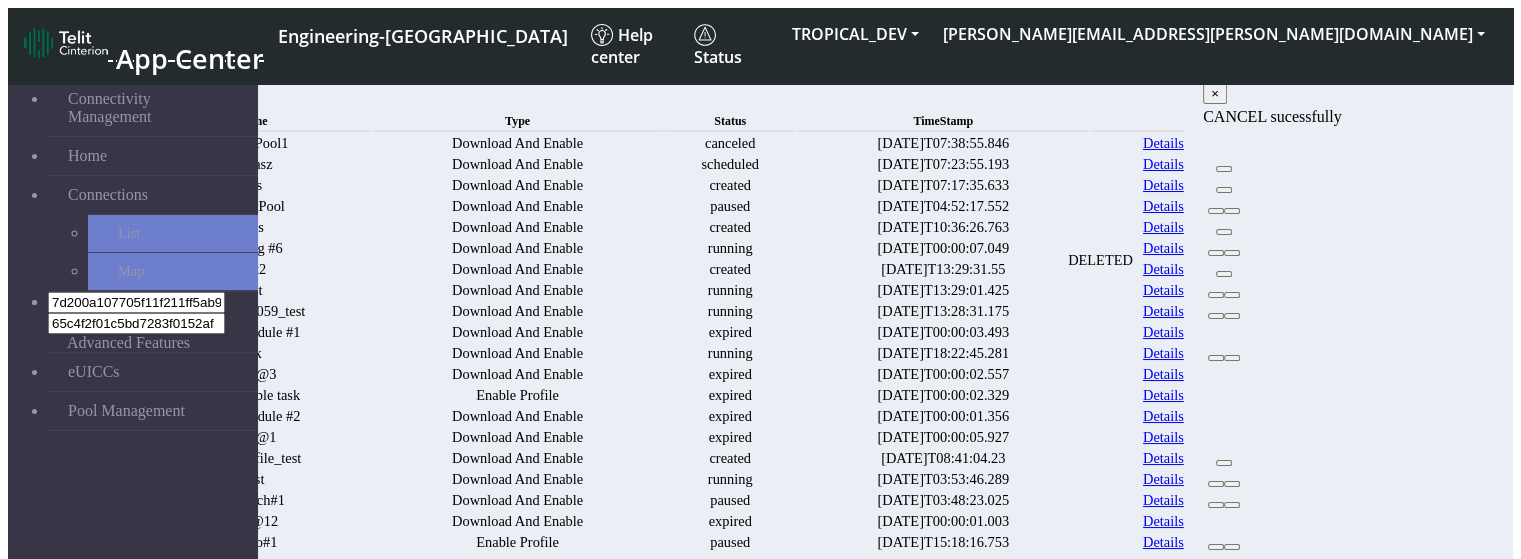 click at bounding box center (1224, 190) 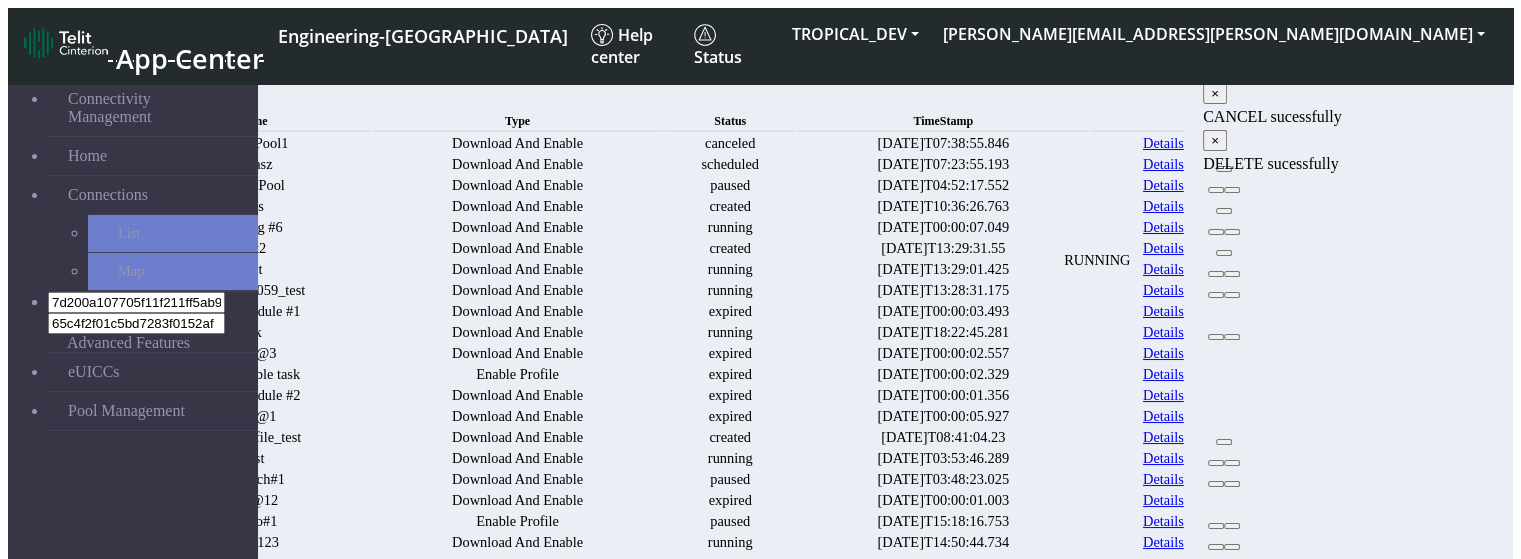 click at bounding box center [1216, 190] 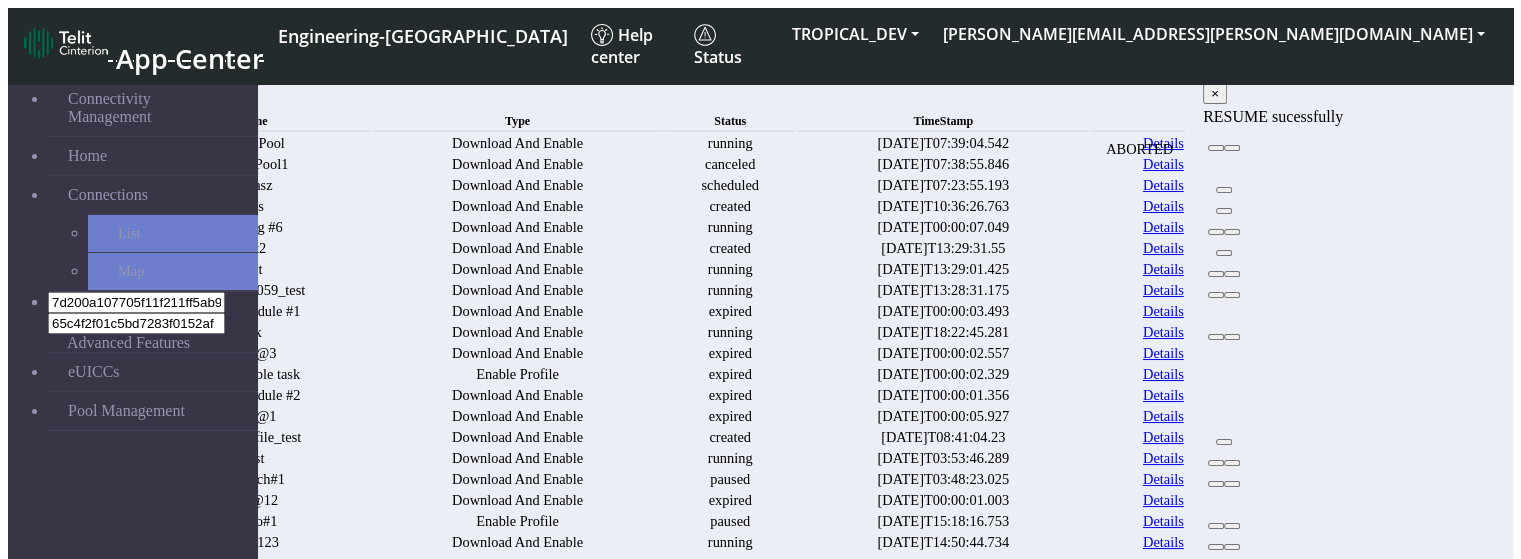 click at bounding box center [1232, 148] 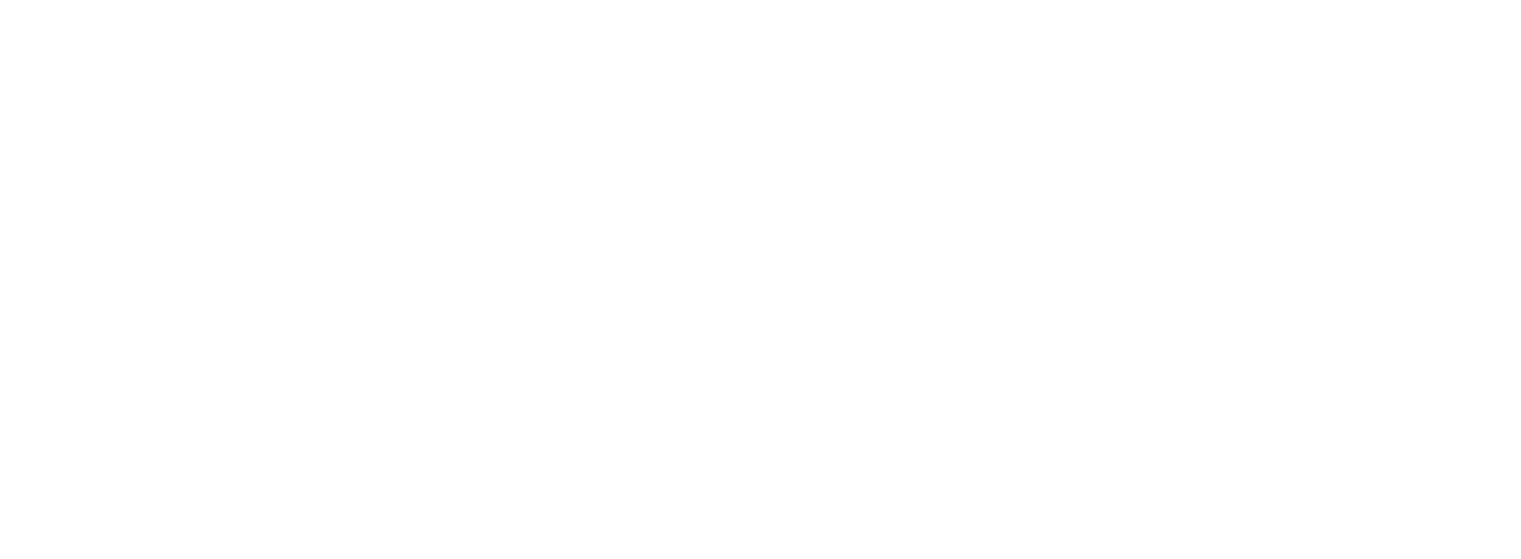 scroll, scrollTop: 0, scrollLeft: 0, axis: both 